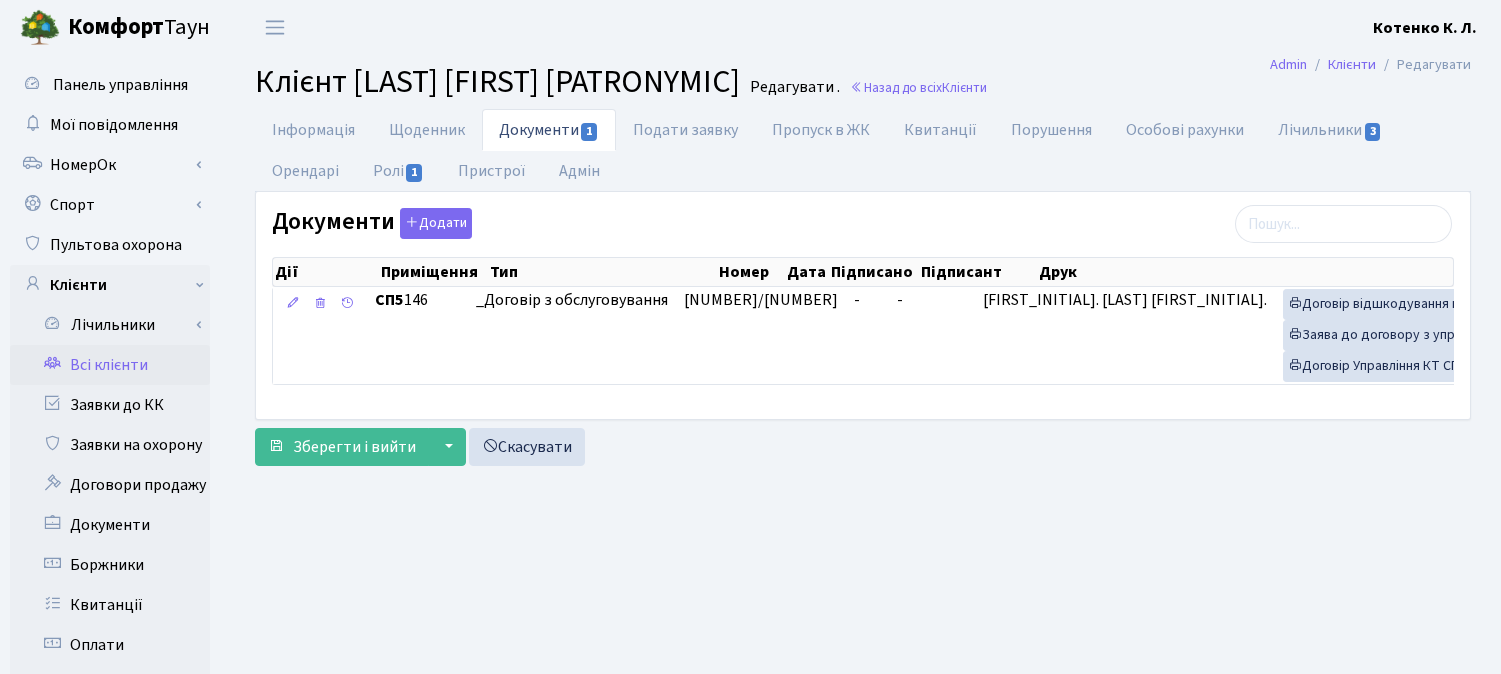 scroll, scrollTop: 0, scrollLeft: 0, axis: both 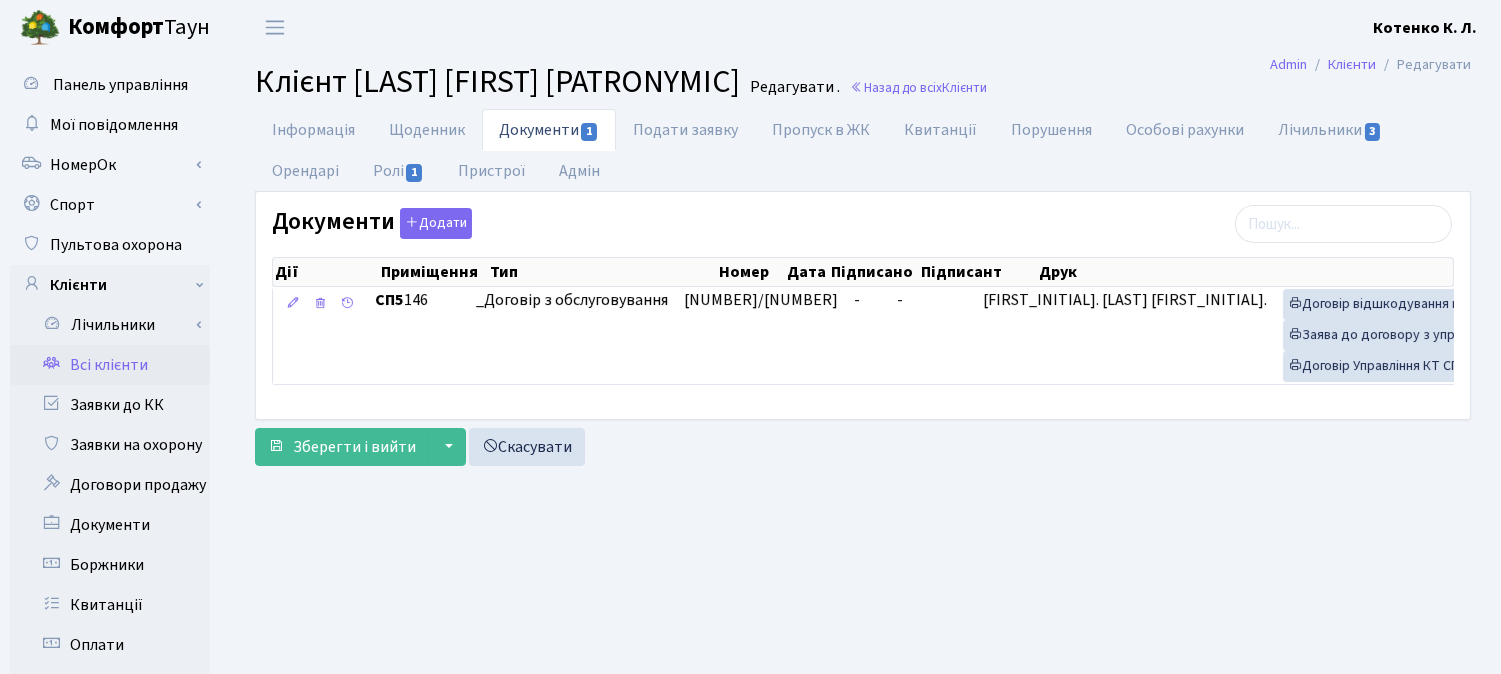 click on "Всі клієнти" at bounding box center (110, 365) 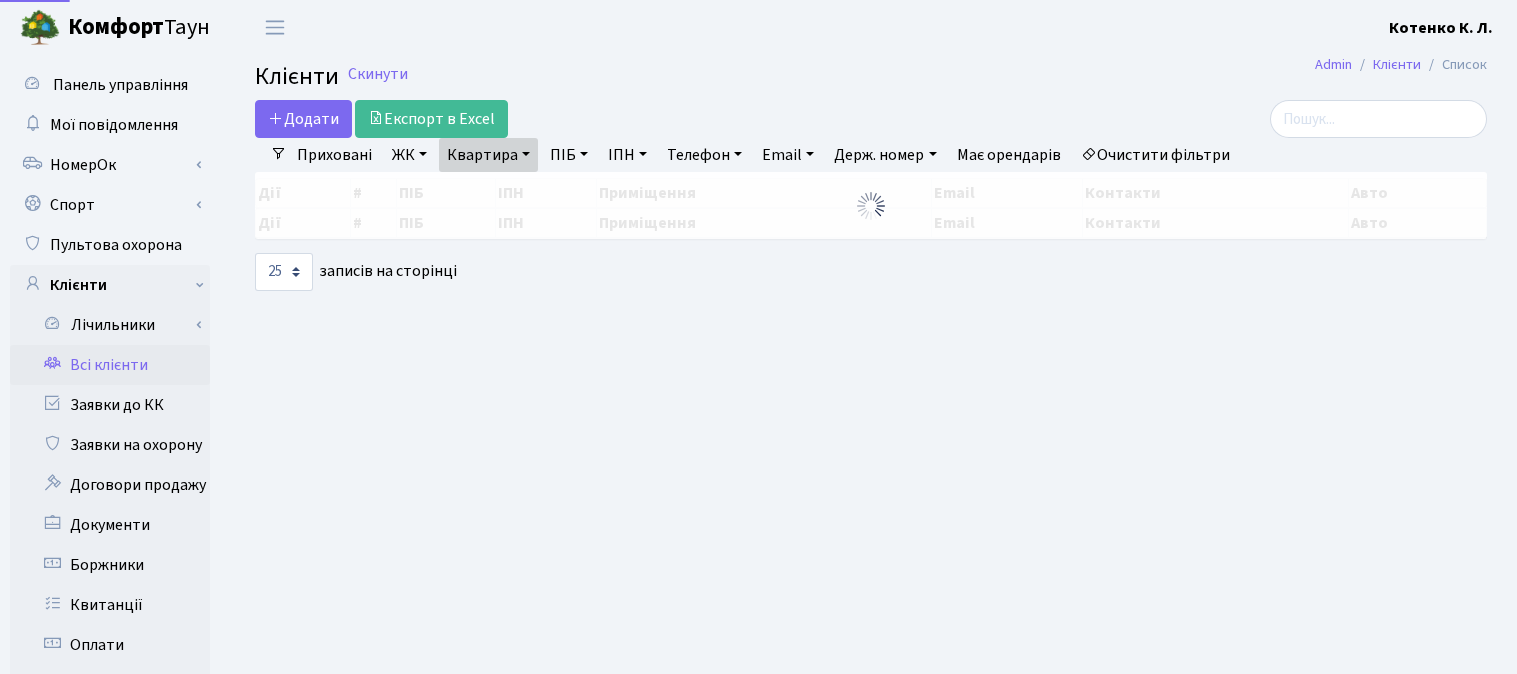 select on "25" 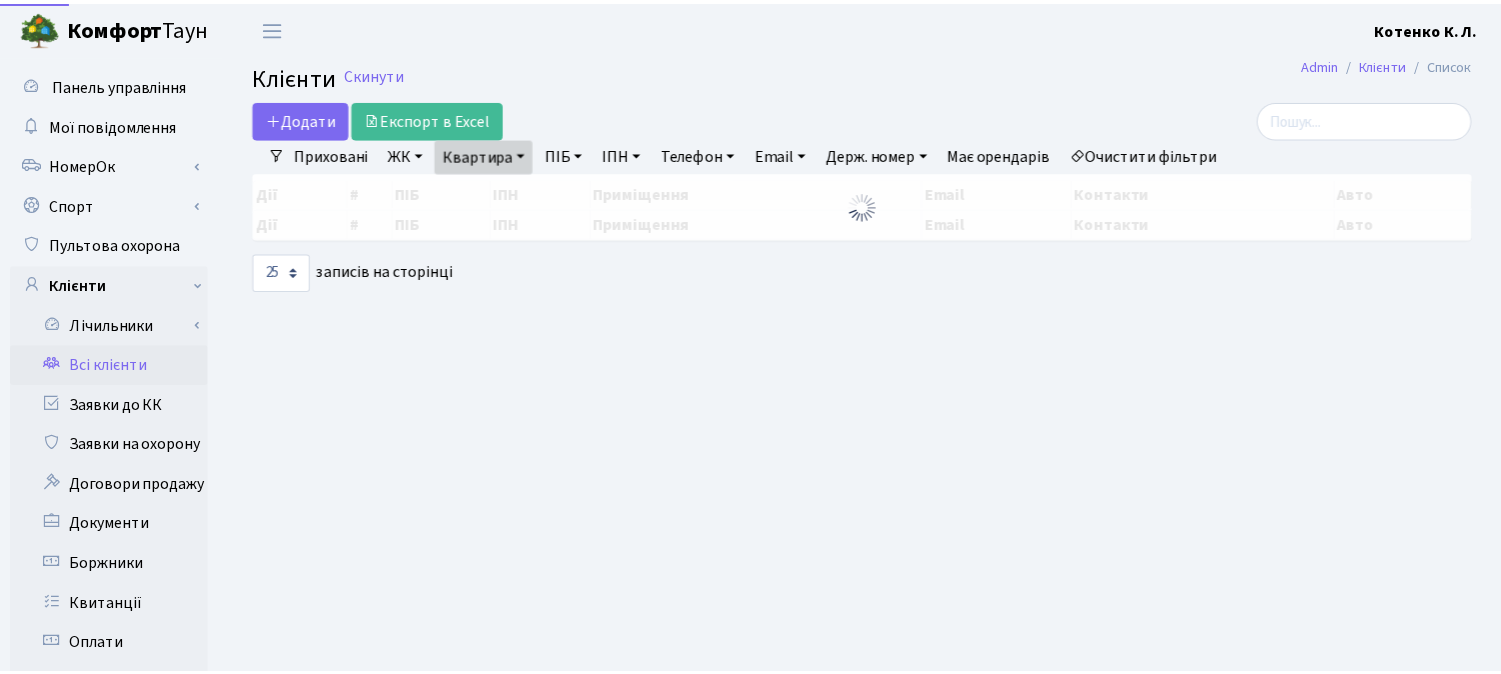 scroll, scrollTop: 0, scrollLeft: 0, axis: both 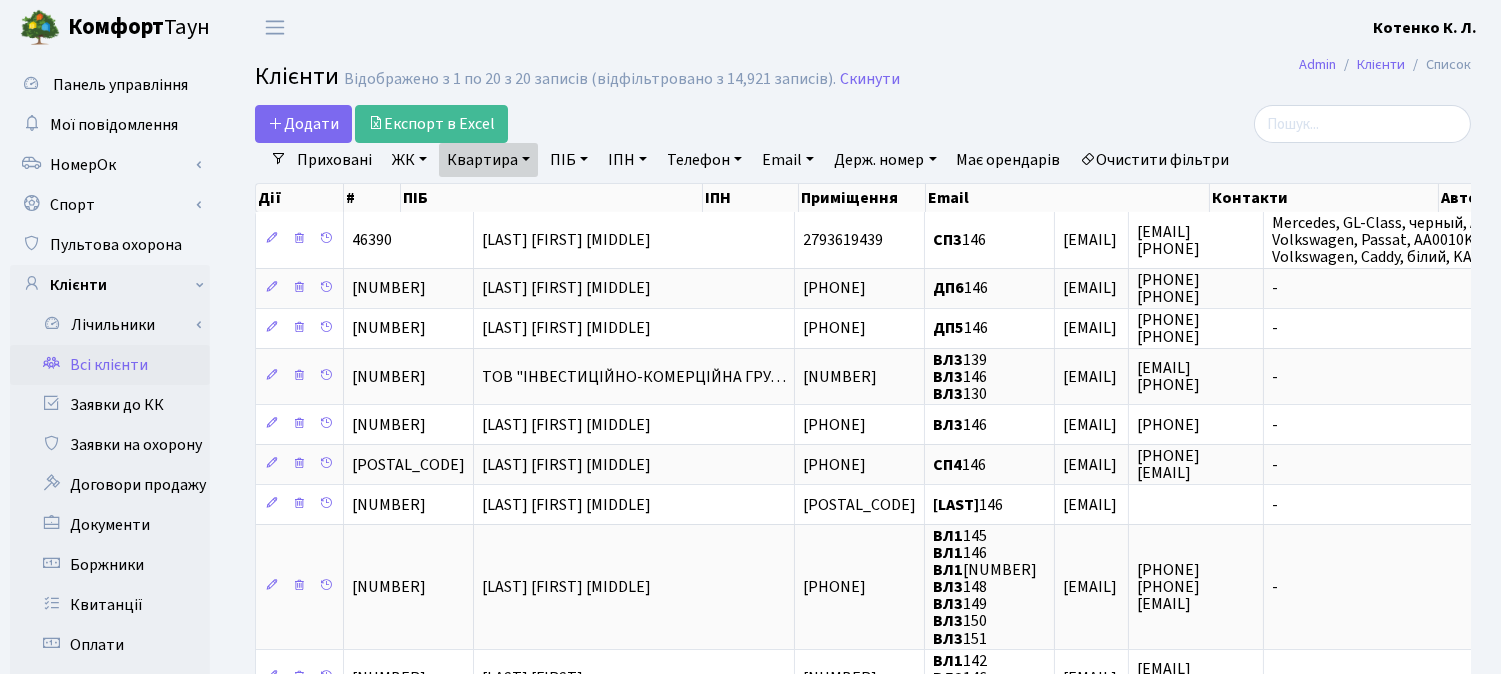 click on "Очистити фільтри" at bounding box center [1155, 160] 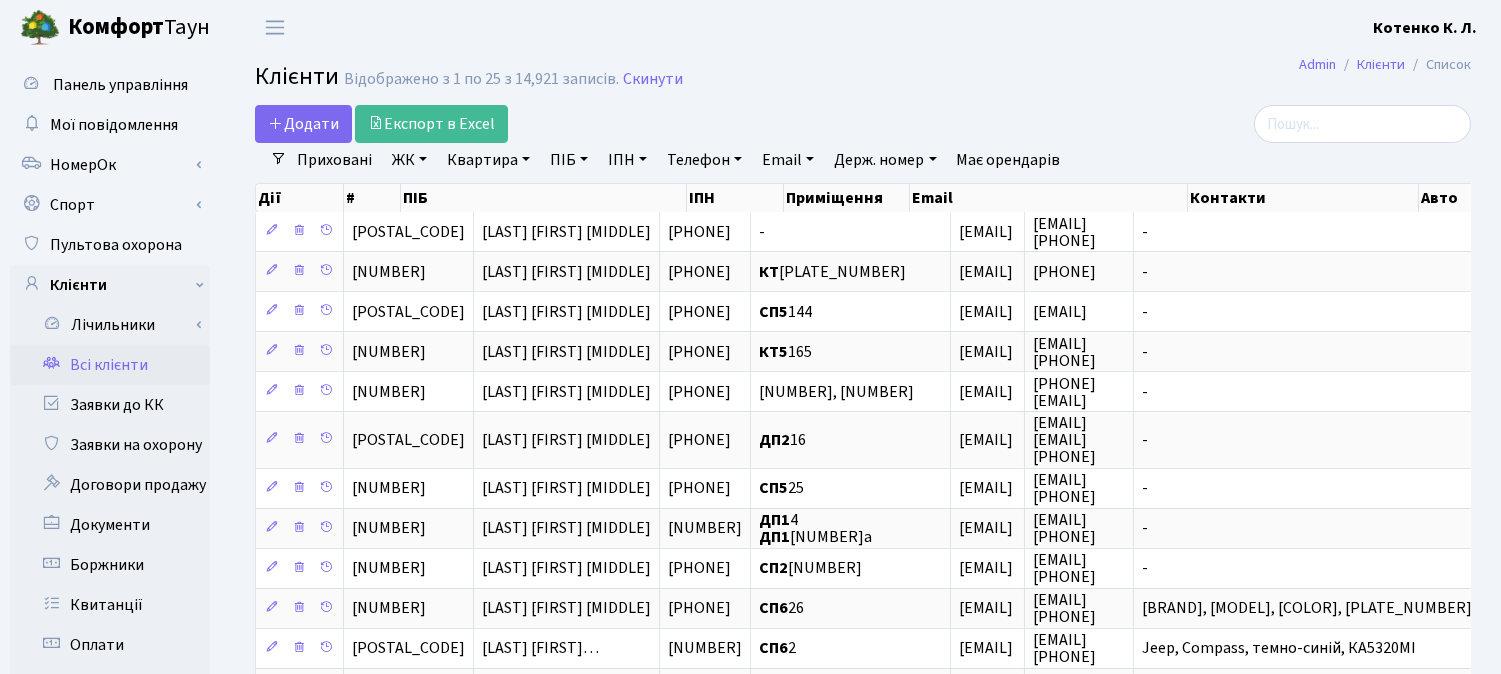 click on "ПІБ" at bounding box center [569, 160] 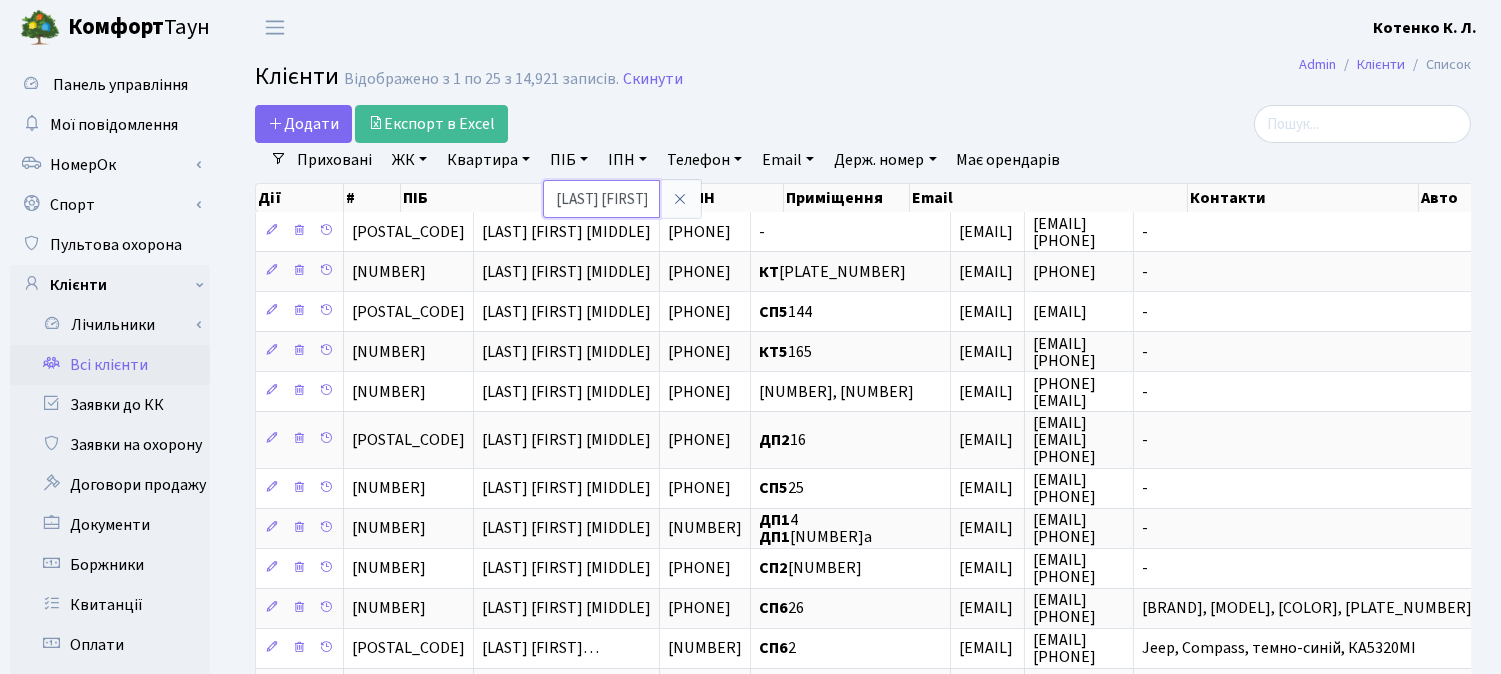 type on "[LAST] [FIRST]" 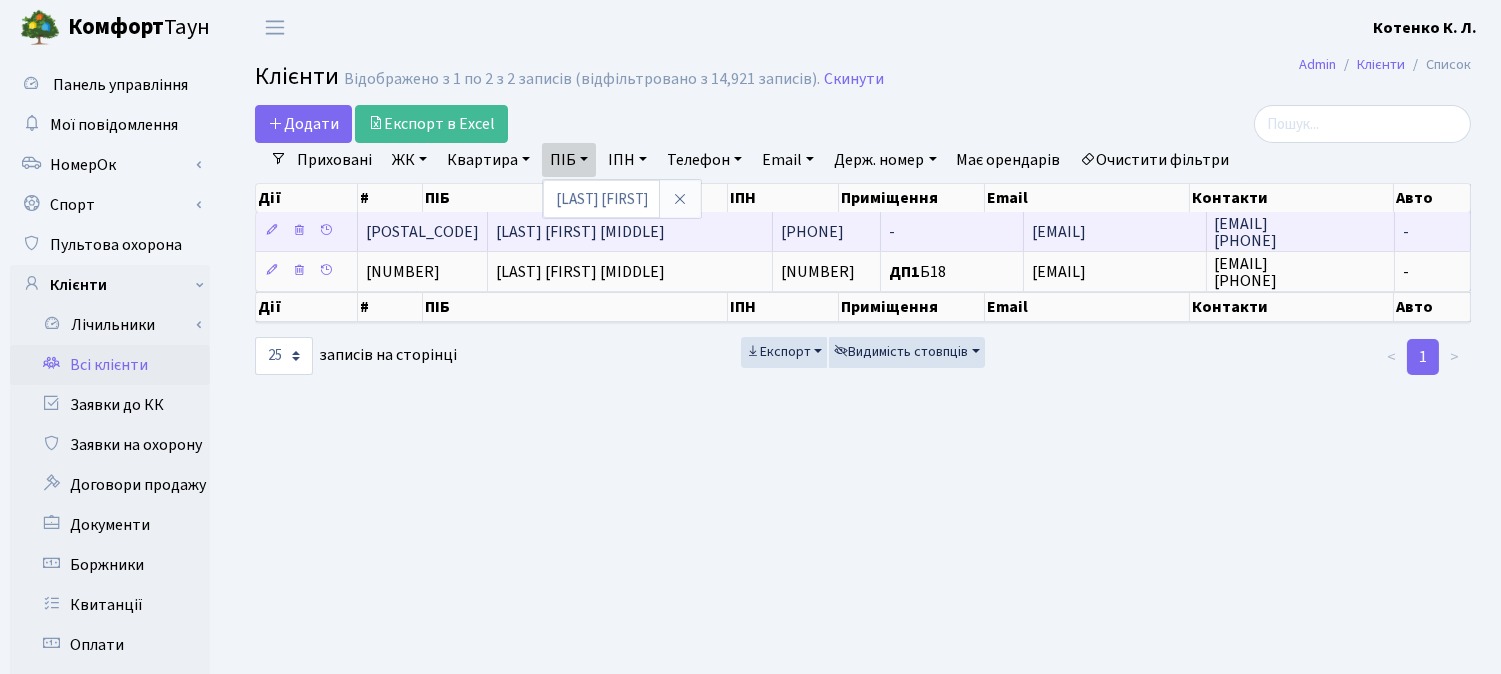 click on "[LAST] [FIRST] [MIDDLE]" at bounding box center [580, 232] 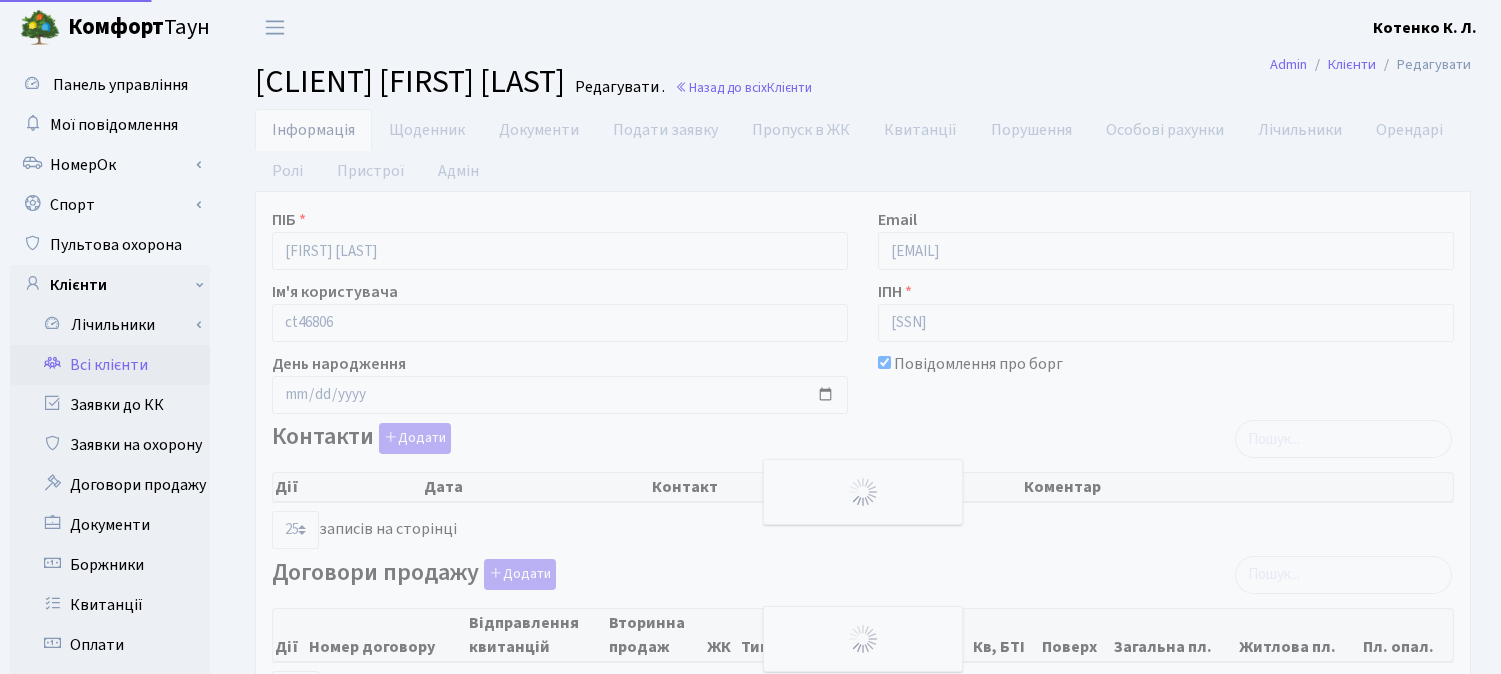 select on "25" 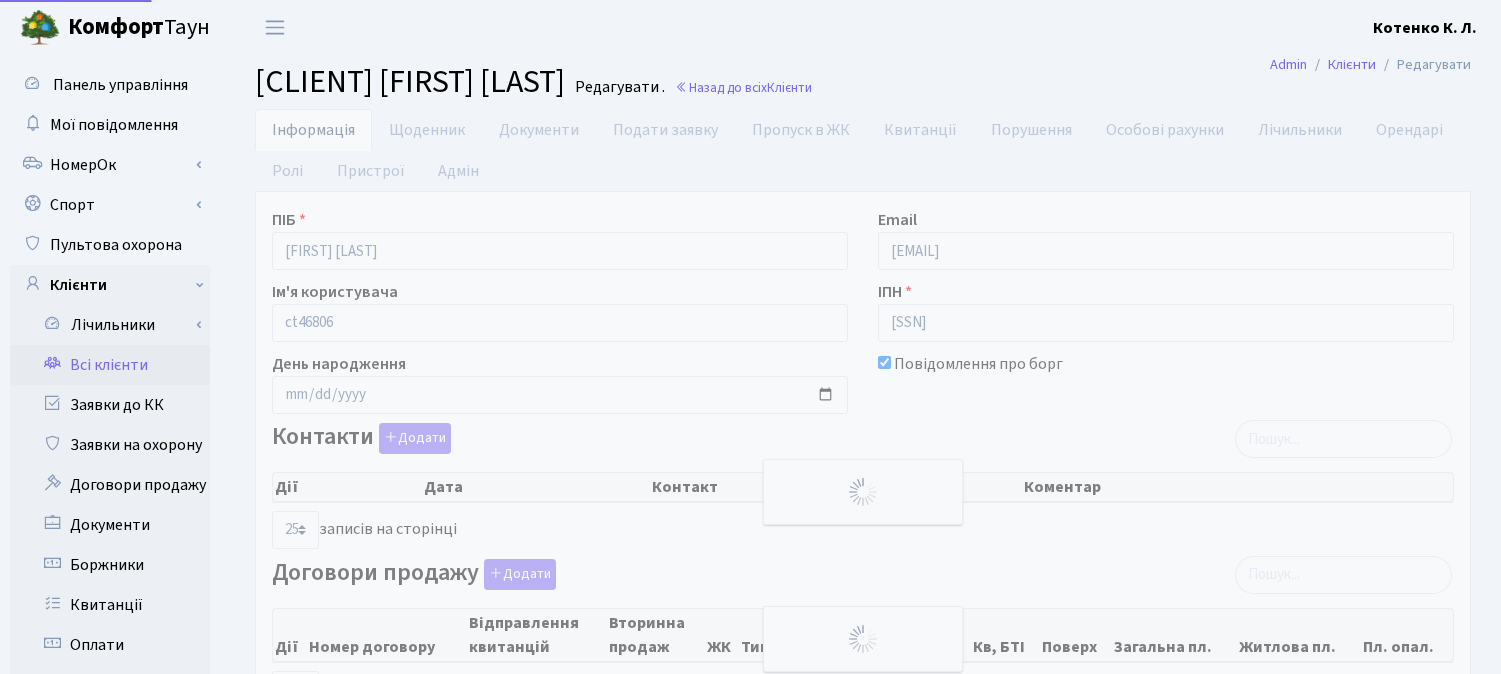 select on "25" 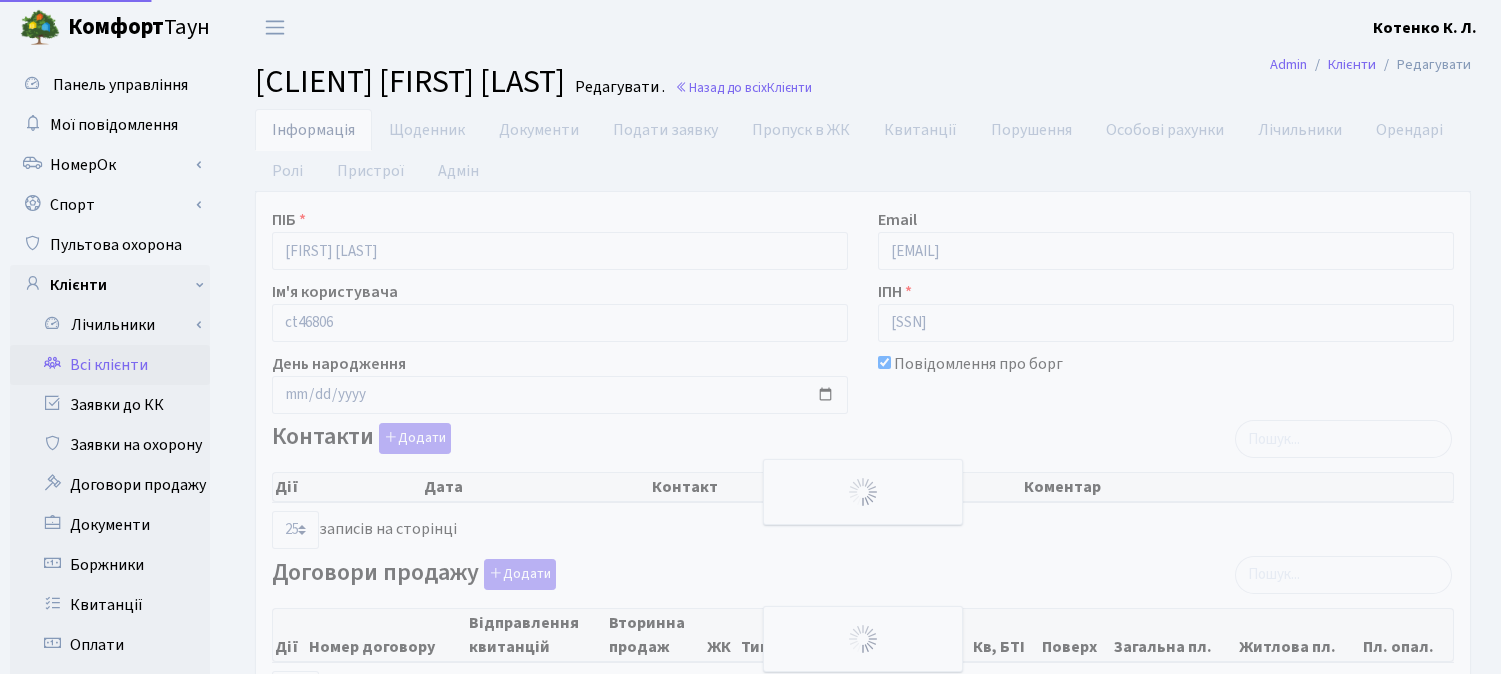 select on "25" 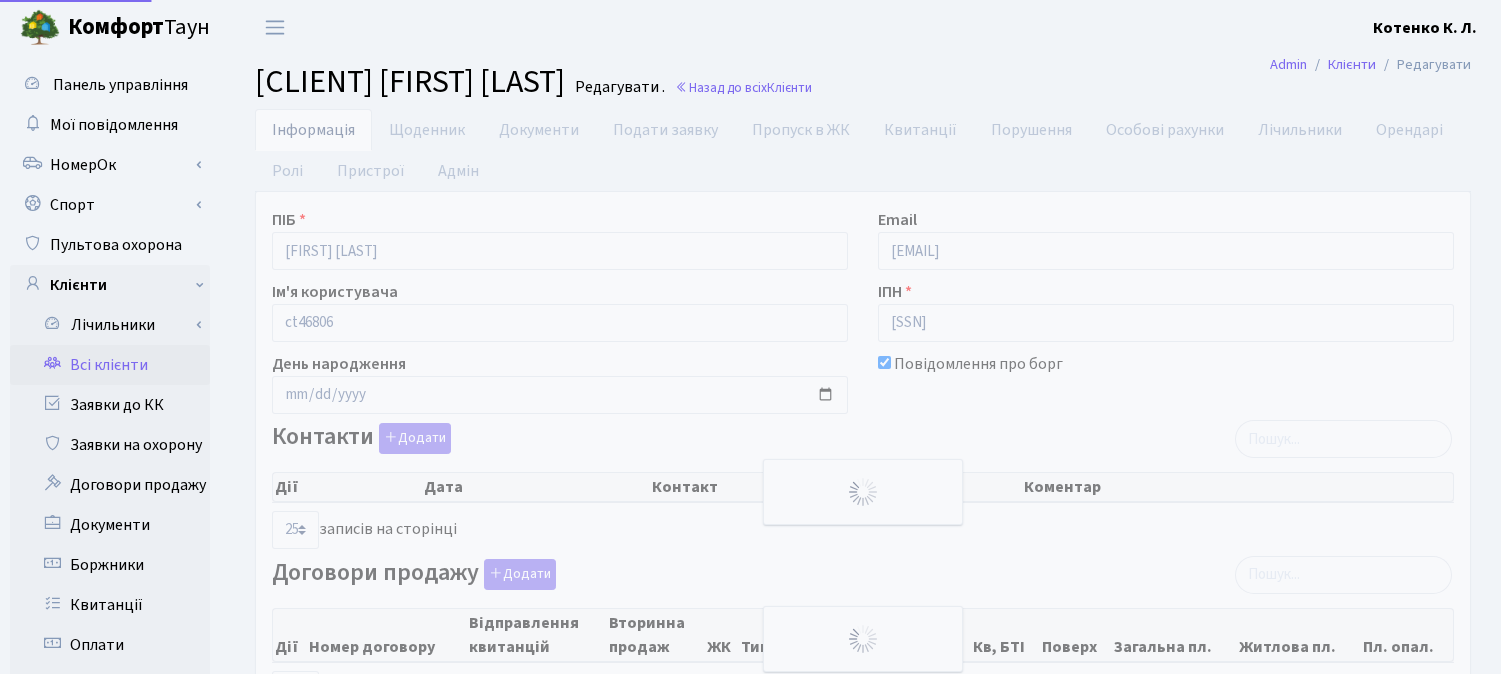 select on "25" 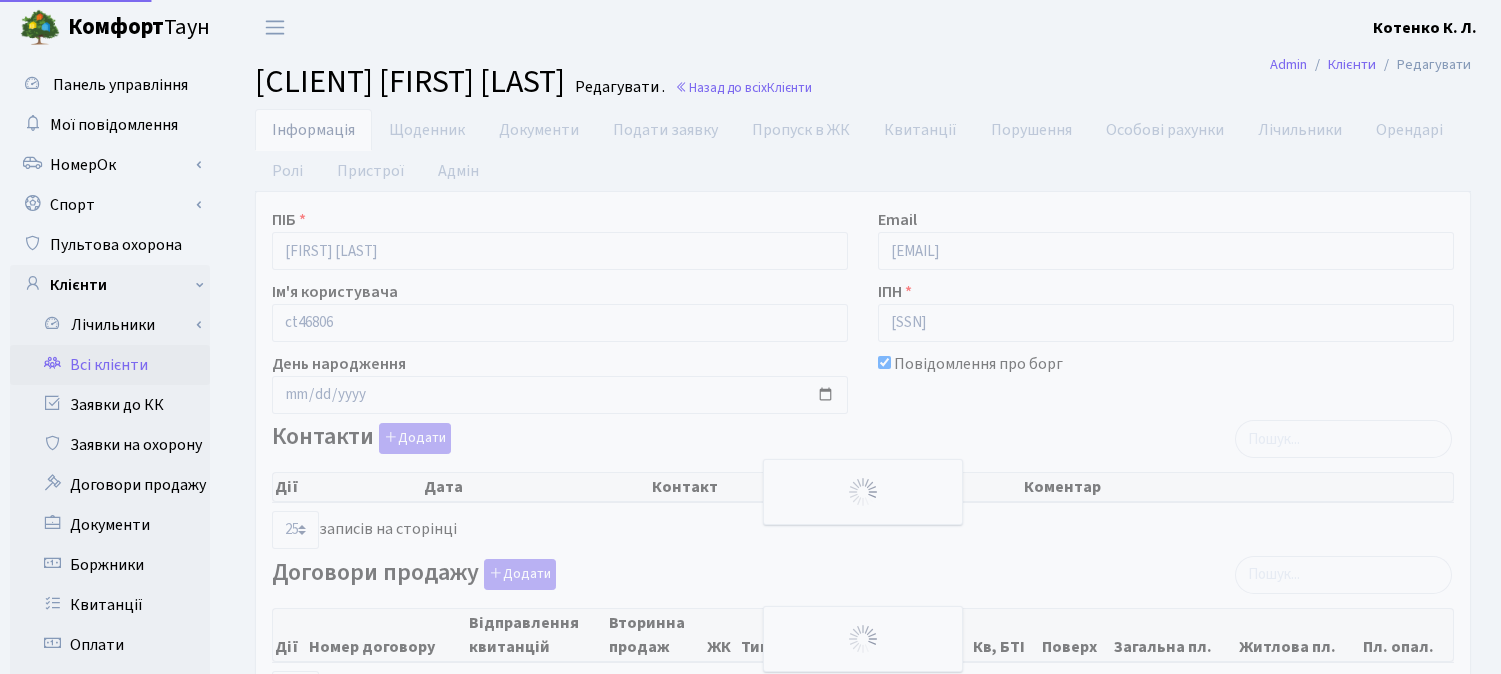 scroll, scrollTop: 0, scrollLeft: 0, axis: both 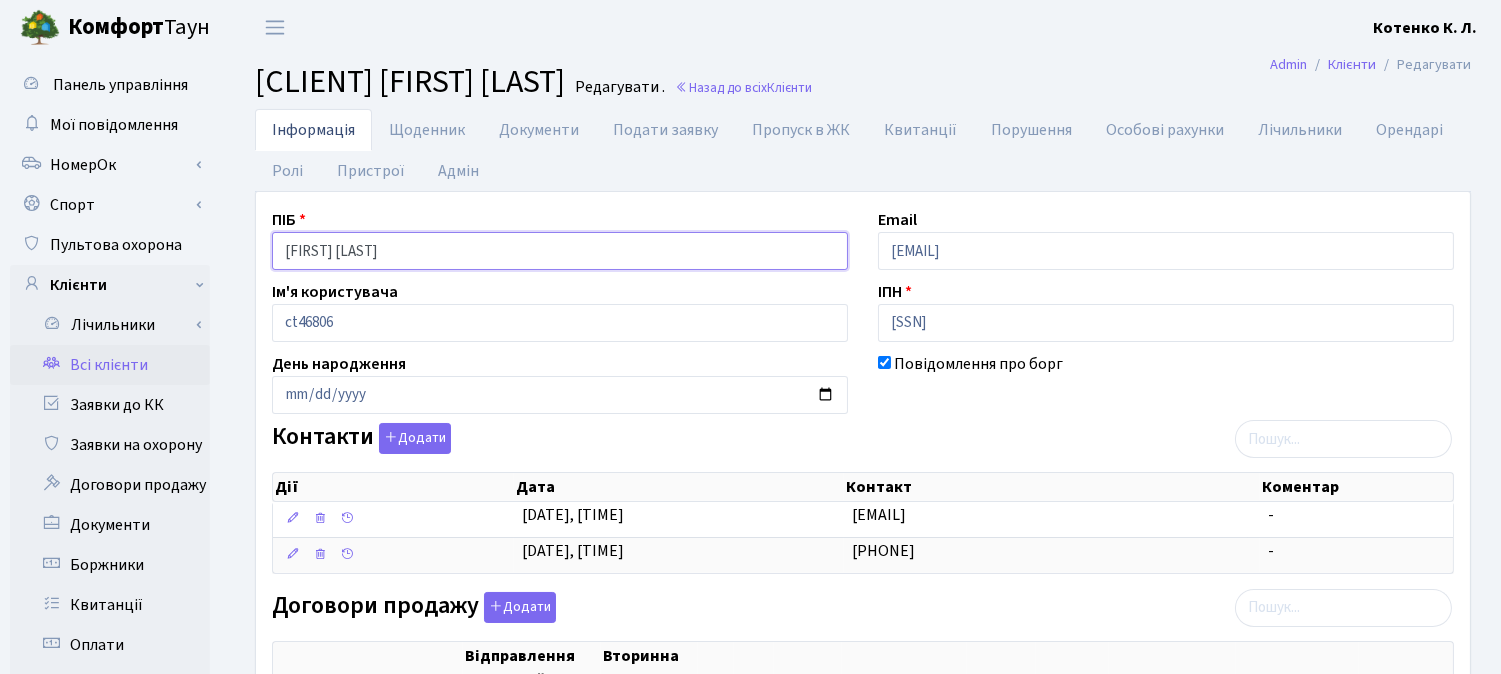 click on "[LAST_NAME] [FIRST_NAME] [PATRONYMIC]" at bounding box center [560, 251] 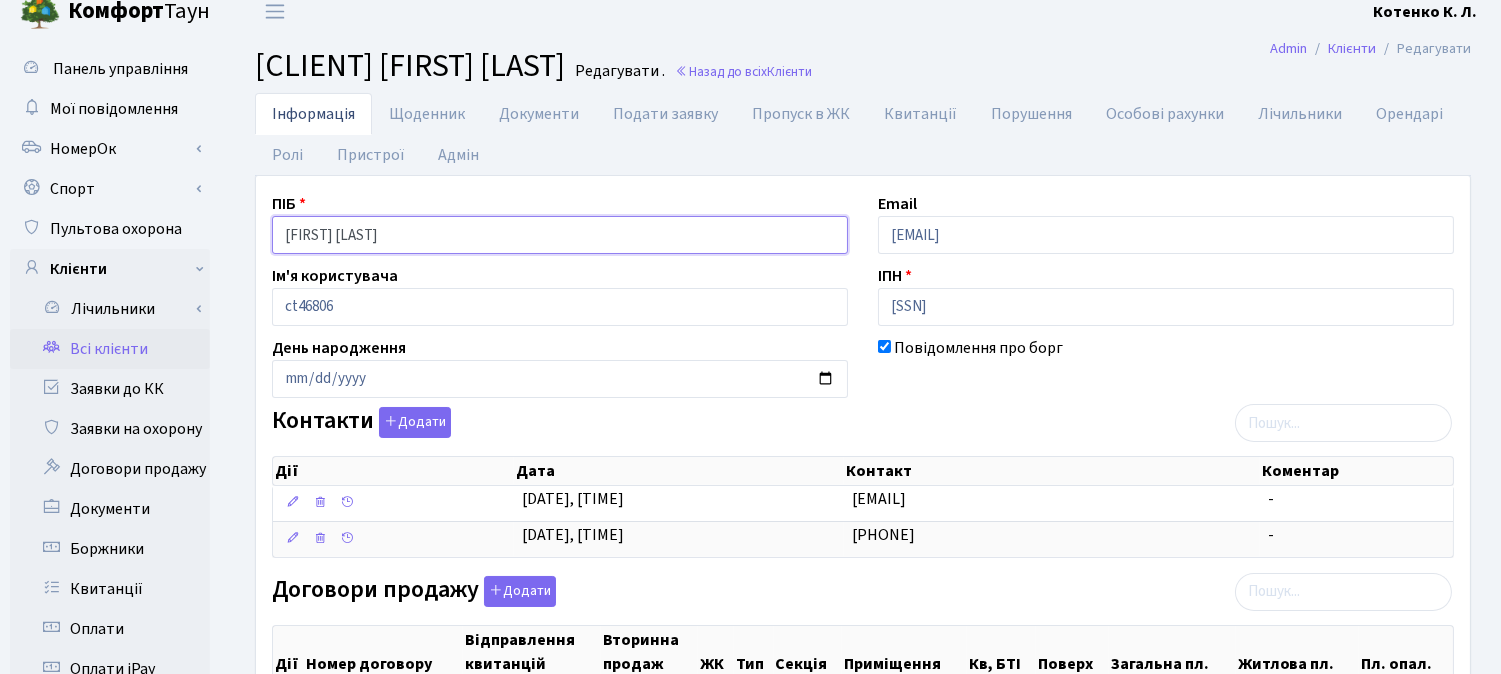 scroll, scrollTop: 0, scrollLeft: 0, axis: both 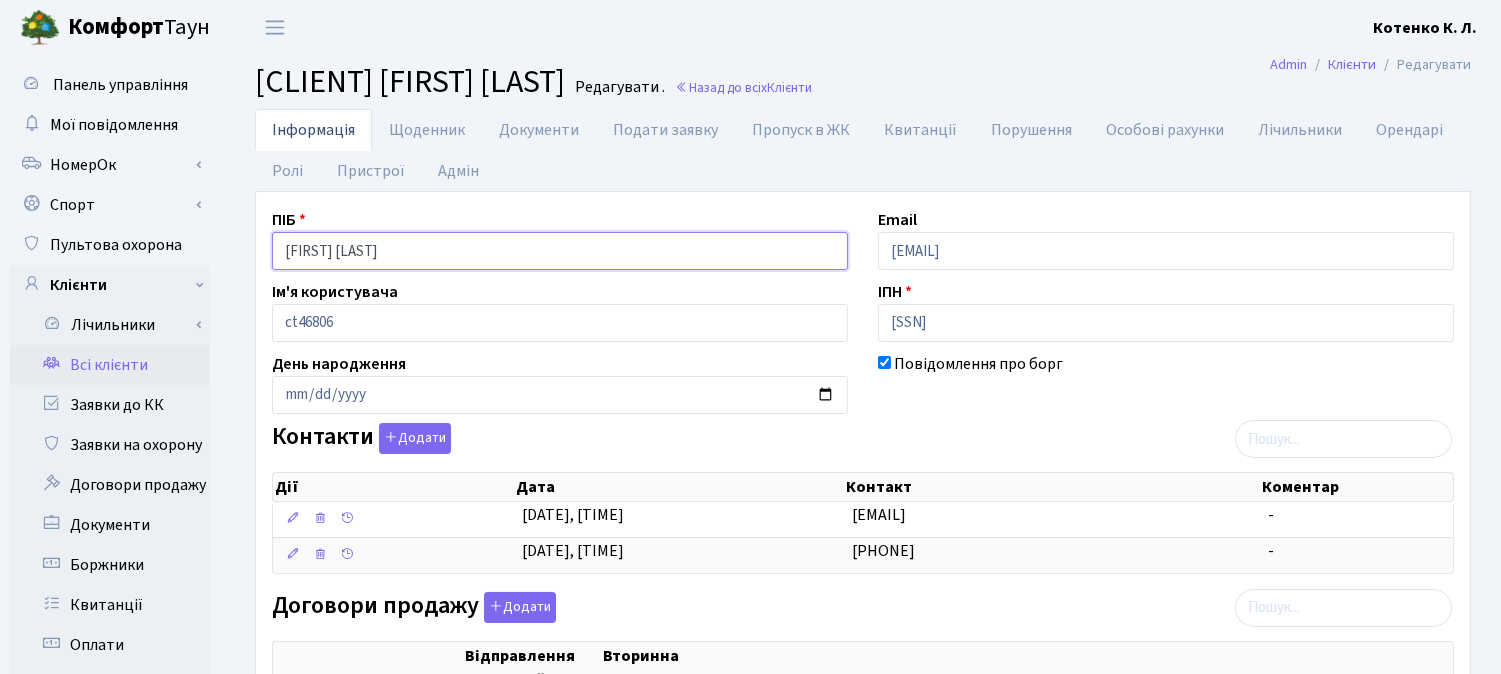 type on "Захарченко Маргарита Юріївна" 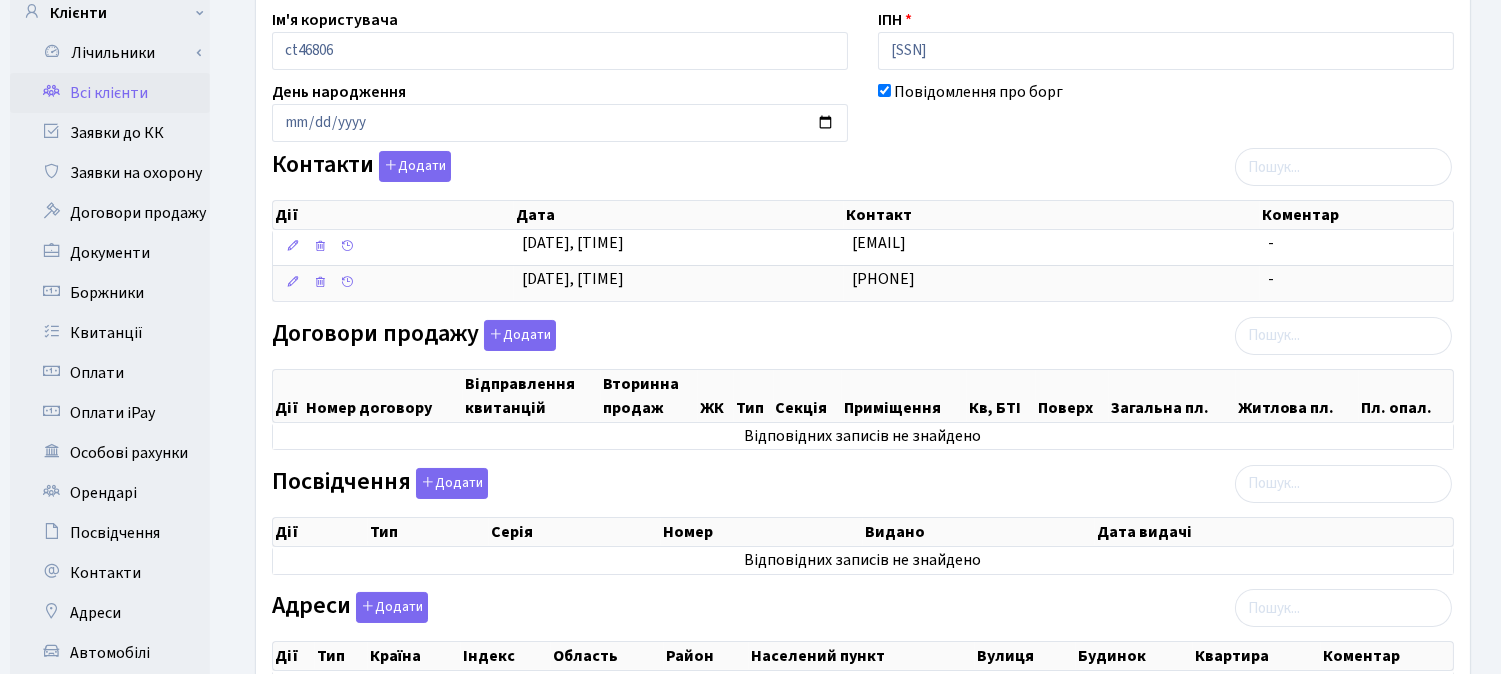 scroll, scrollTop: 333, scrollLeft: 0, axis: vertical 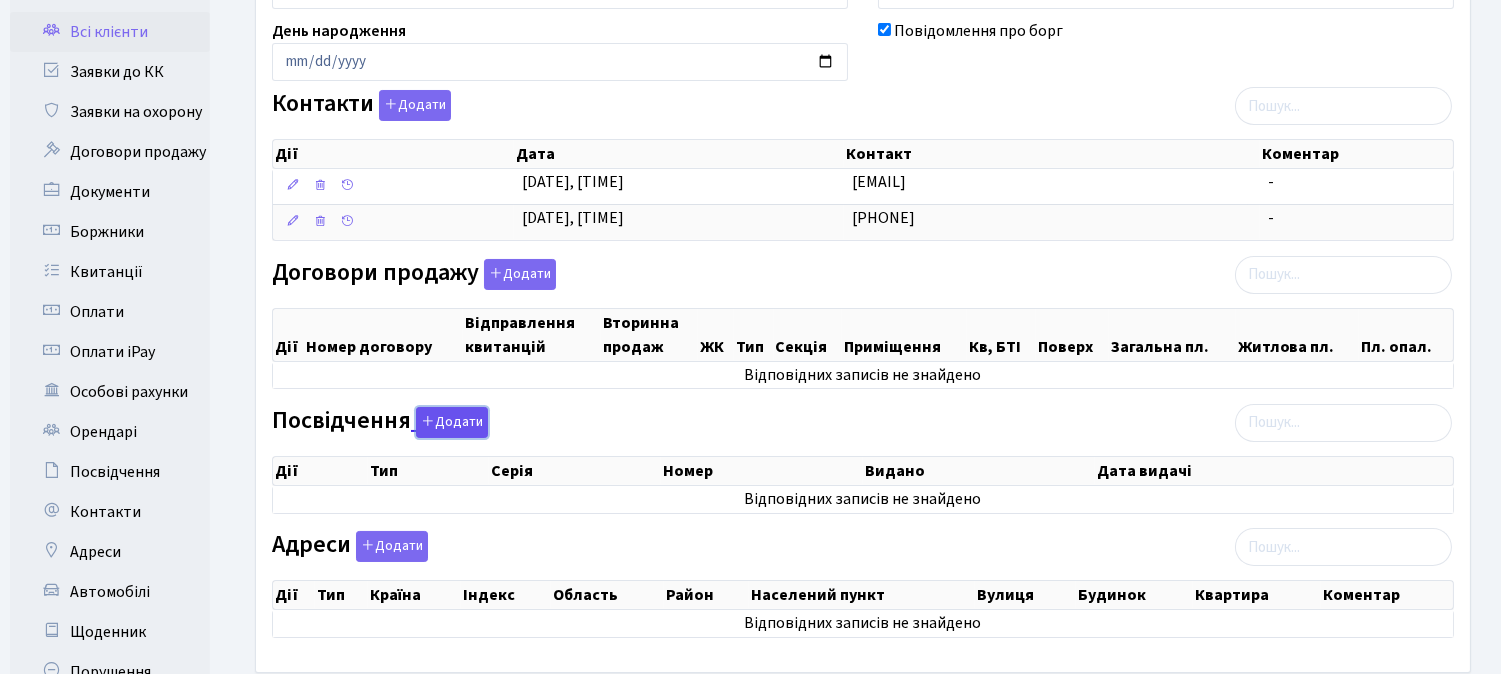 click on "Додати" at bounding box center (452, 422) 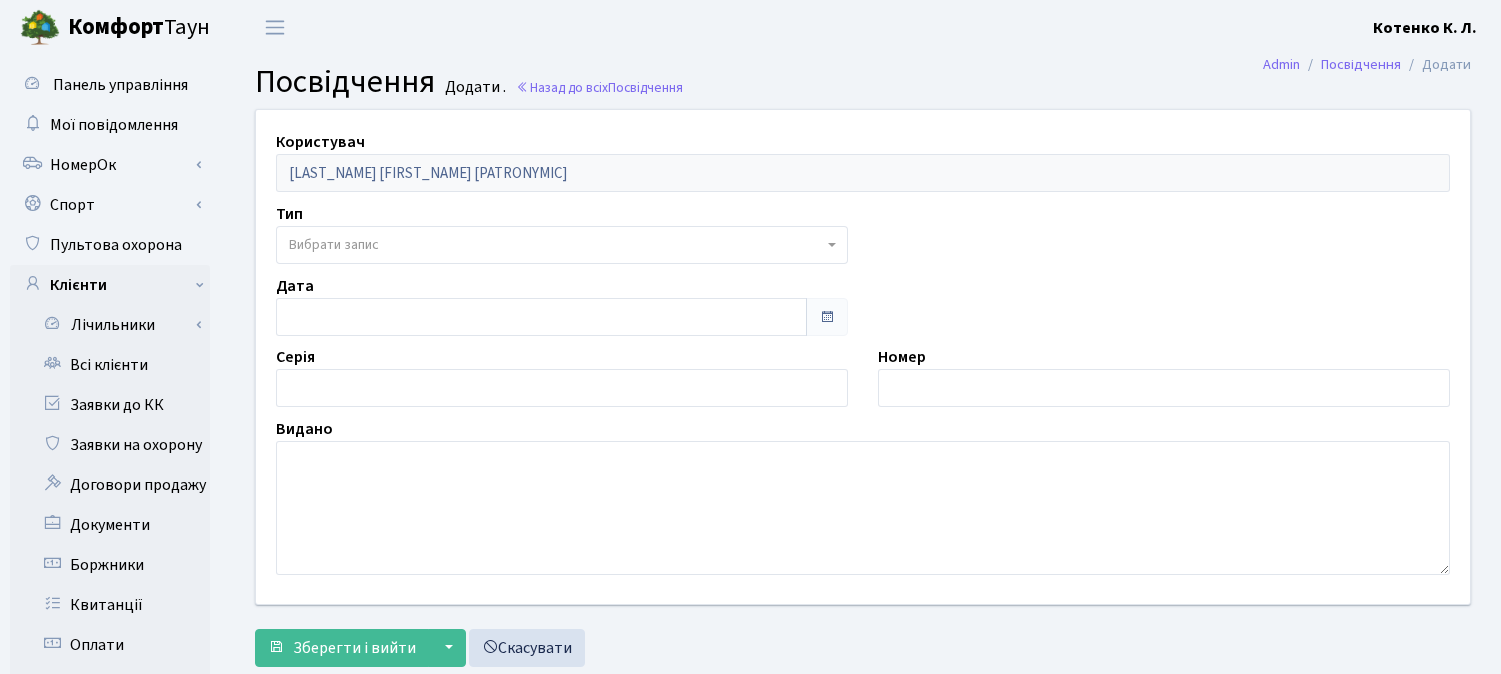 scroll, scrollTop: 0, scrollLeft: 0, axis: both 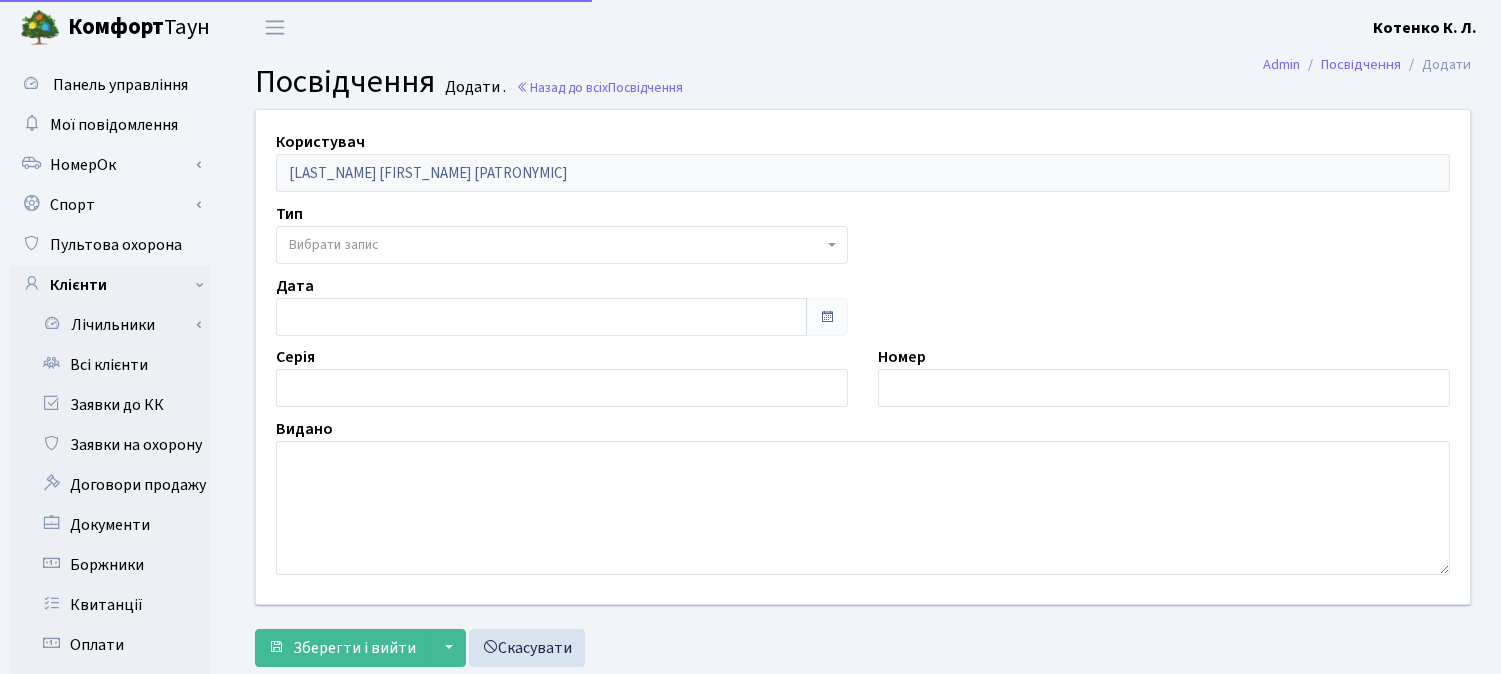 click on "Вибрати запис" at bounding box center [334, 245] 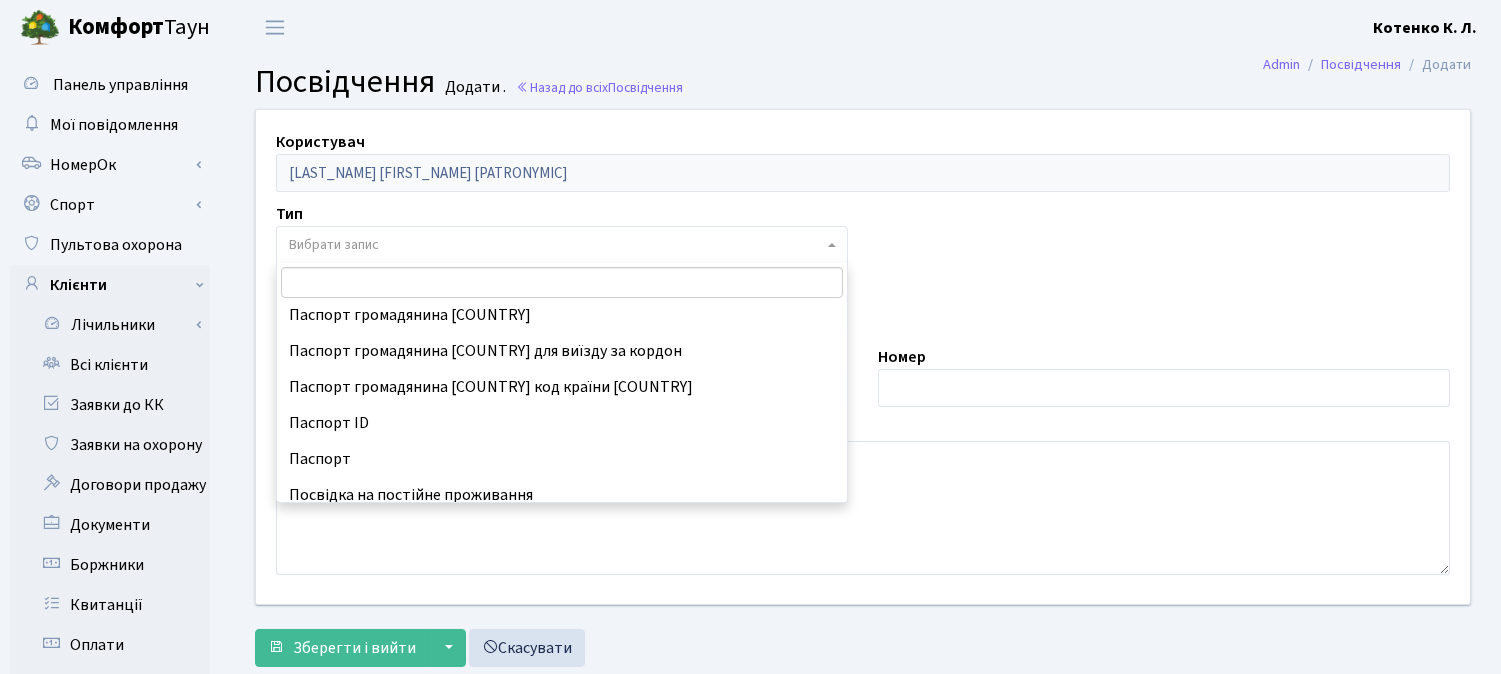 scroll, scrollTop: 222, scrollLeft: 0, axis: vertical 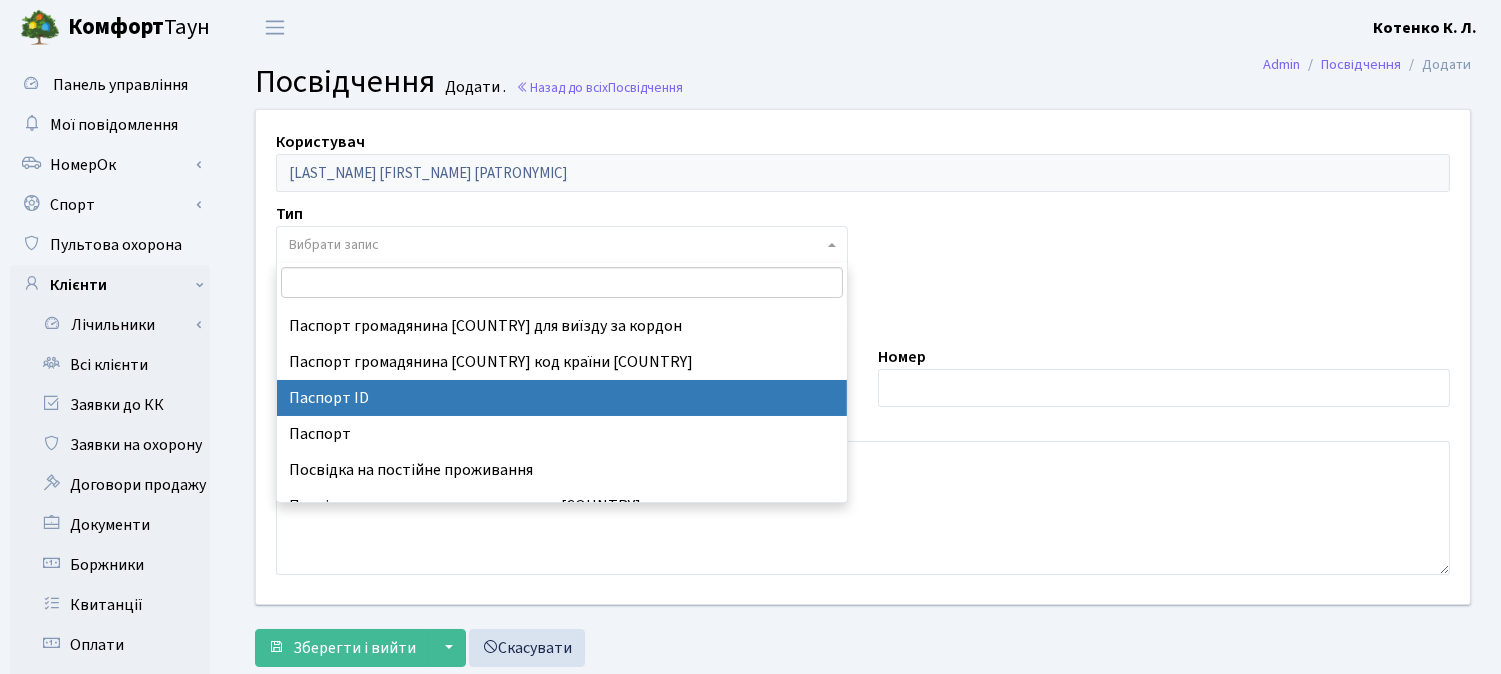 select on "34" 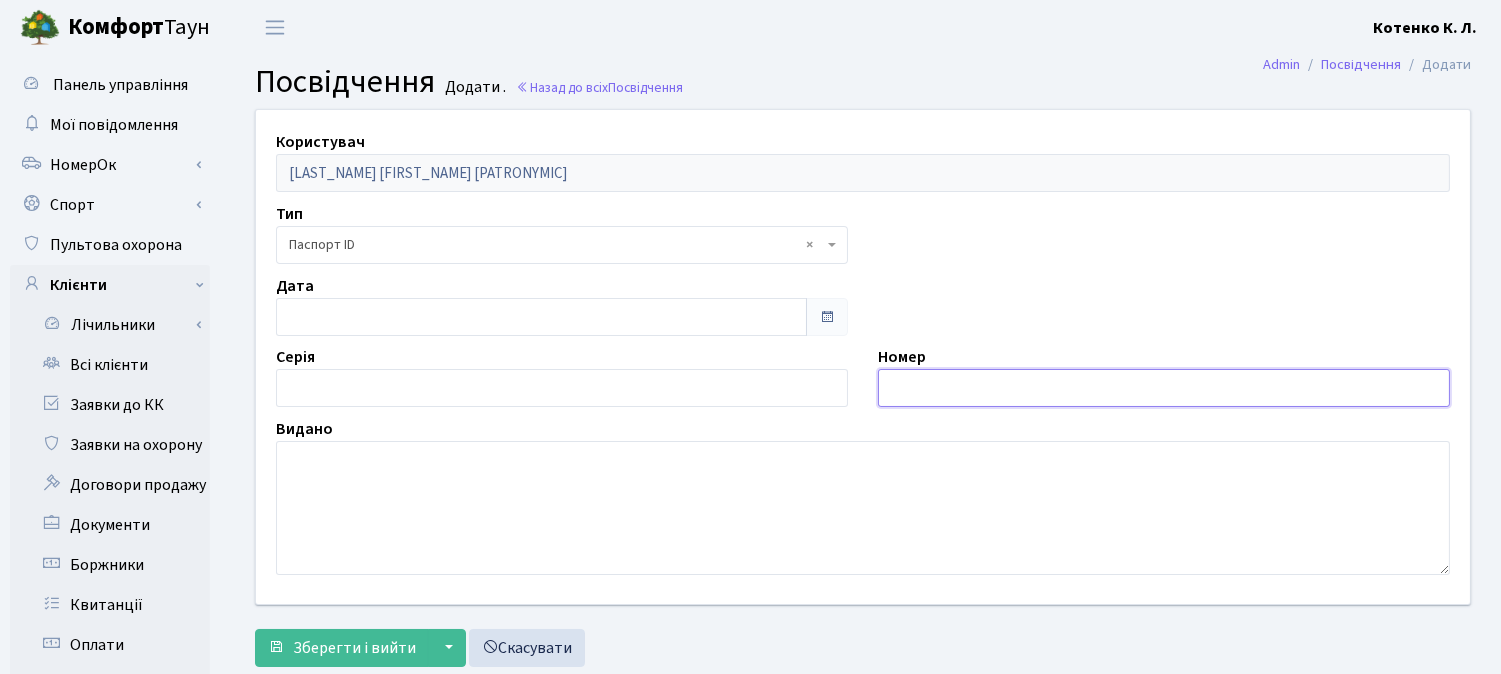 click at bounding box center [1164, 388] 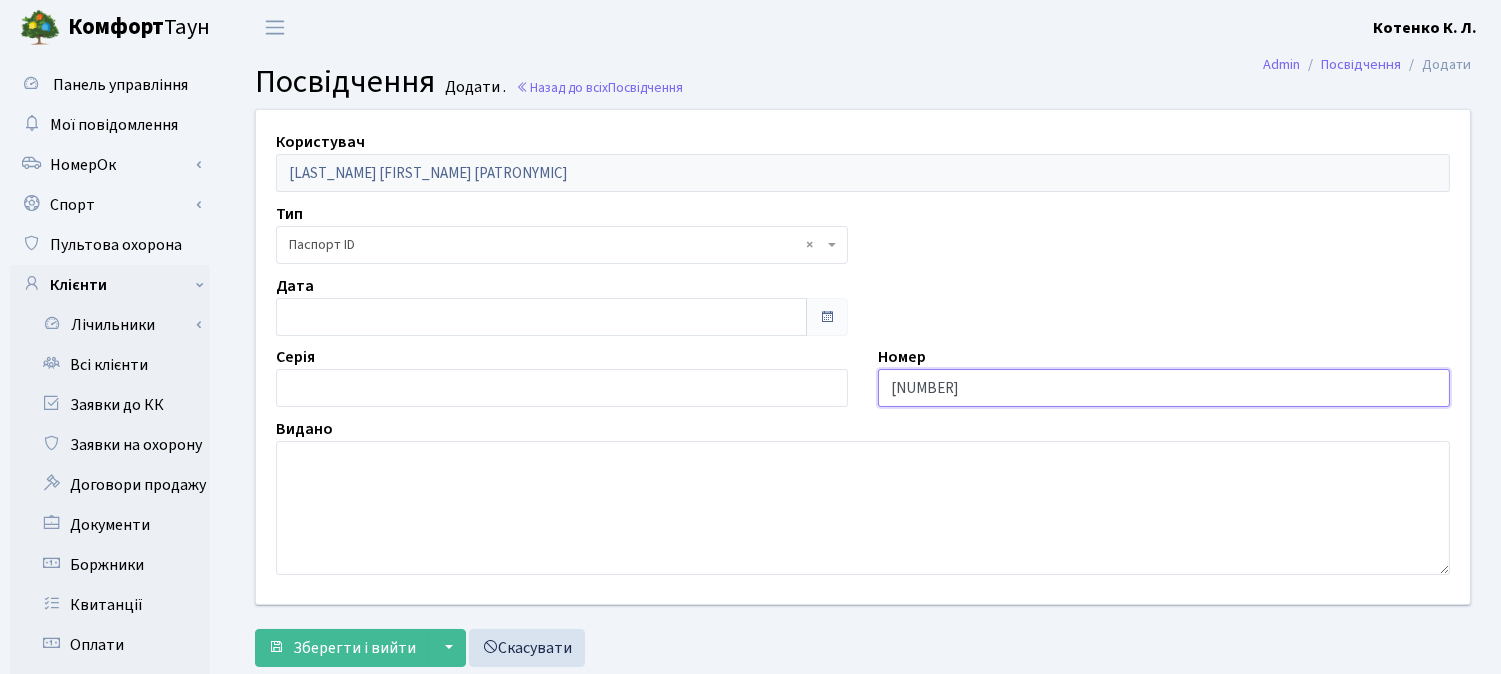 type on "003641925" 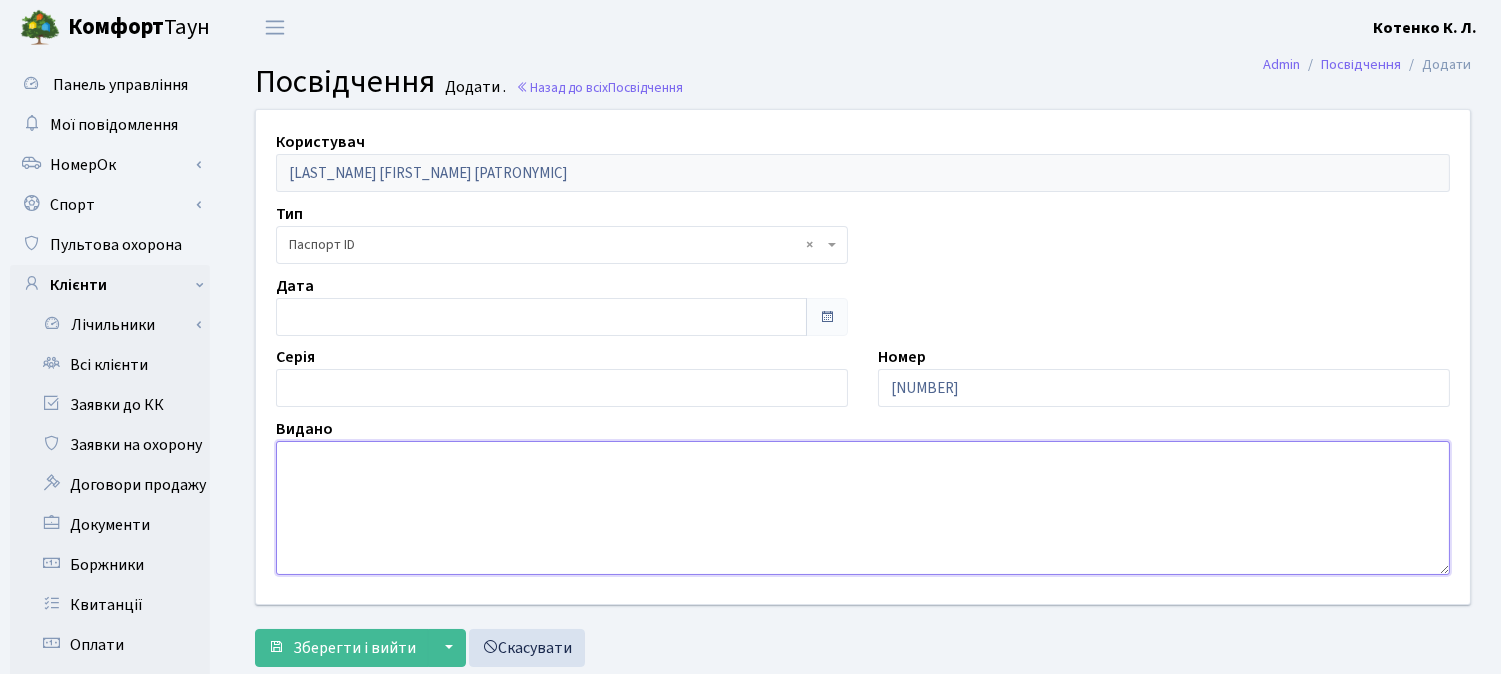 drag, startPoint x: 622, startPoint y: 516, endPoint x: 713, endPoint y: 556, distance: 99.40322 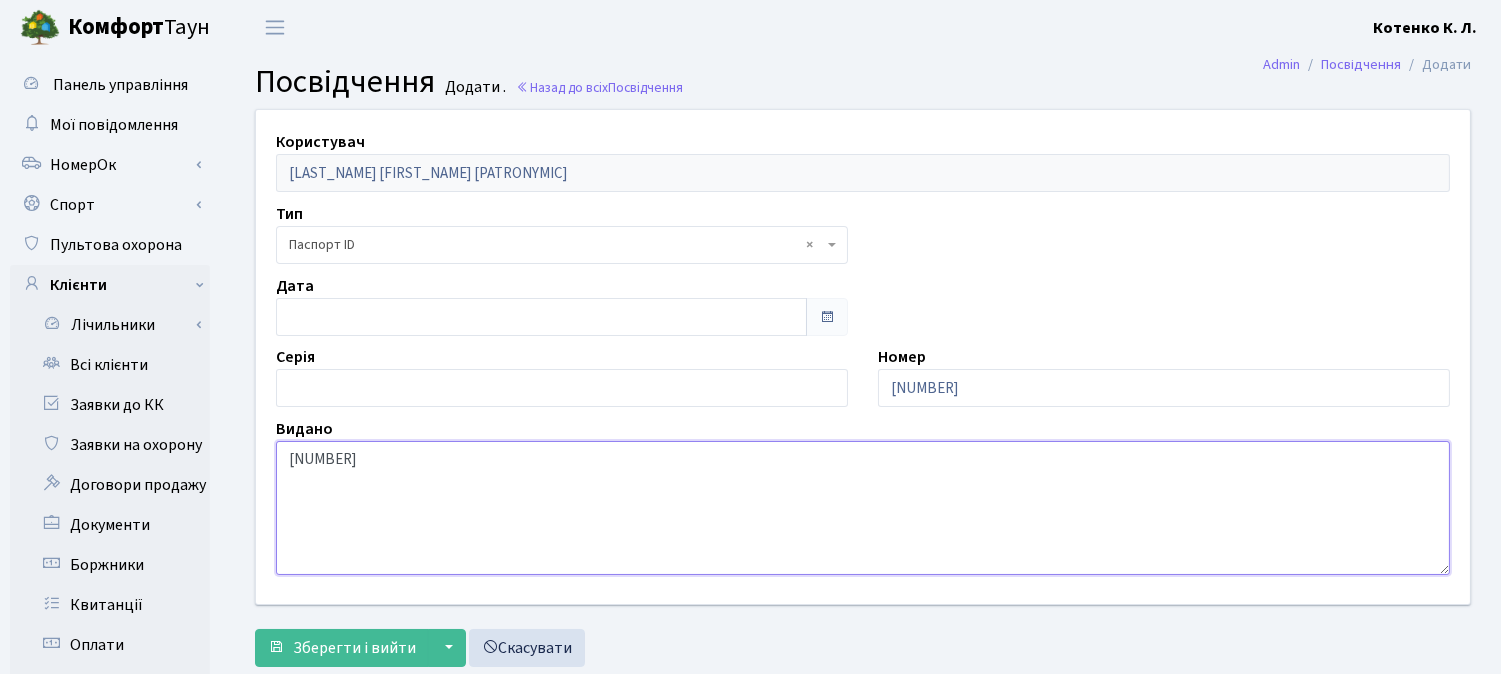 type on "8027" 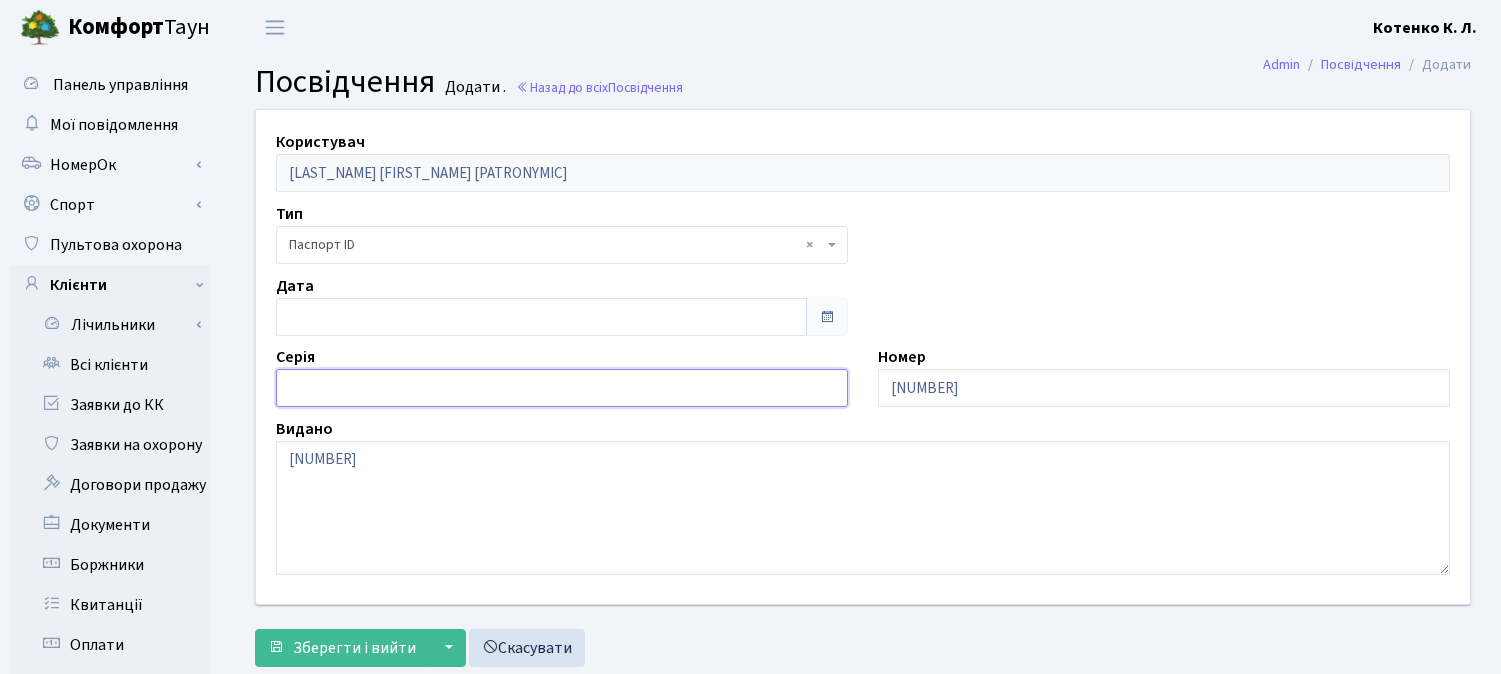 drag, startPoint x: 448, startPoint y: 380, endPoint x: 470, endPoint y: 385, distance: 22.561028 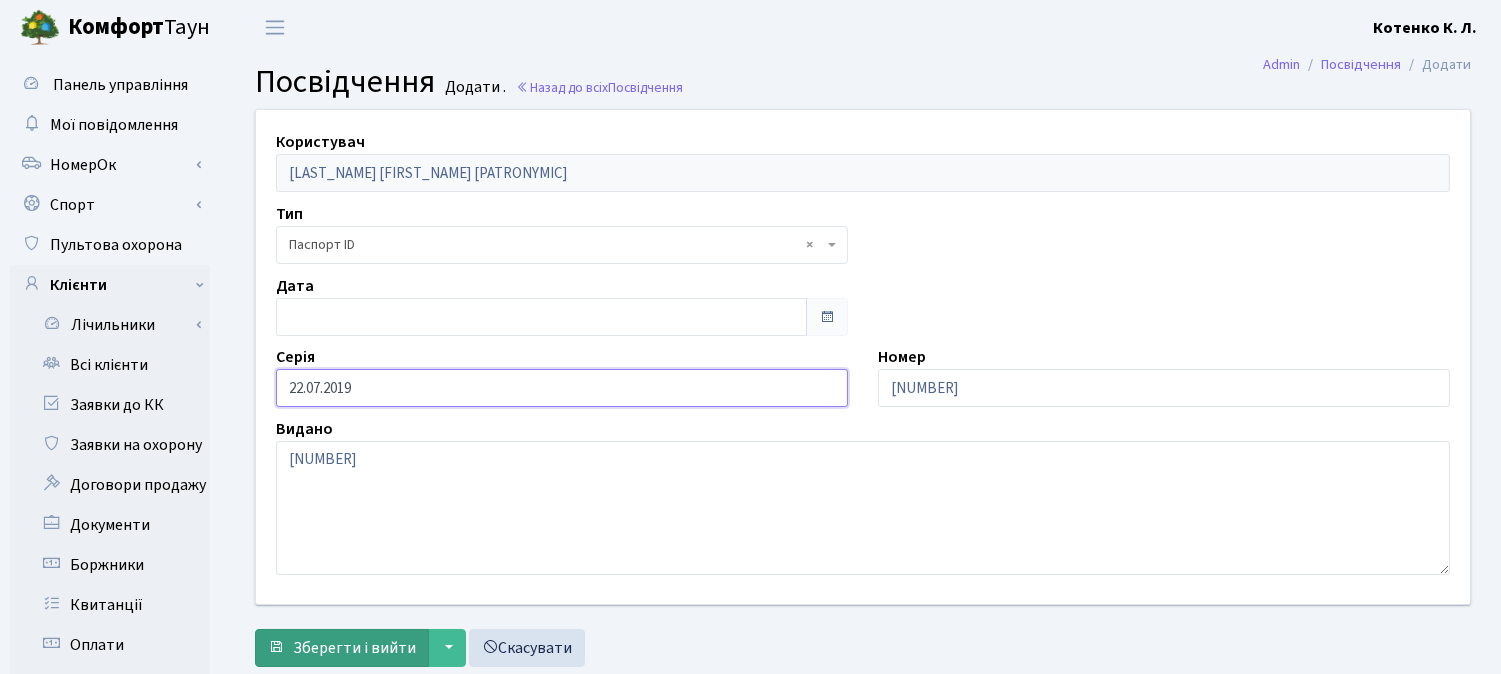 type on "22.07.2019" 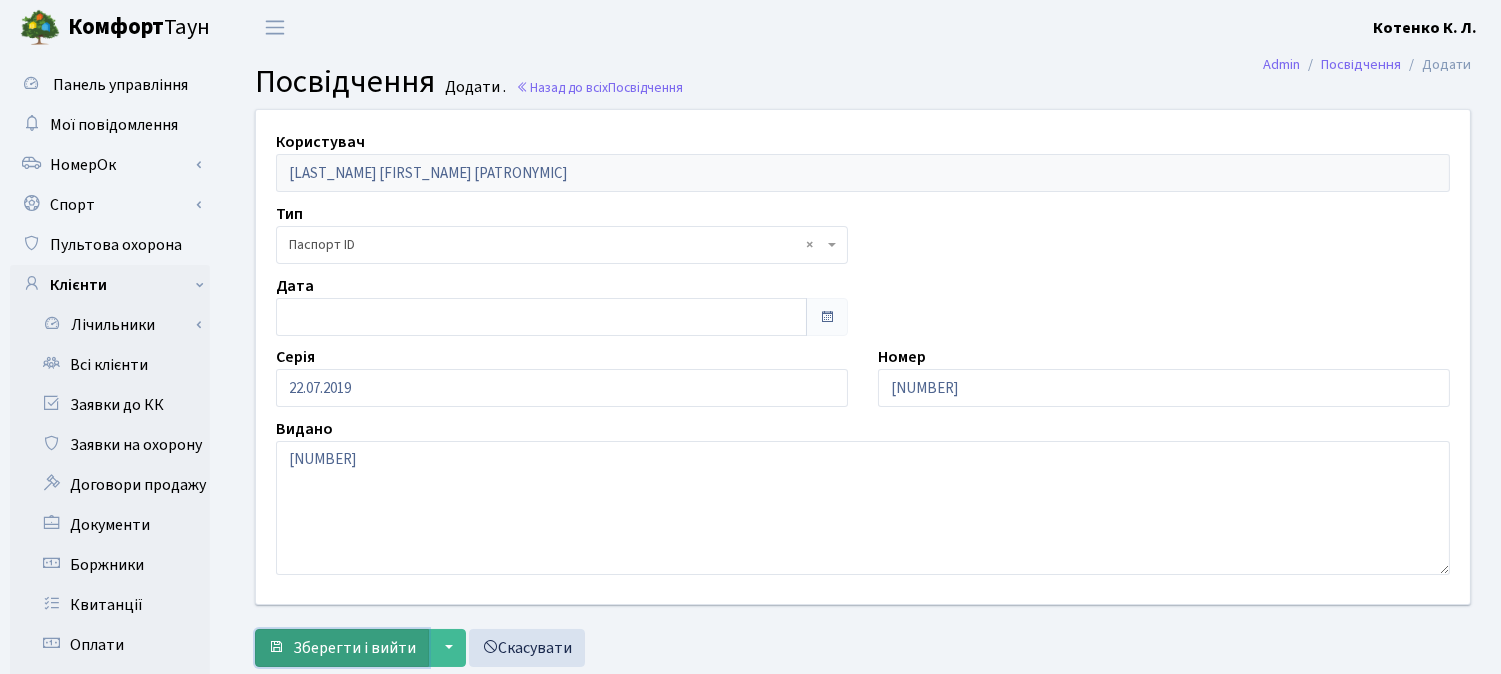 click on "Зберегти і вийти" at bounding box center [354, 648] 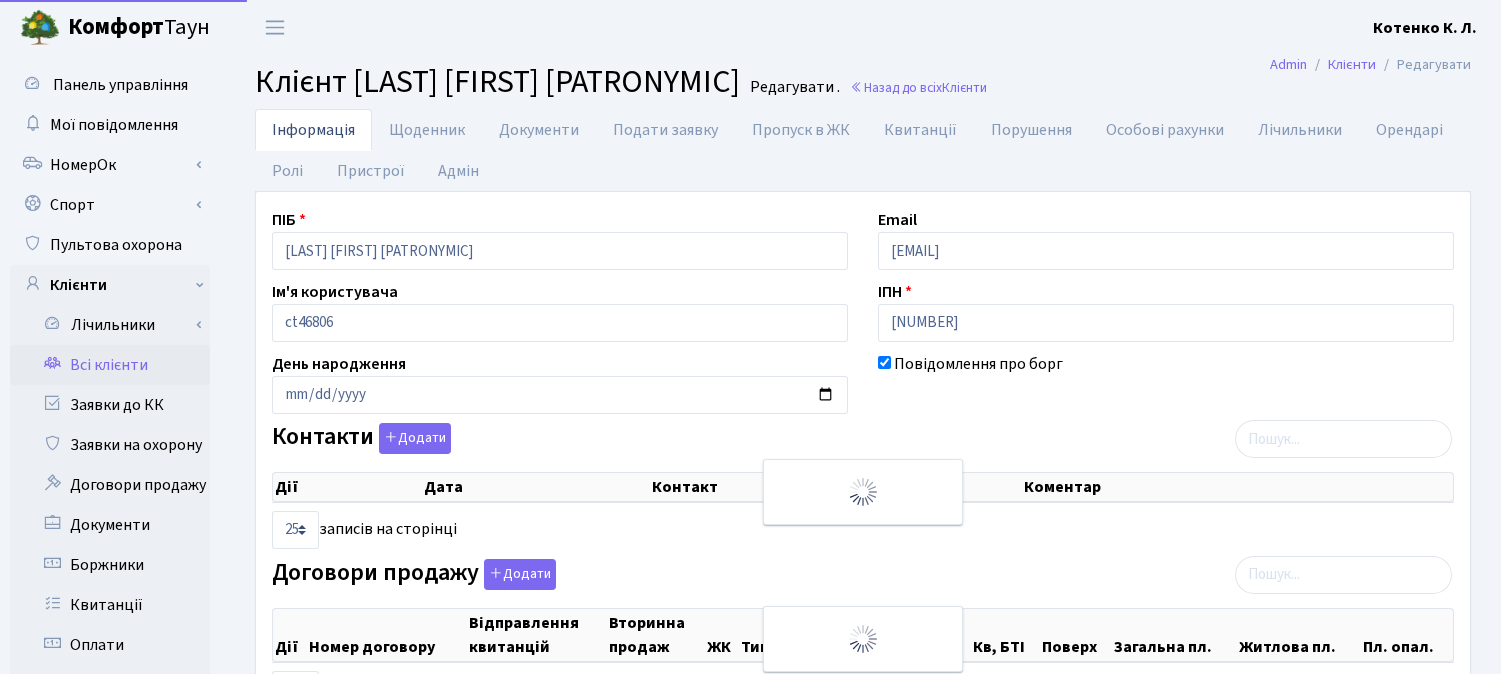 select on "25" 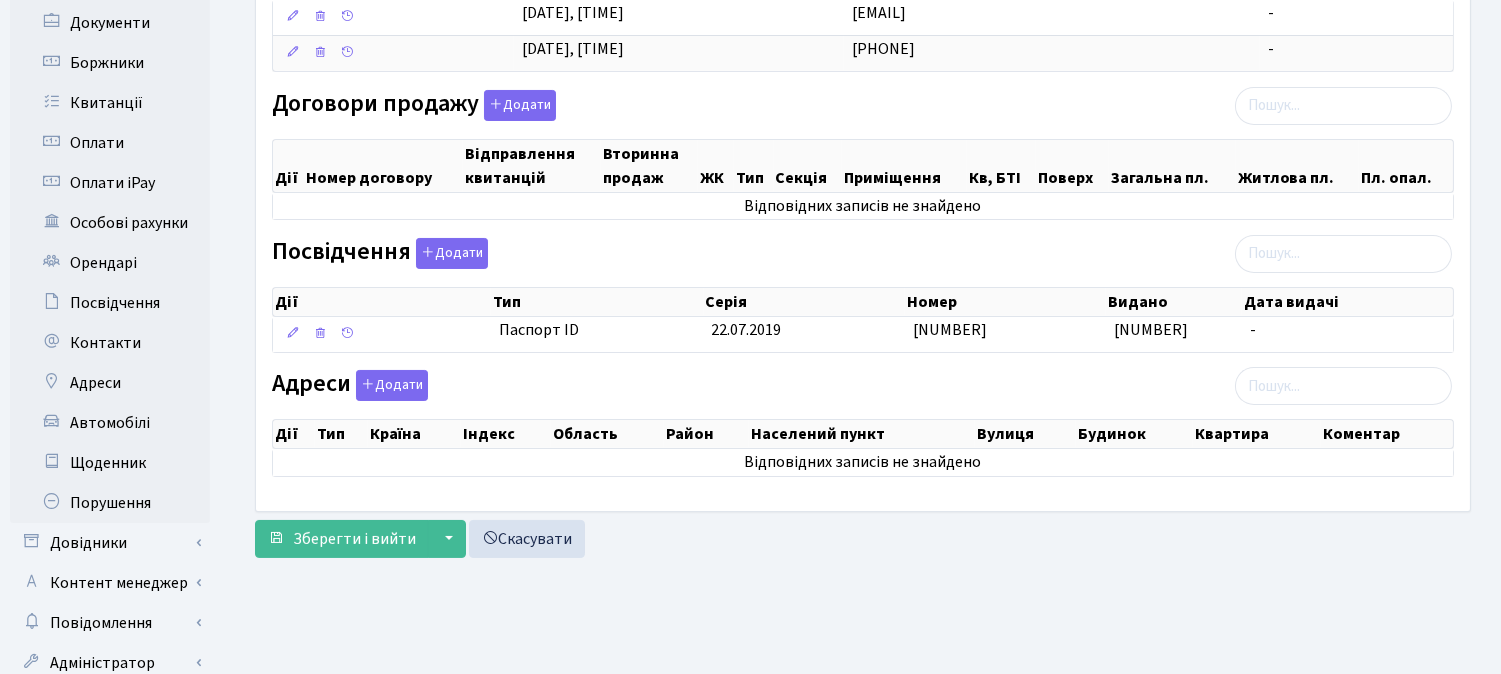 scroll, scrollTop: 570, scrollLeft: 0, axis: vertical 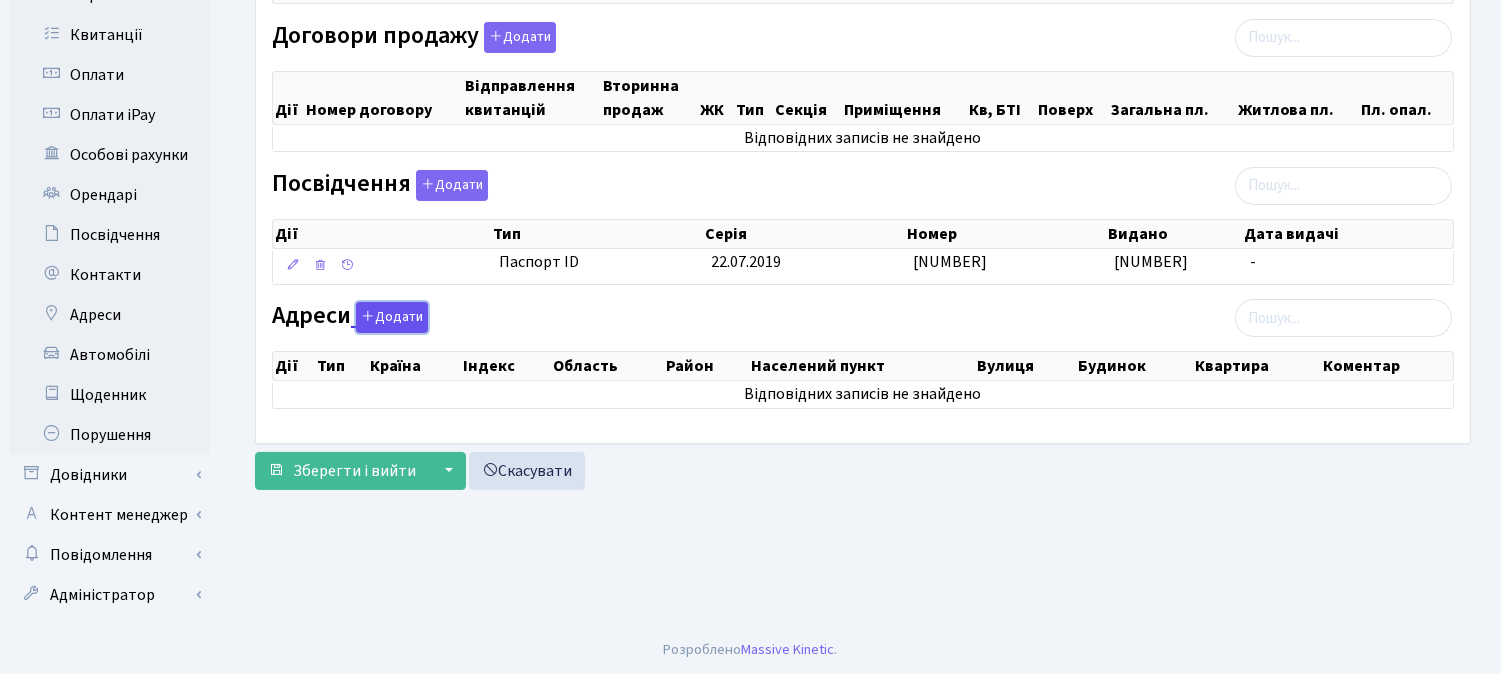 click on "Додати" at bounding box center (392, 317) 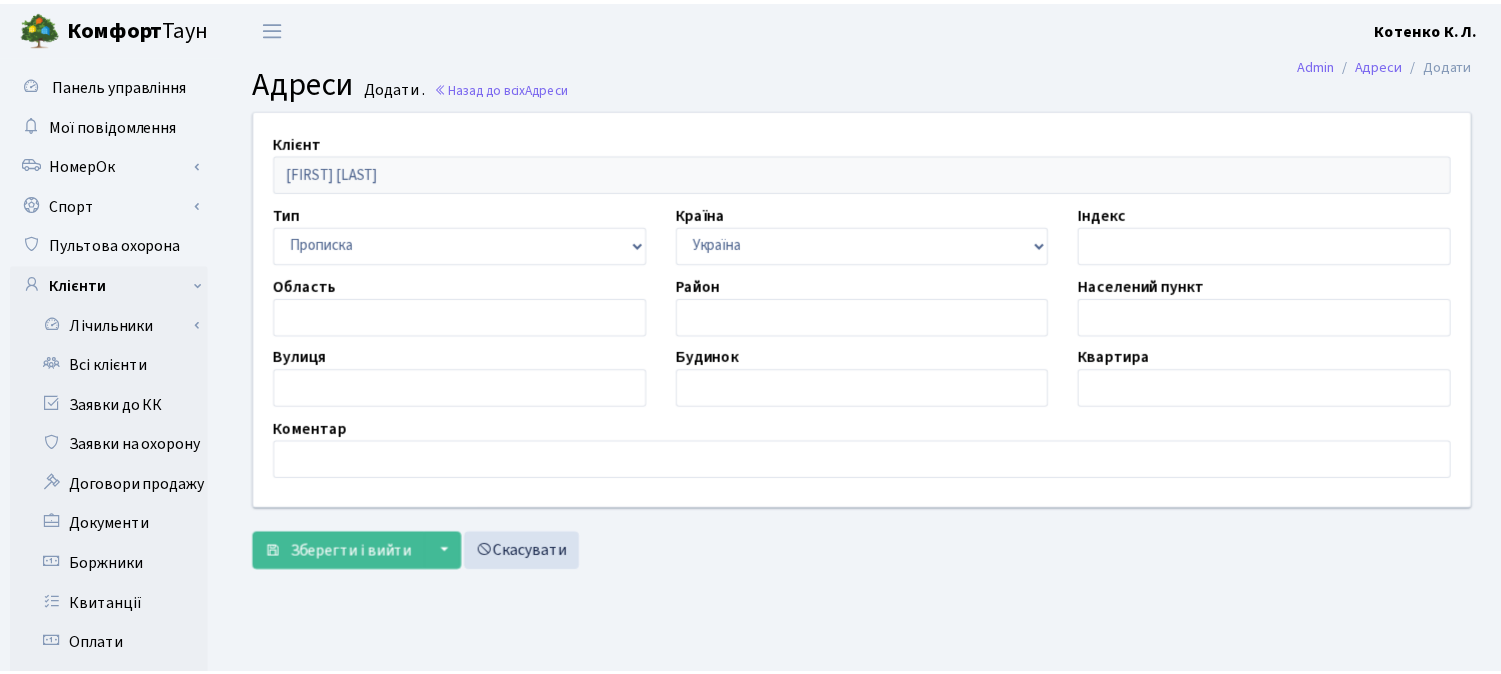 scroll, scrollTop: 0, scrollLeft: 0, axis: both 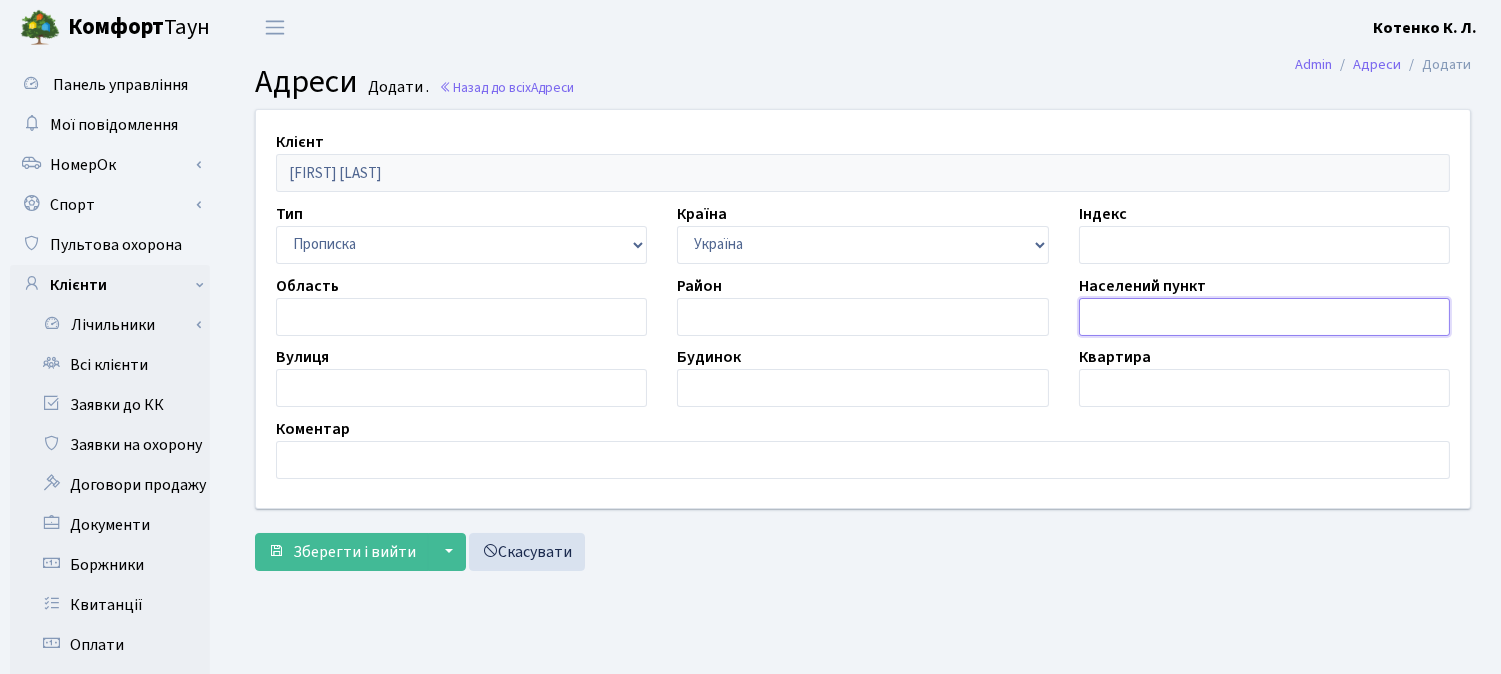 click at bounding box center [1264, 317] 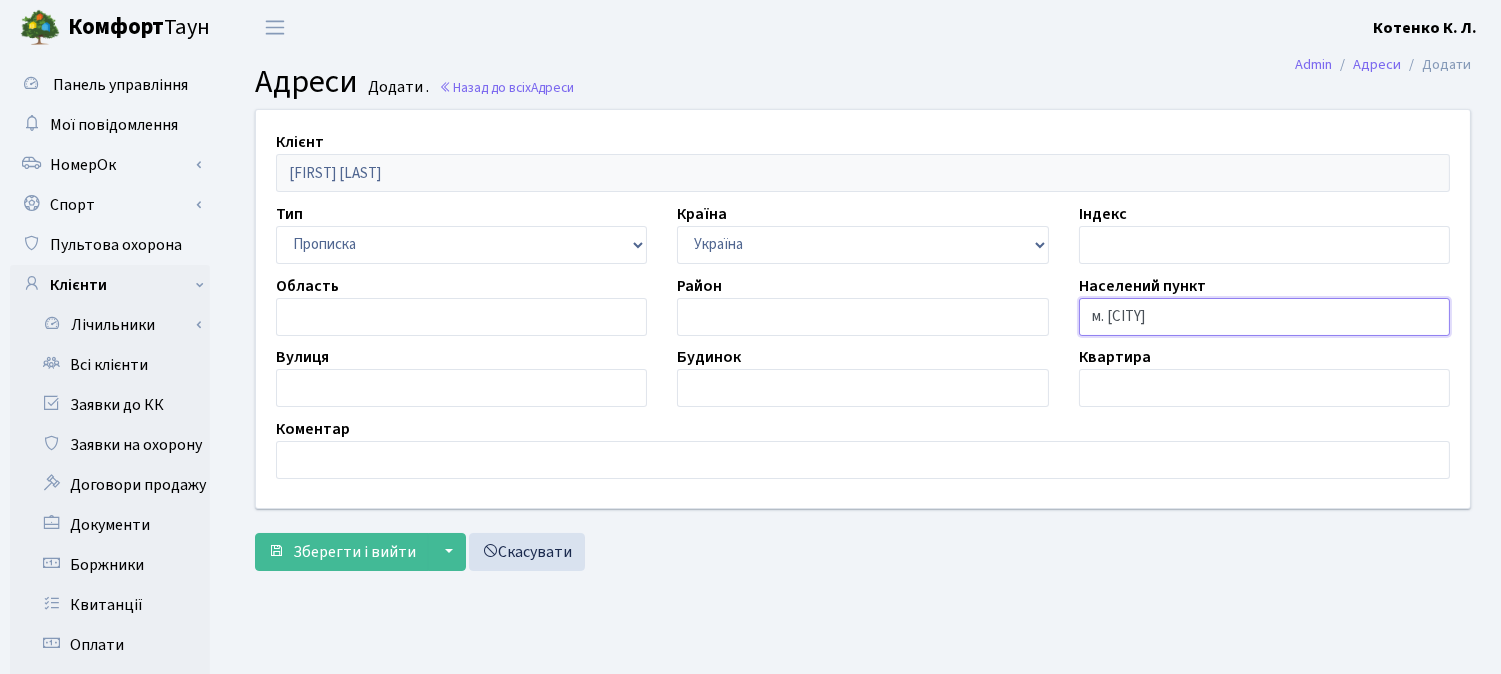 type on "м. [CITY]" 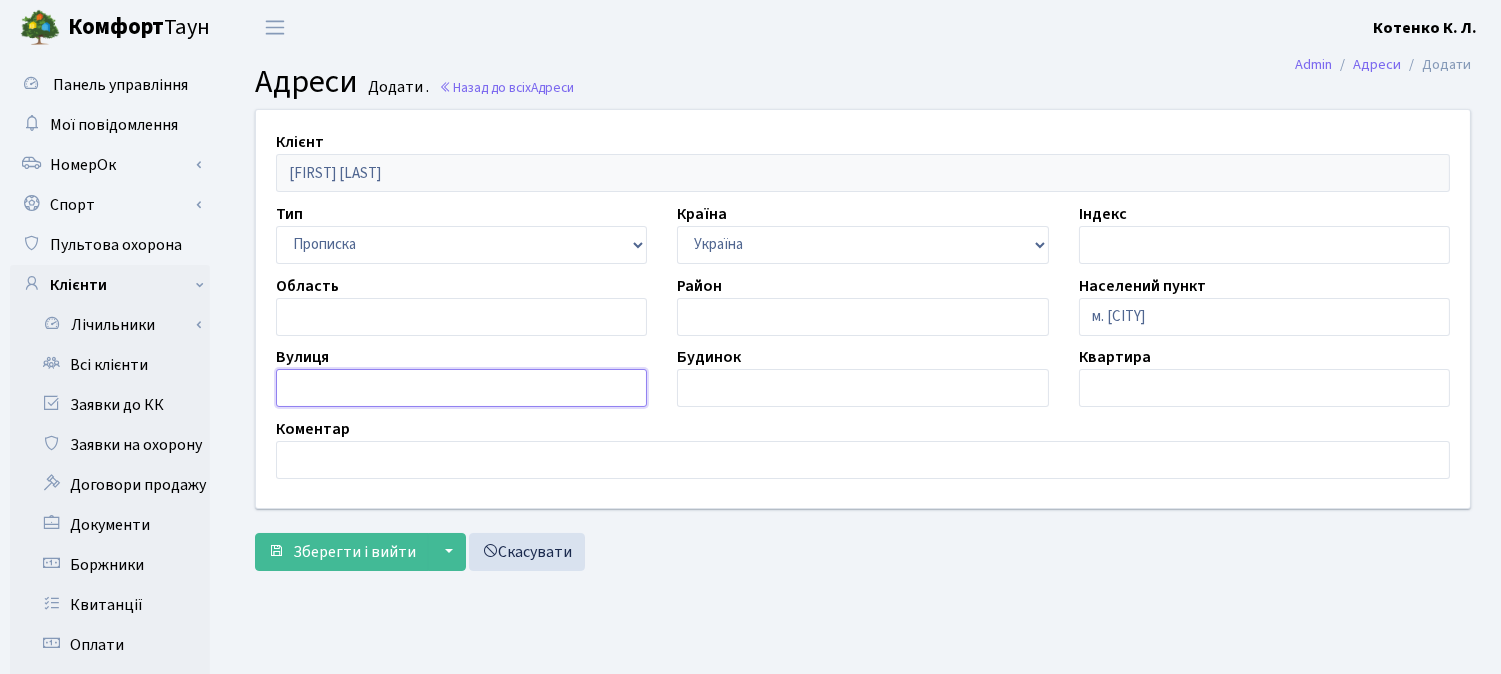 click at bounding box center (461, 388) 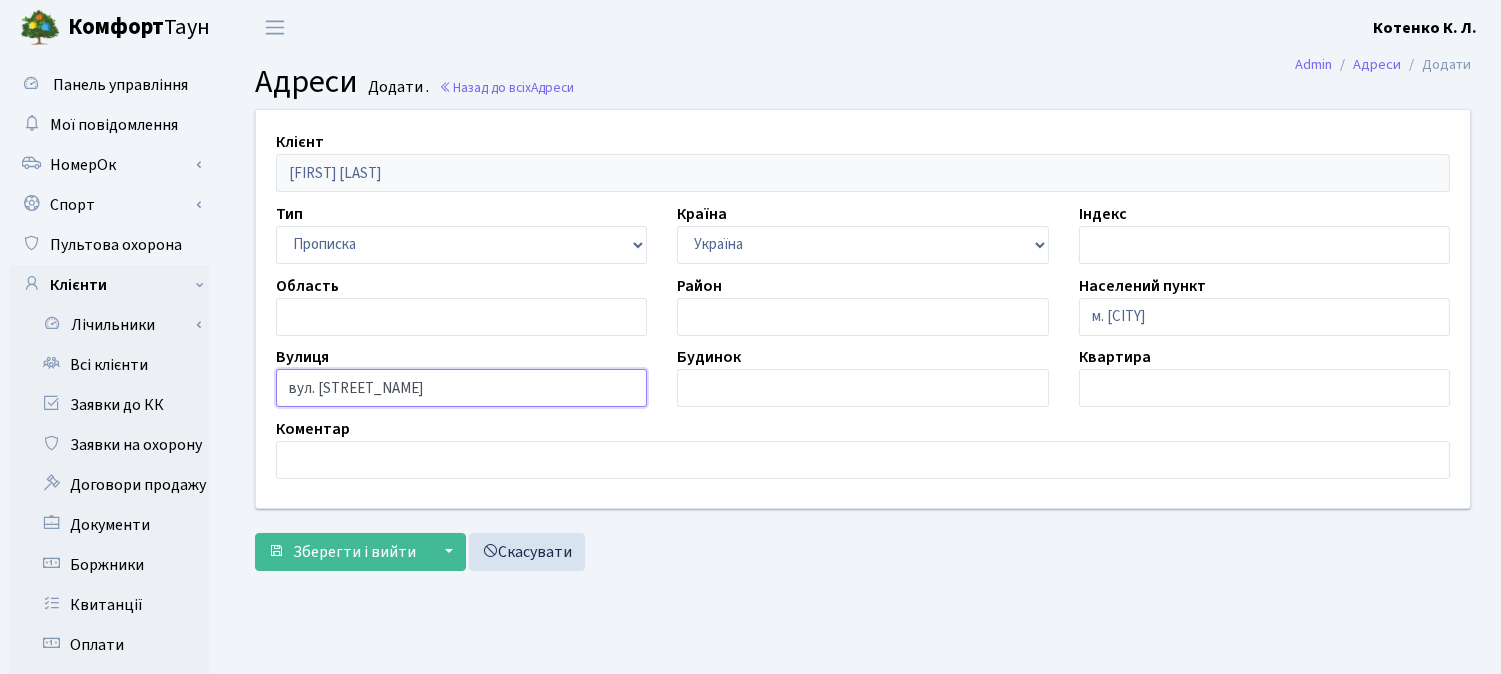 type on "[STREET]" 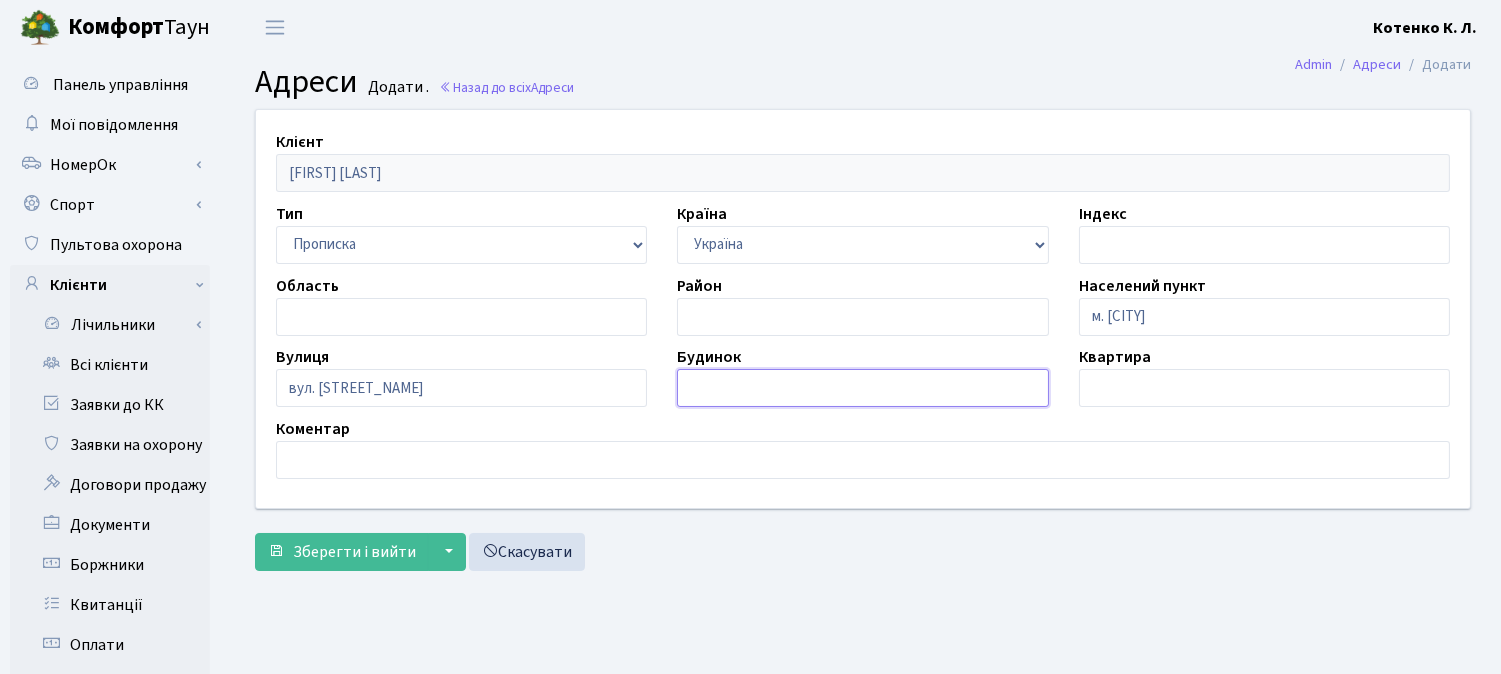 click at bounding box center (862, 388) 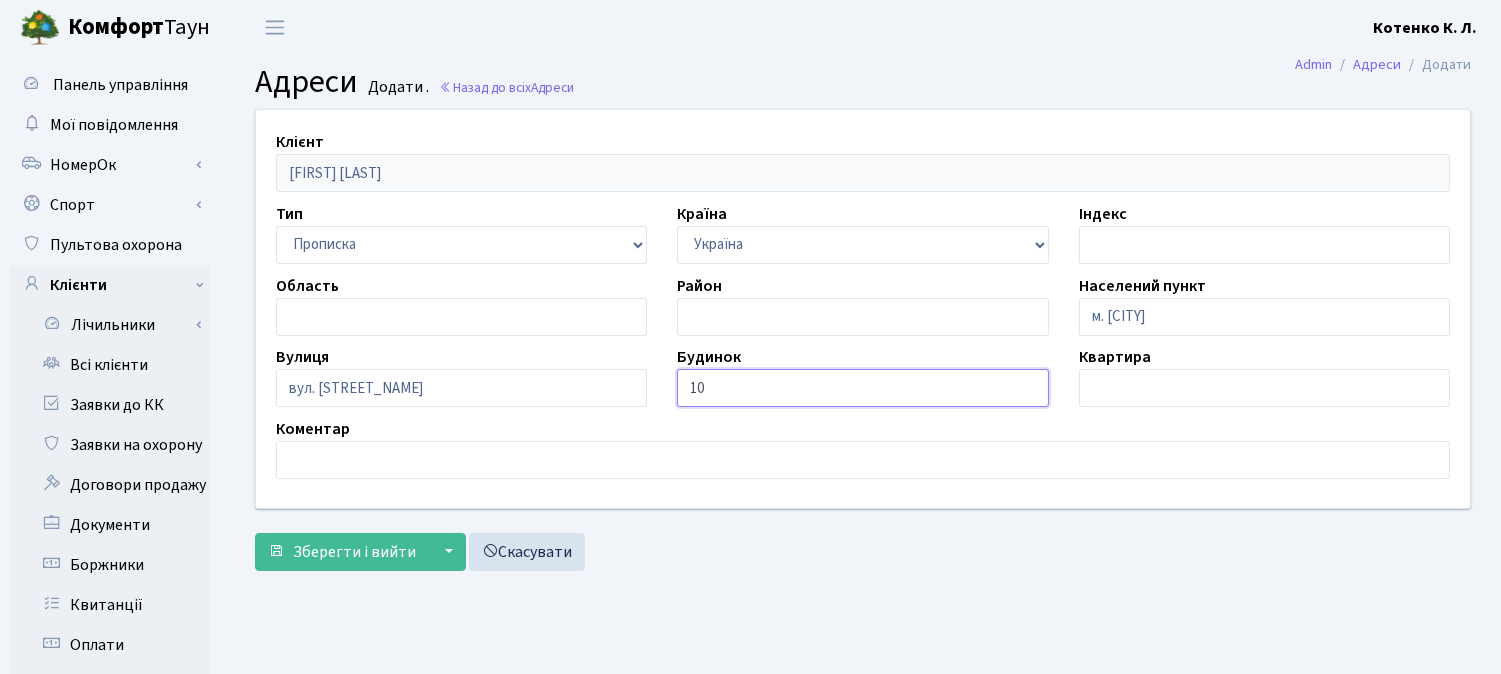 type on "10" 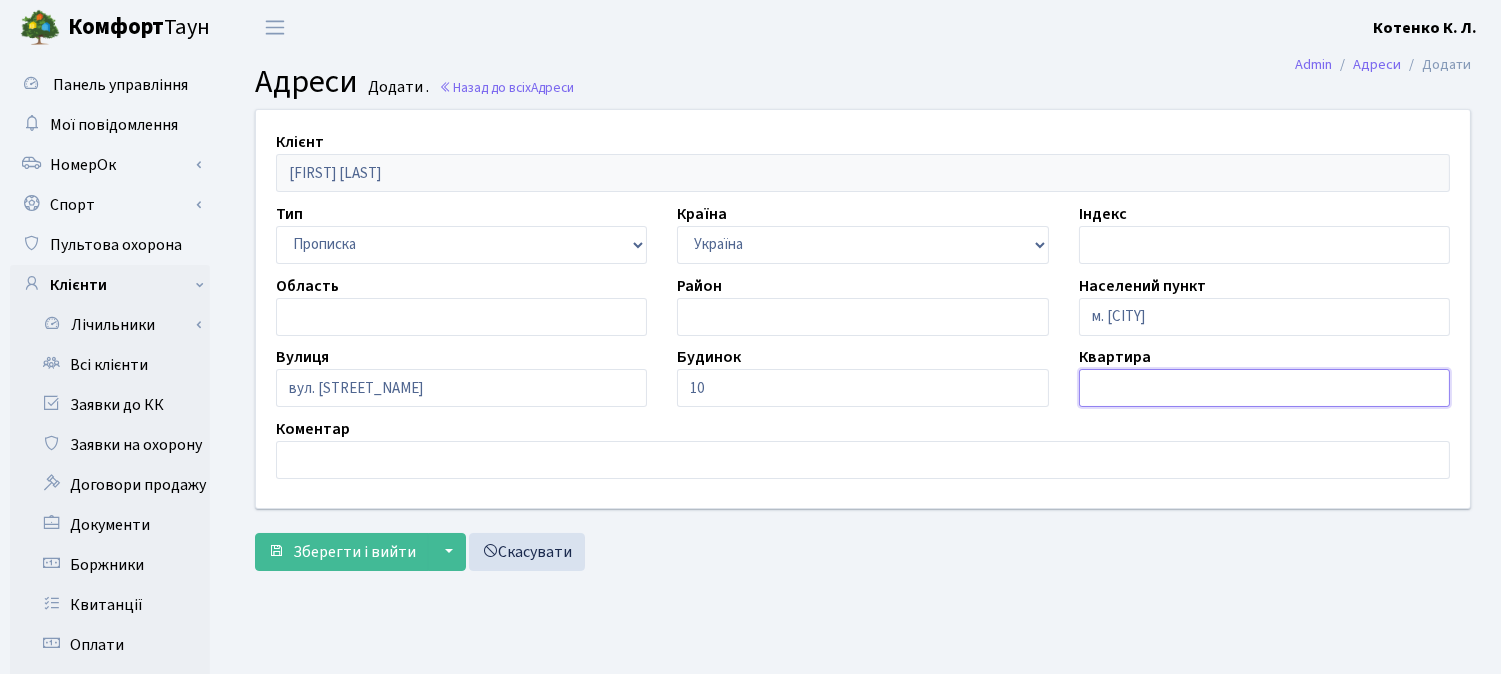drag, startPoint x: 1153, startPoint y: 385, endPoint x: 1168, endPoint y: 384, distance: 15.033297 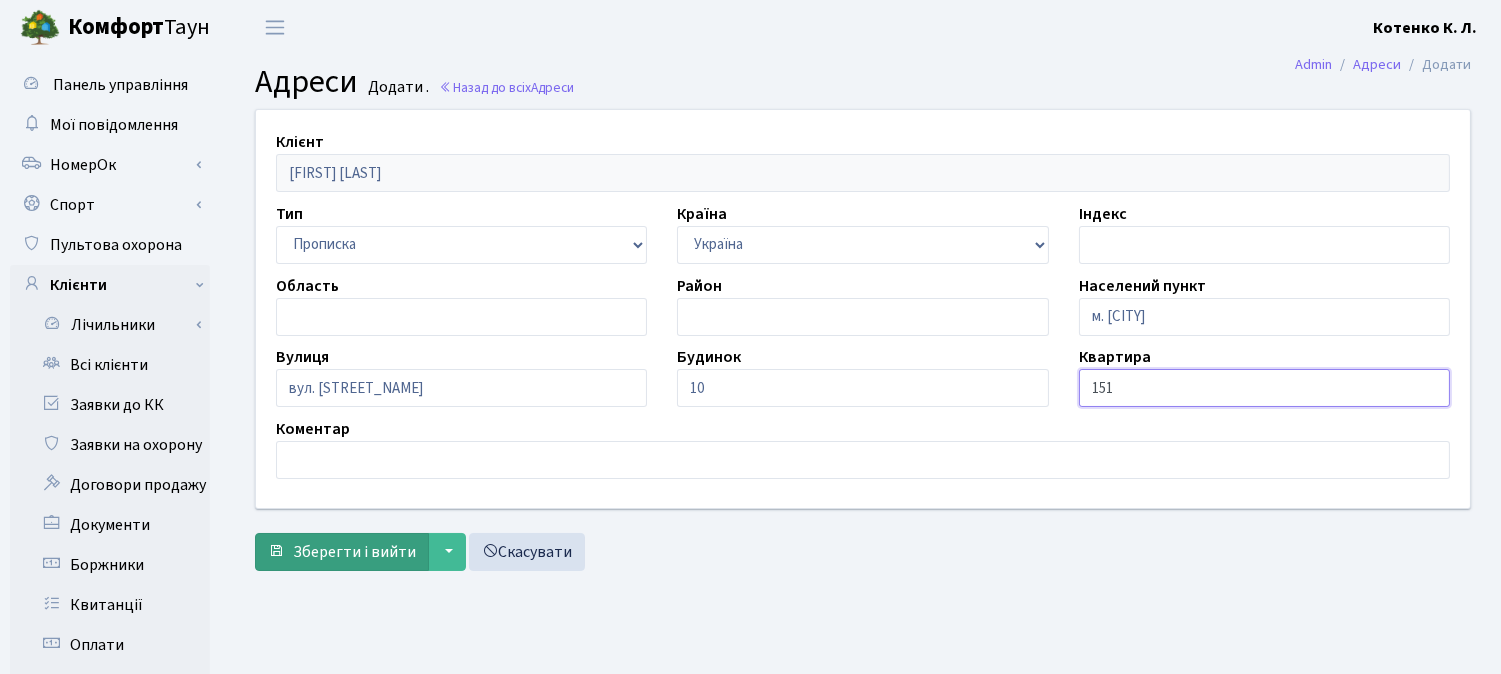 type on "151" 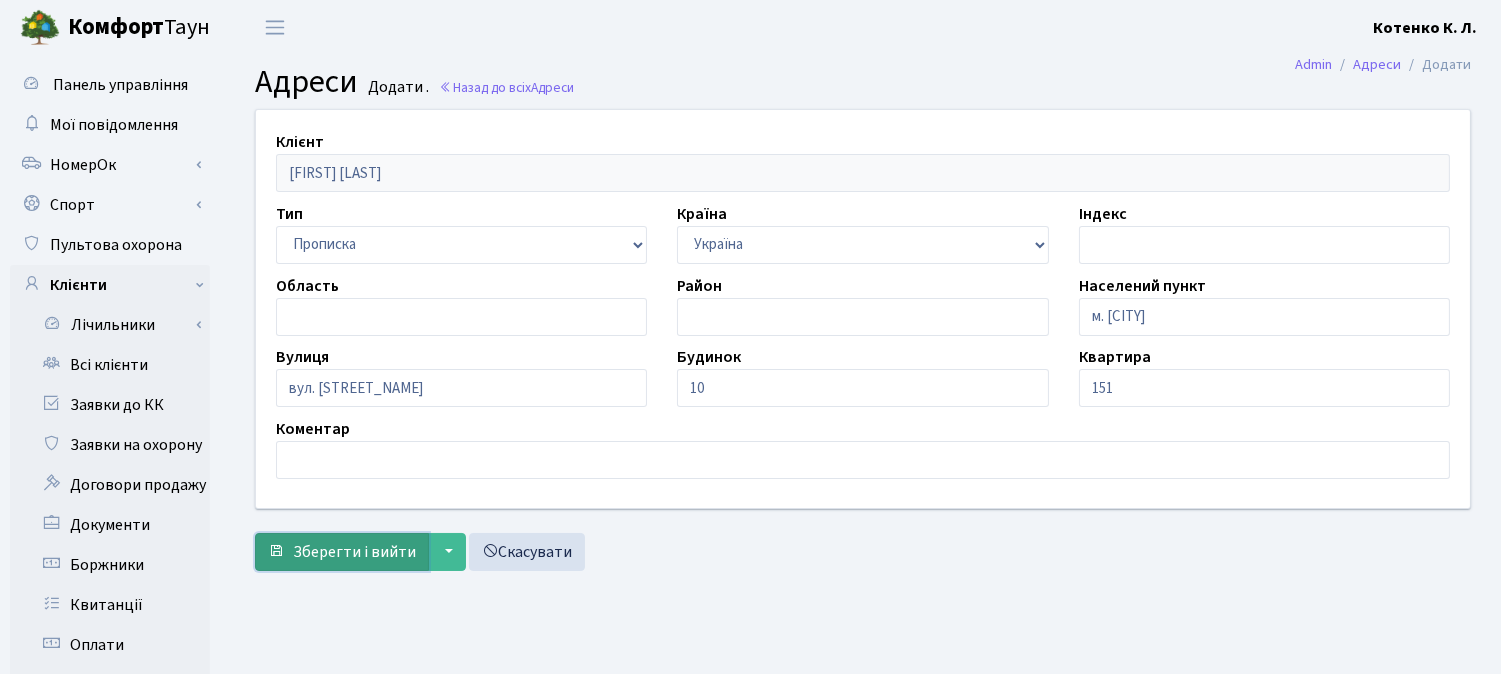 click on "Зберегти і вийти" at bounding box center [354, 552] 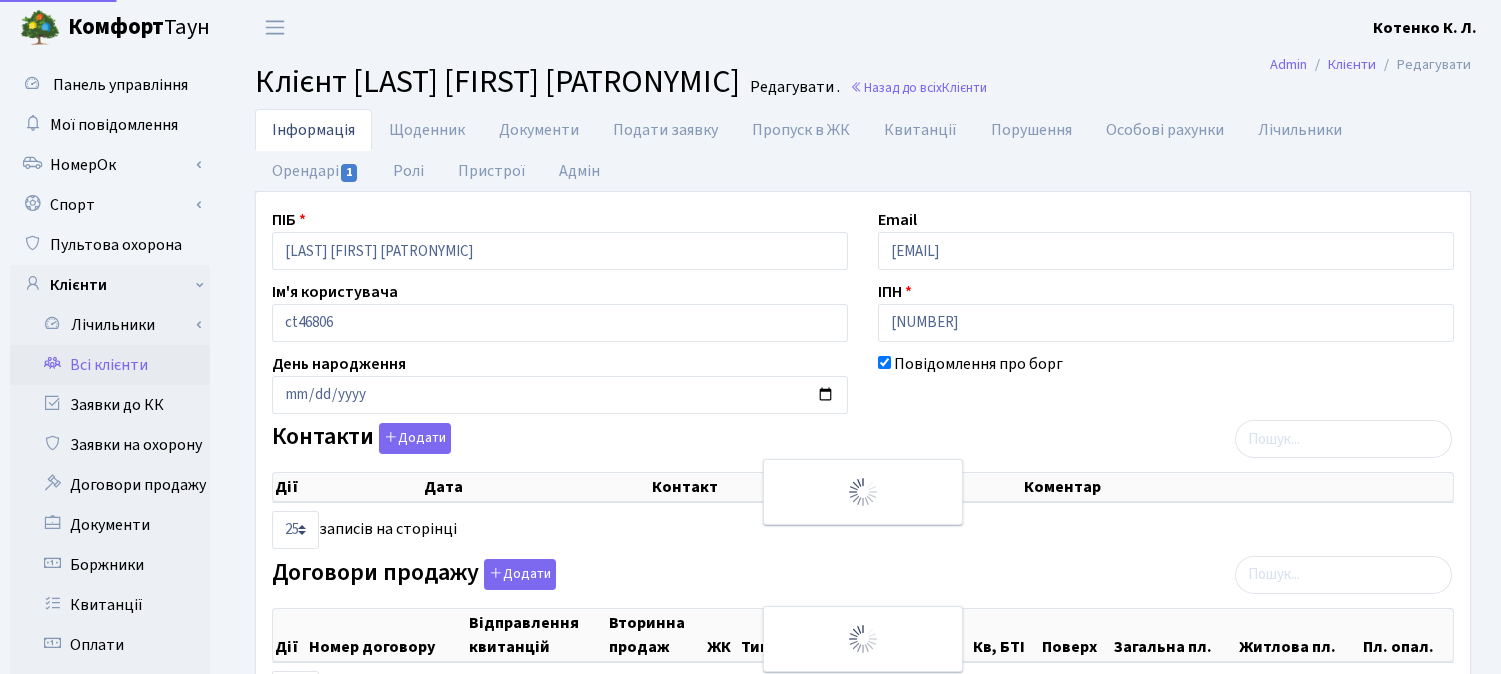 select on "25" 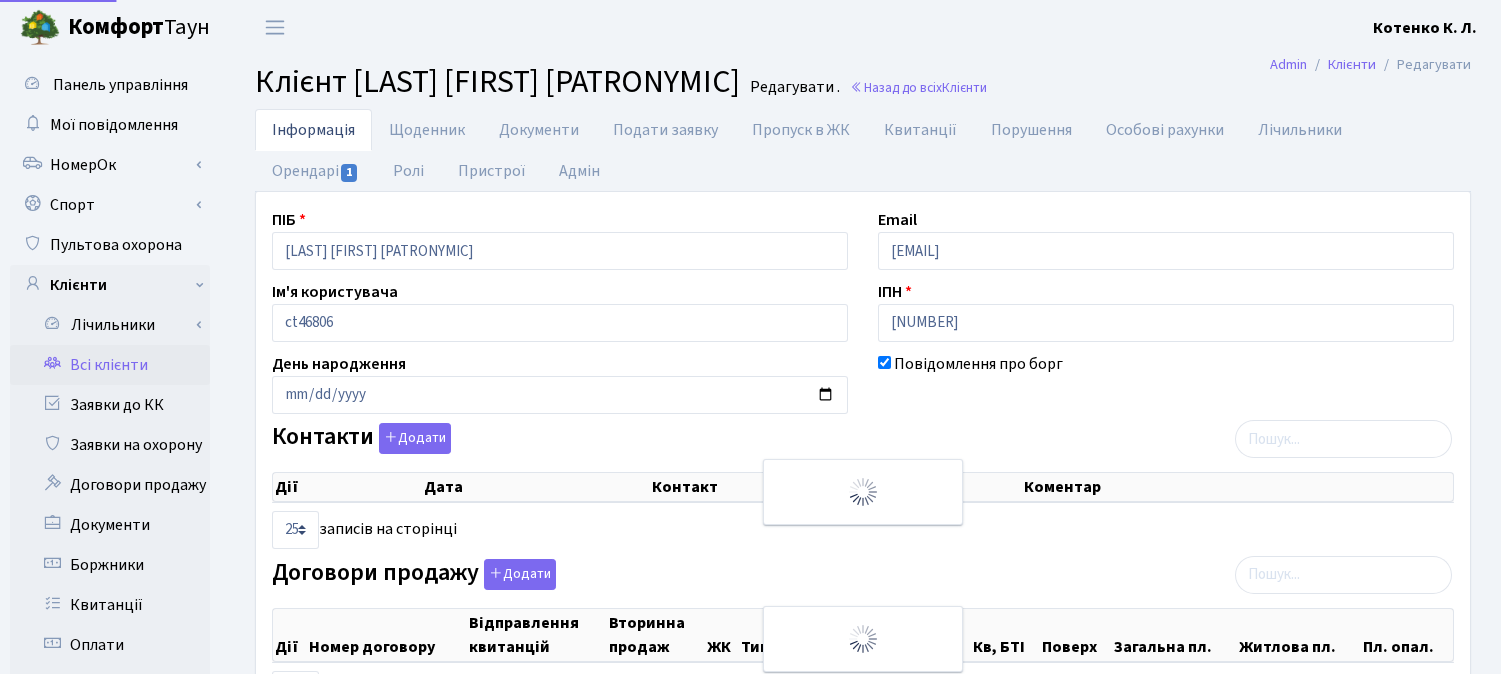 select on "25" 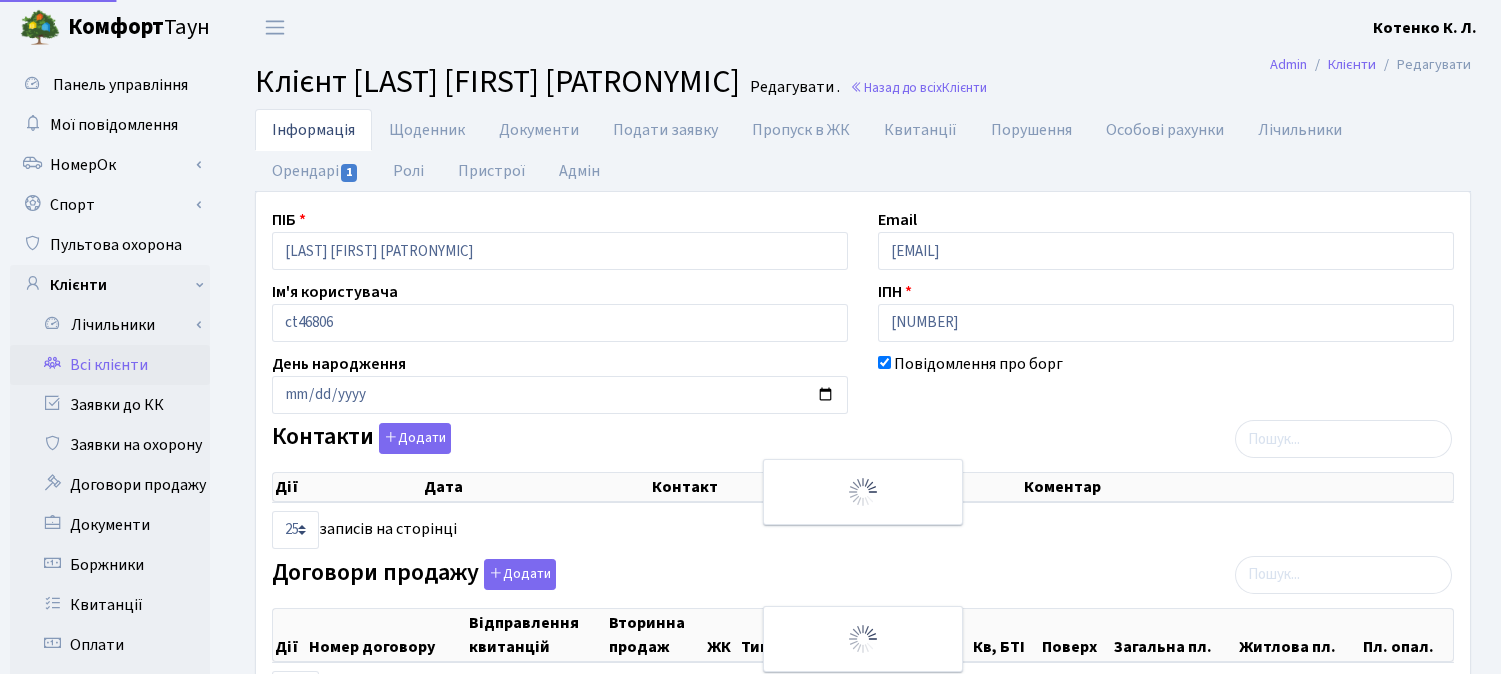 select on "25" 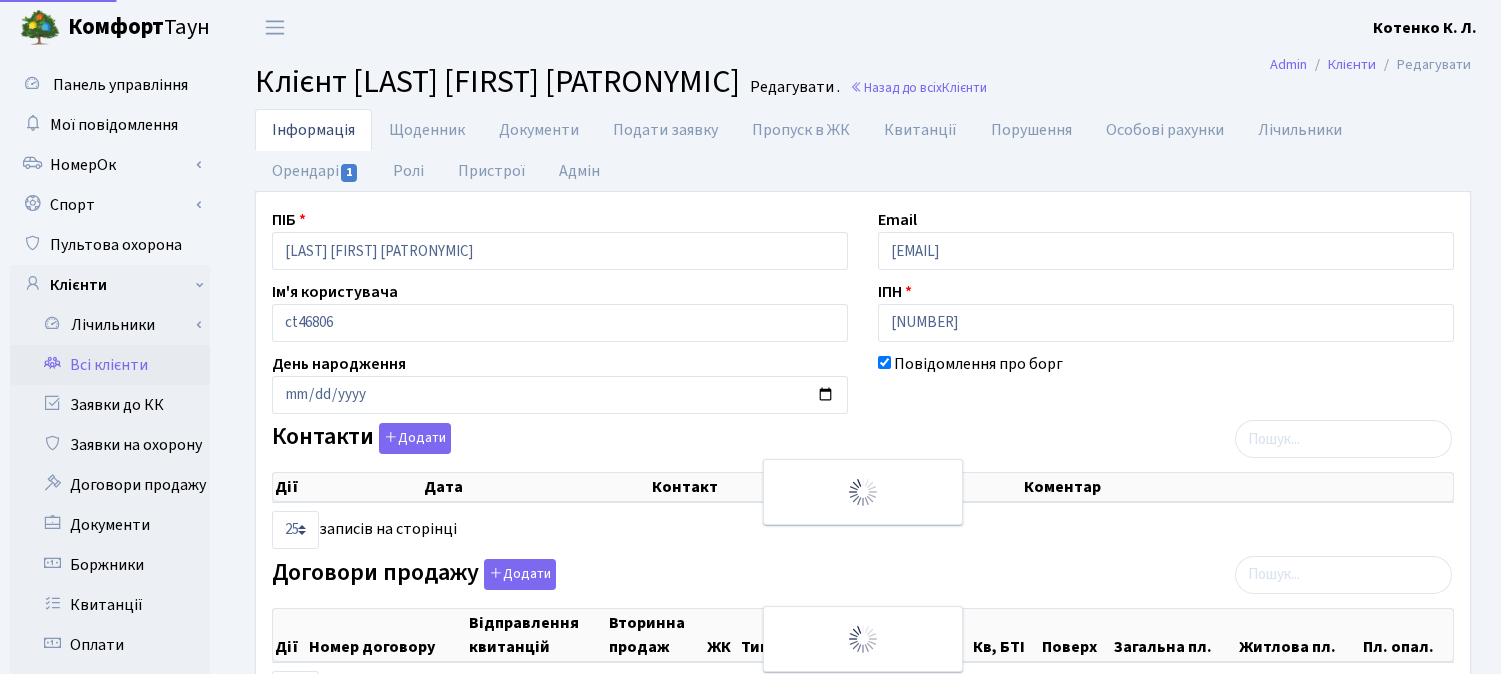 select on "25" 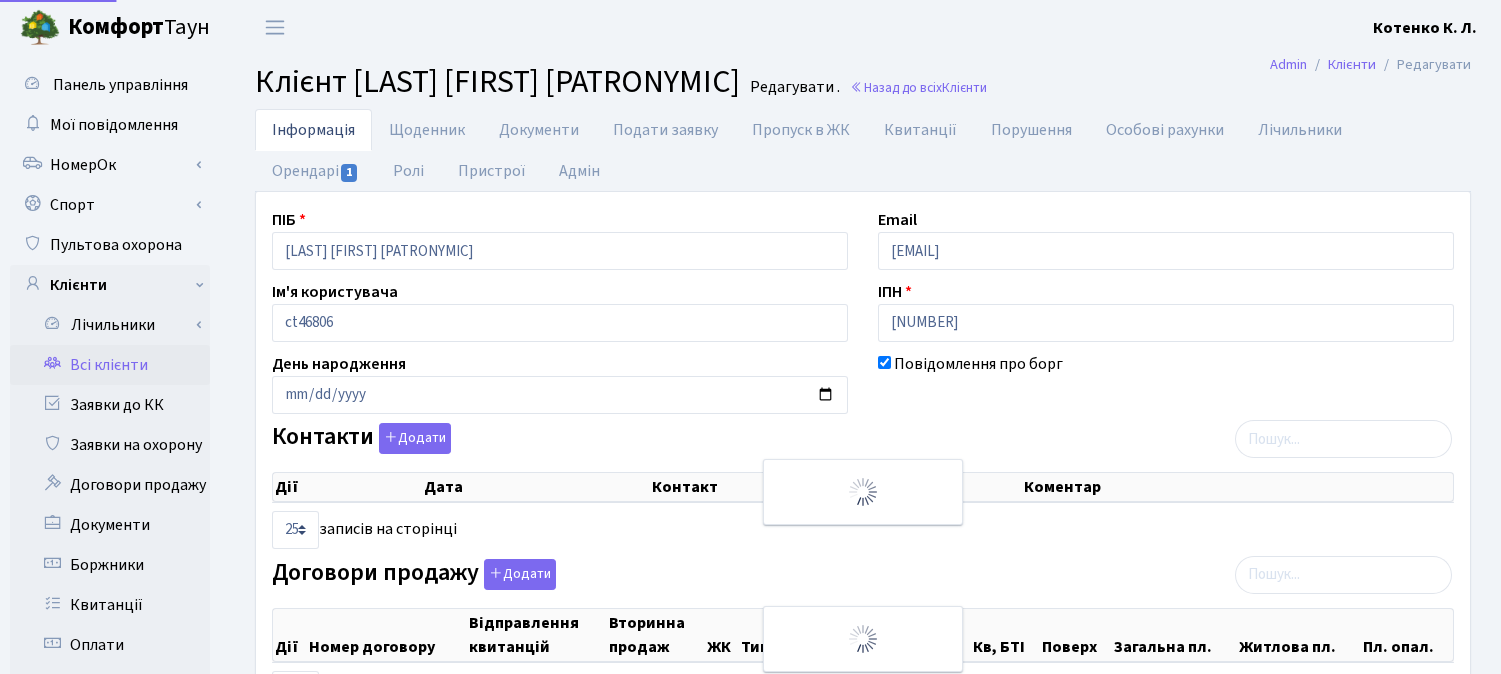 select on "25" 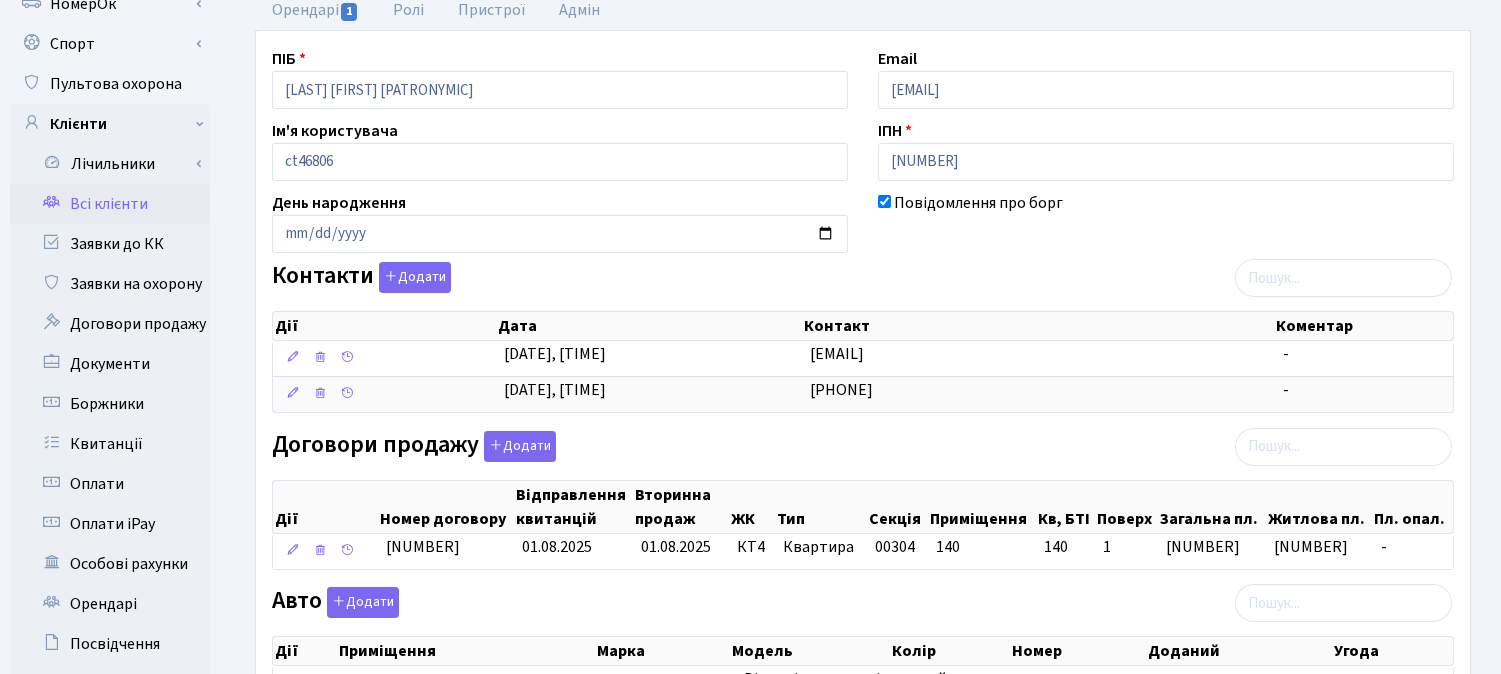 scroll, scrollTop: 222, scrollLeft: 0, axis: vertical 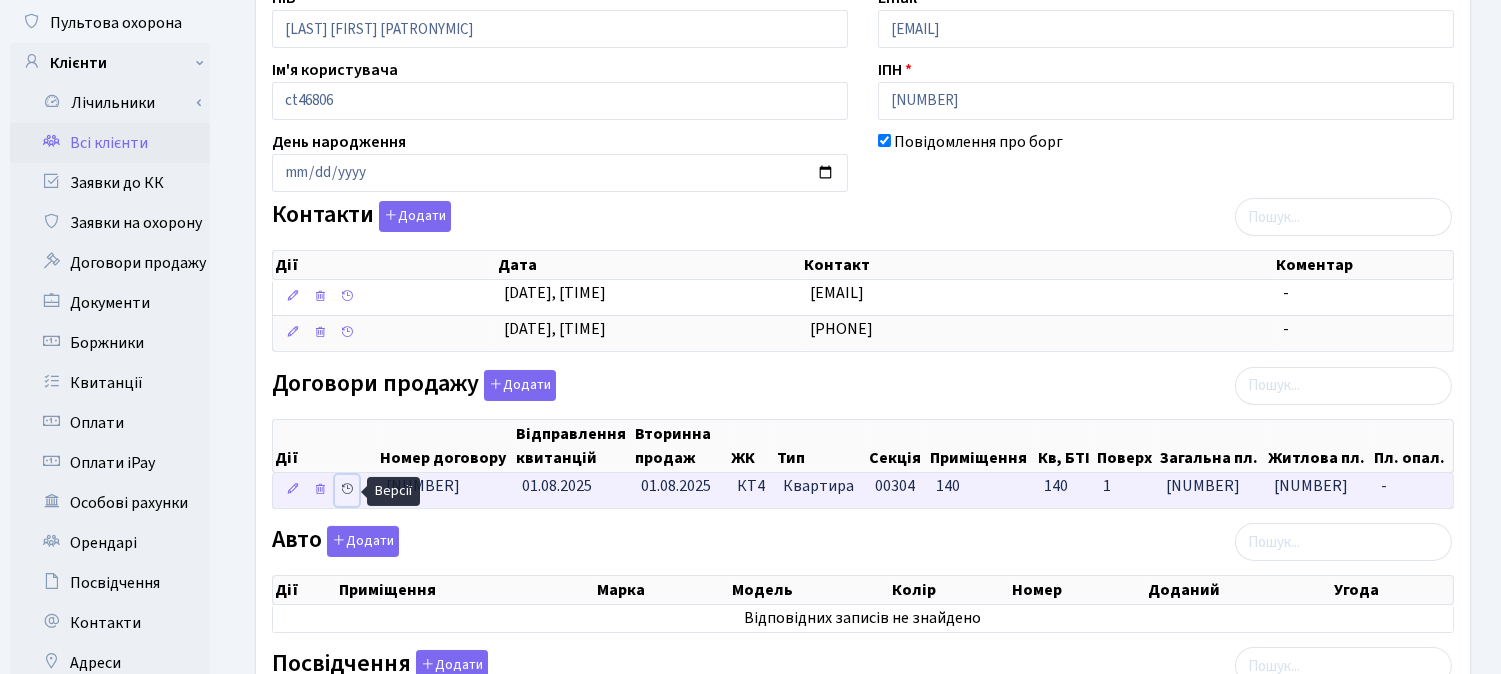 click at bounding box center (347, 489) 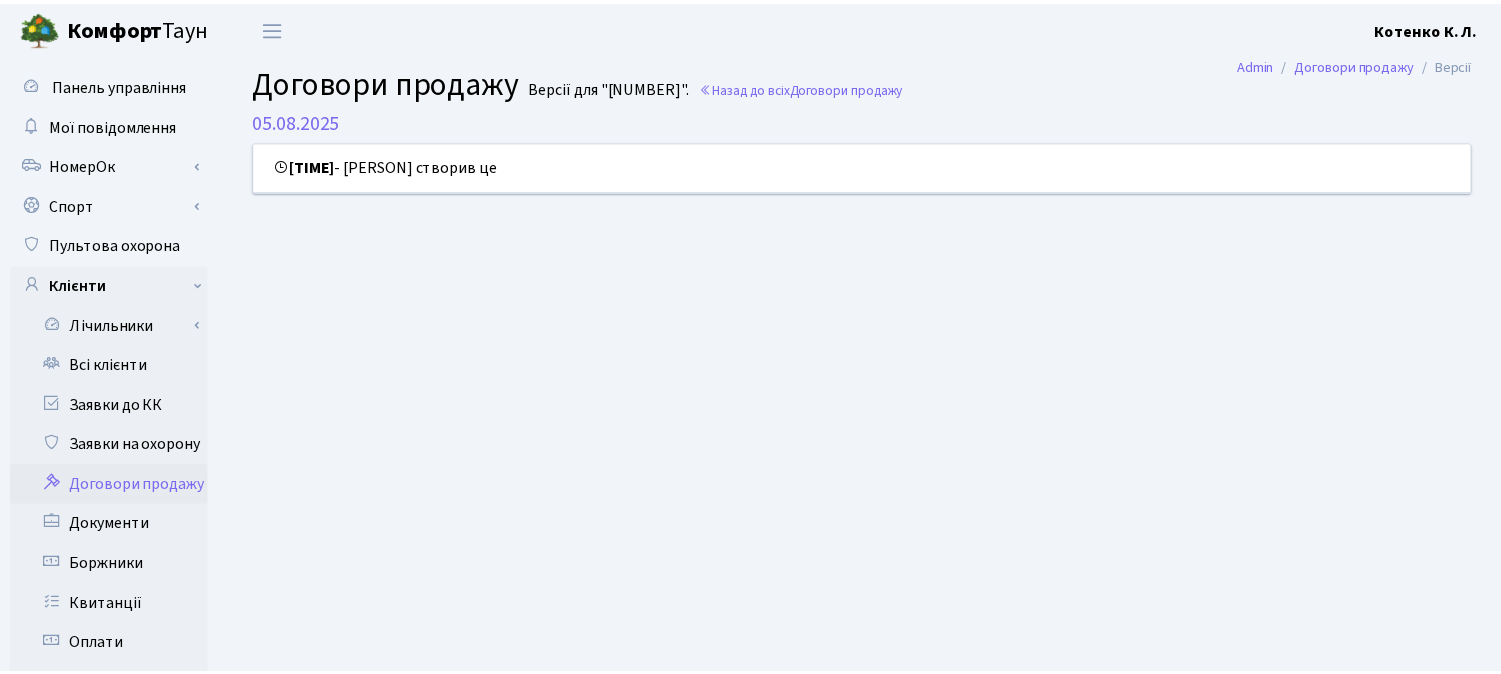 scroll, scrollTop: 0, scrollLeft: 0, axis: both 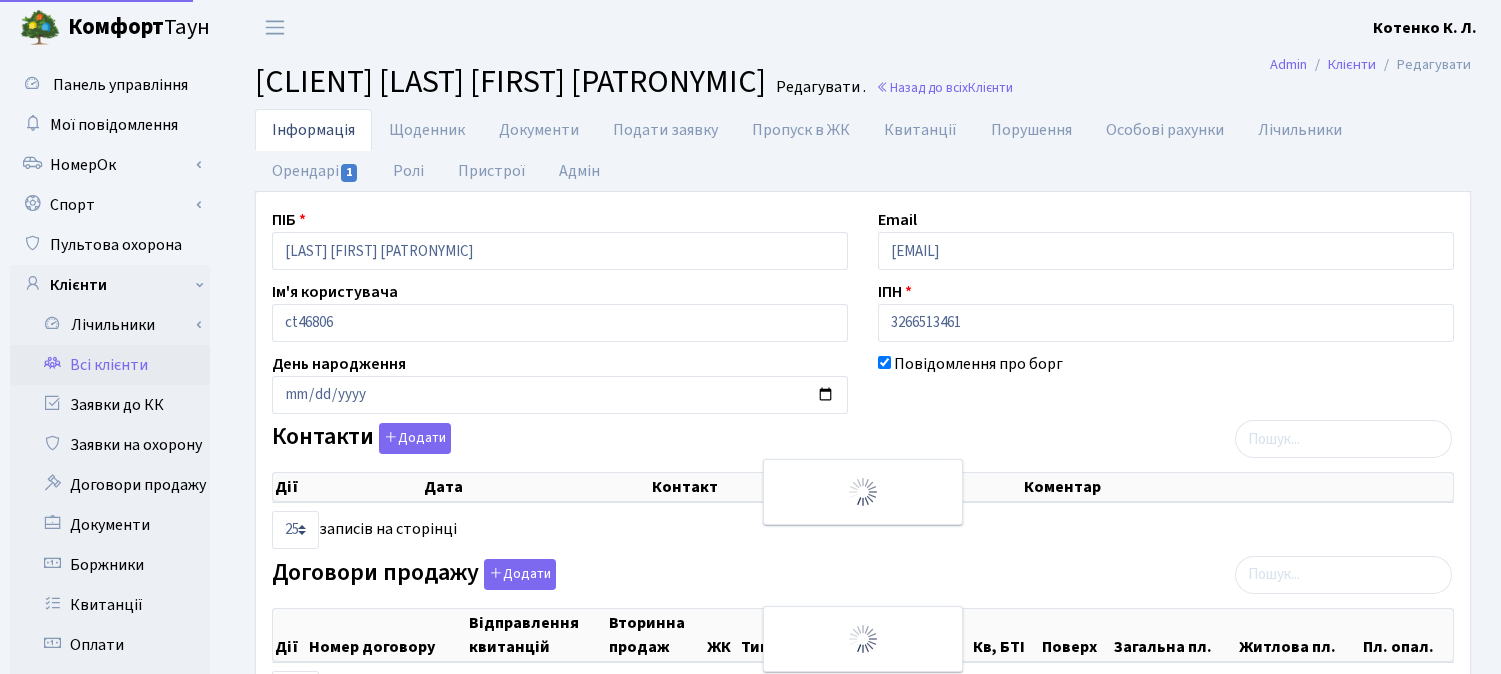 select on "25" 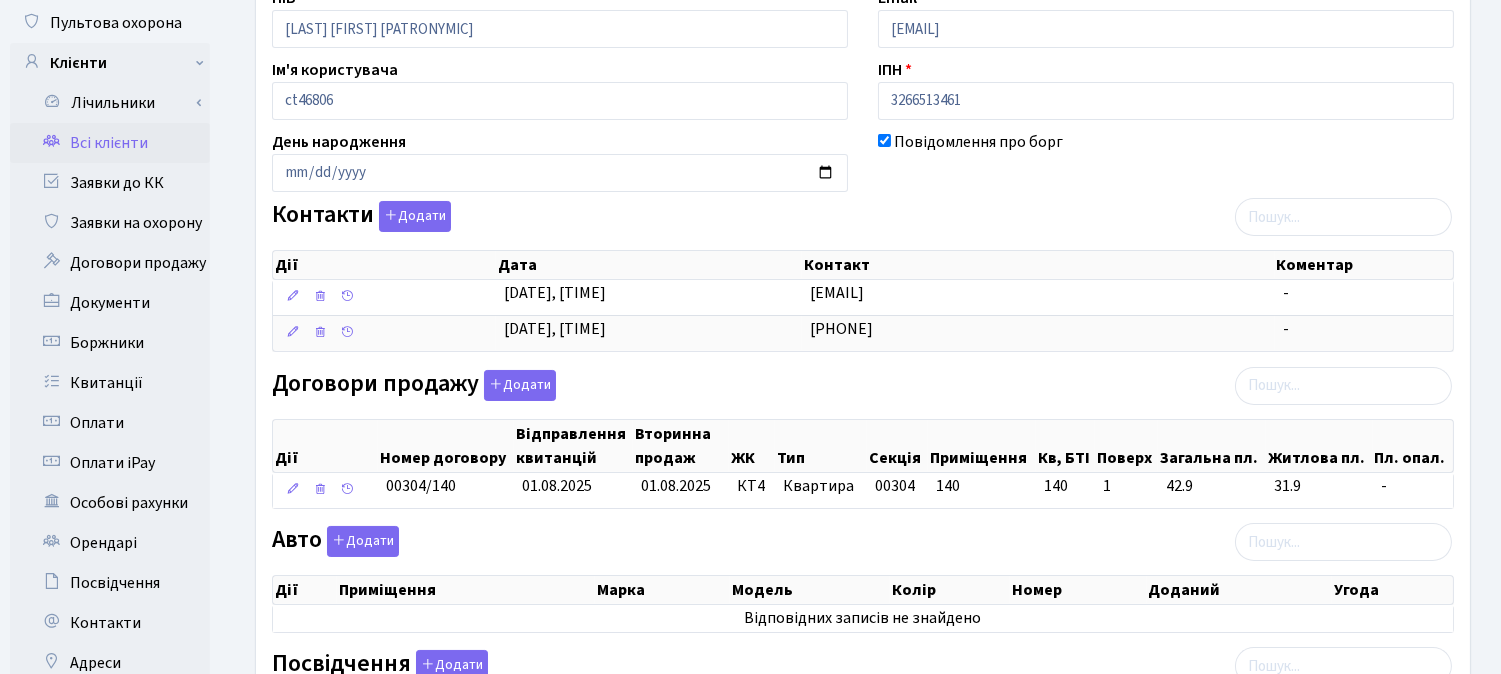 scroll, scrollTop: 0, scrollLeft: 0, axis: both 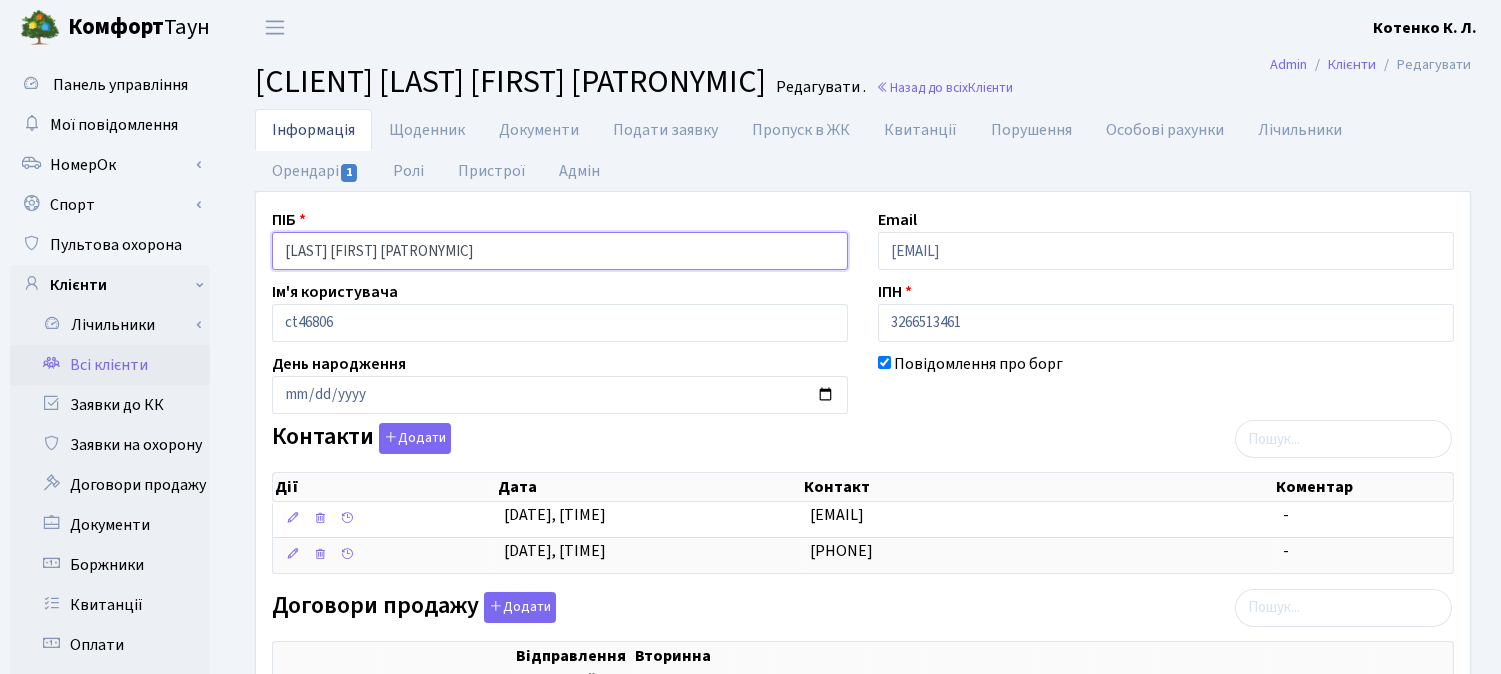 click on "Захарченко маргарита Юріївна" at bounding box center (560, 251) 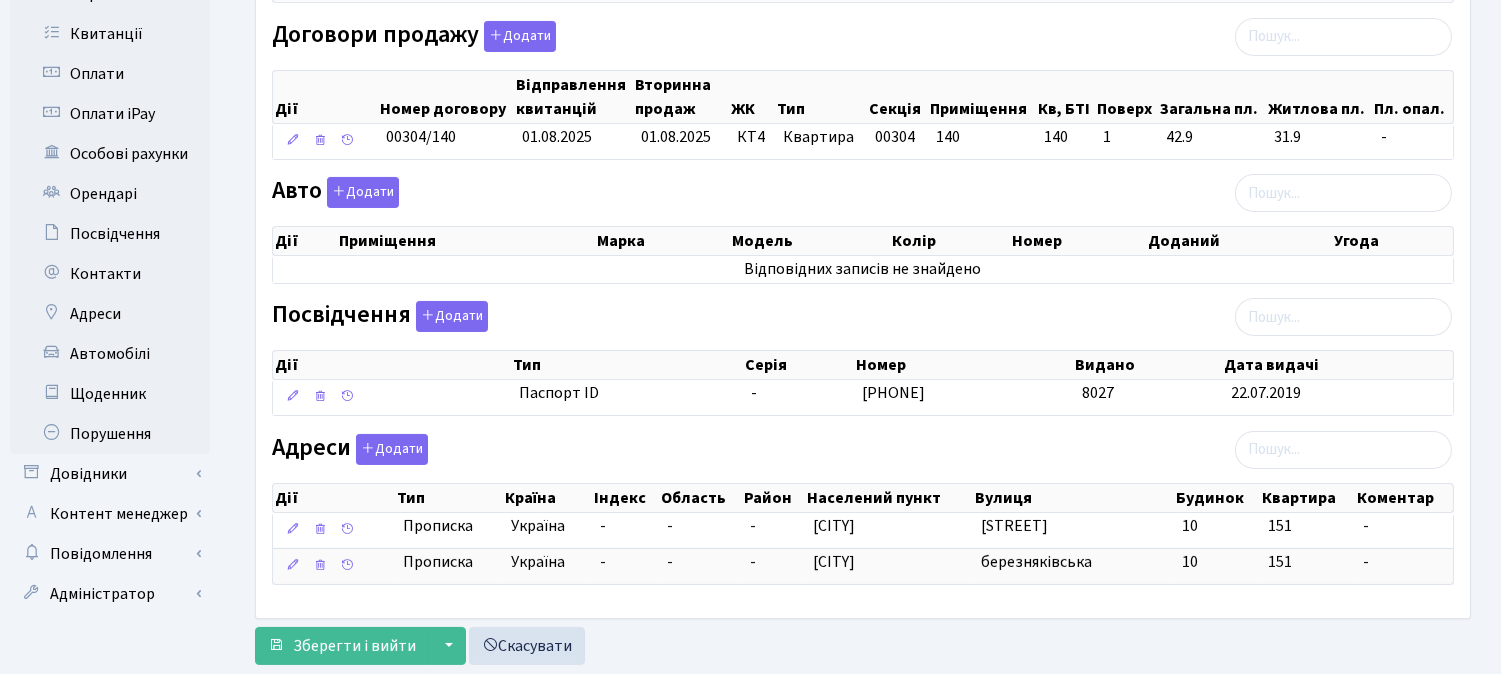 scroll, scrollTop: 626, scrollLeft: 0, axis: vertical 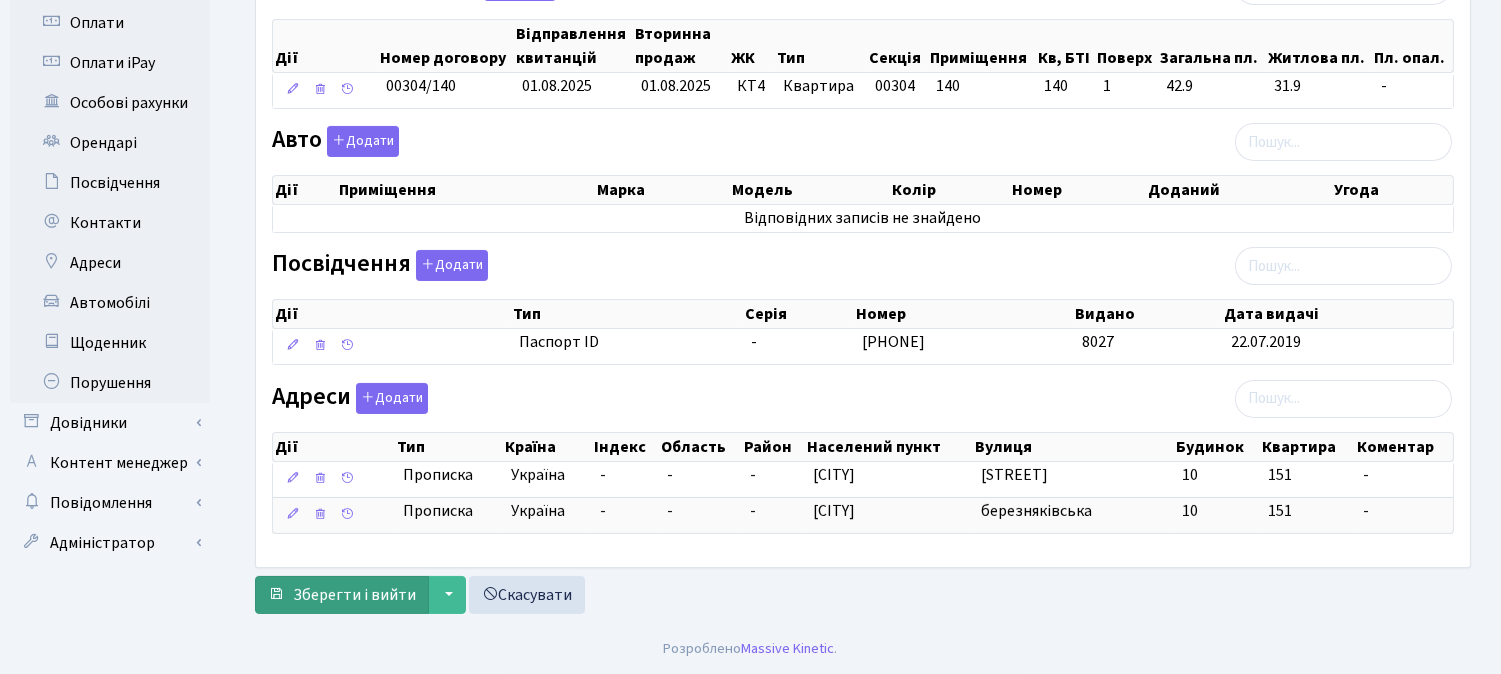 type on "[FIRST] [LAST]" 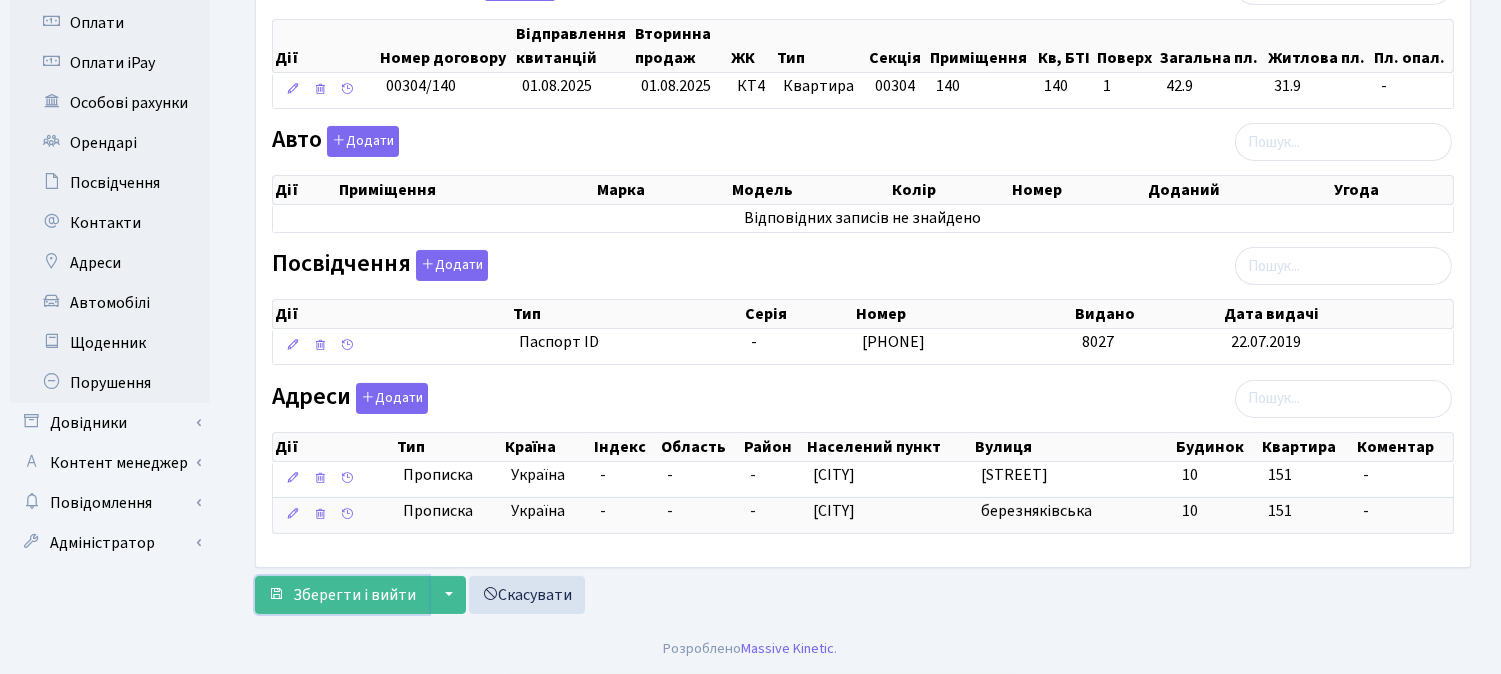 drag, startPoint x: 333, startPoint y: 601, endPoint x: 586, endPoint y: 618, distance: 253.5705 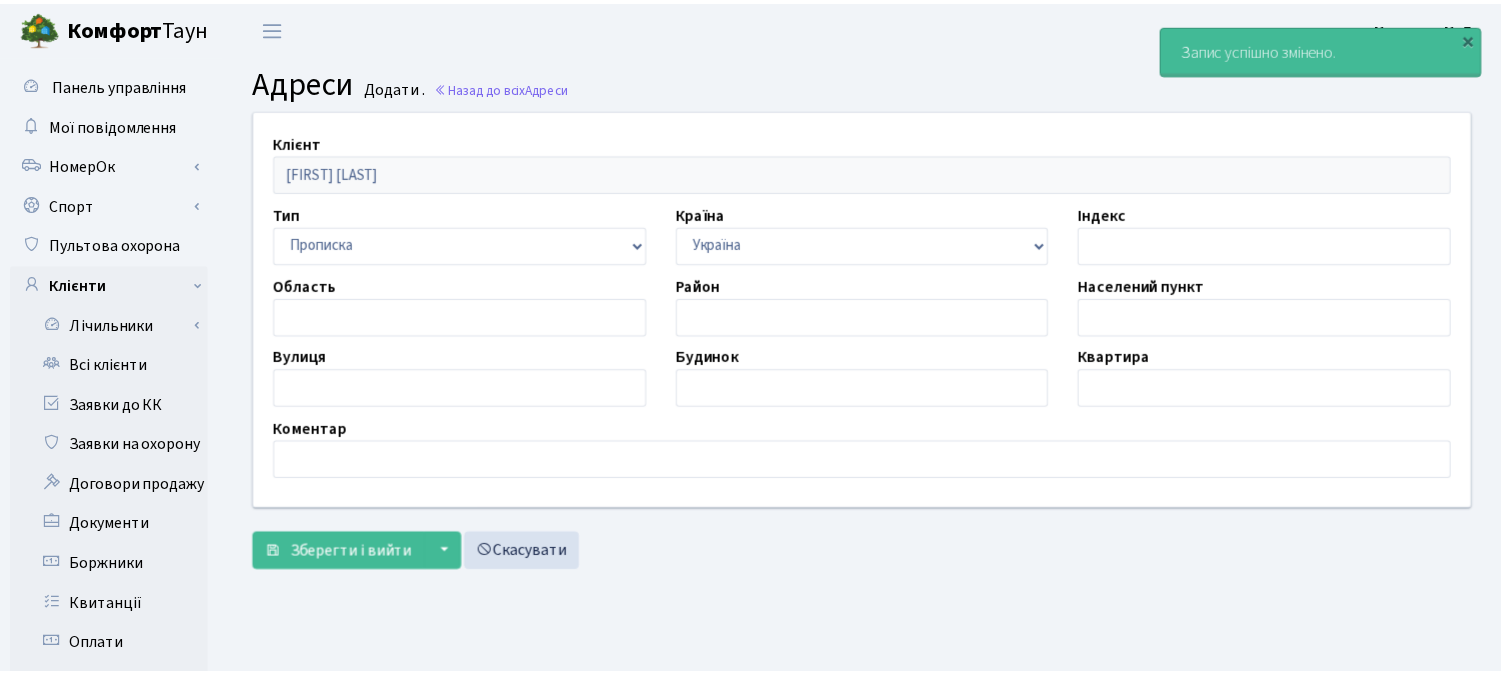 scroll, scrollTop: 0, scrollLeft: 0, axis: both 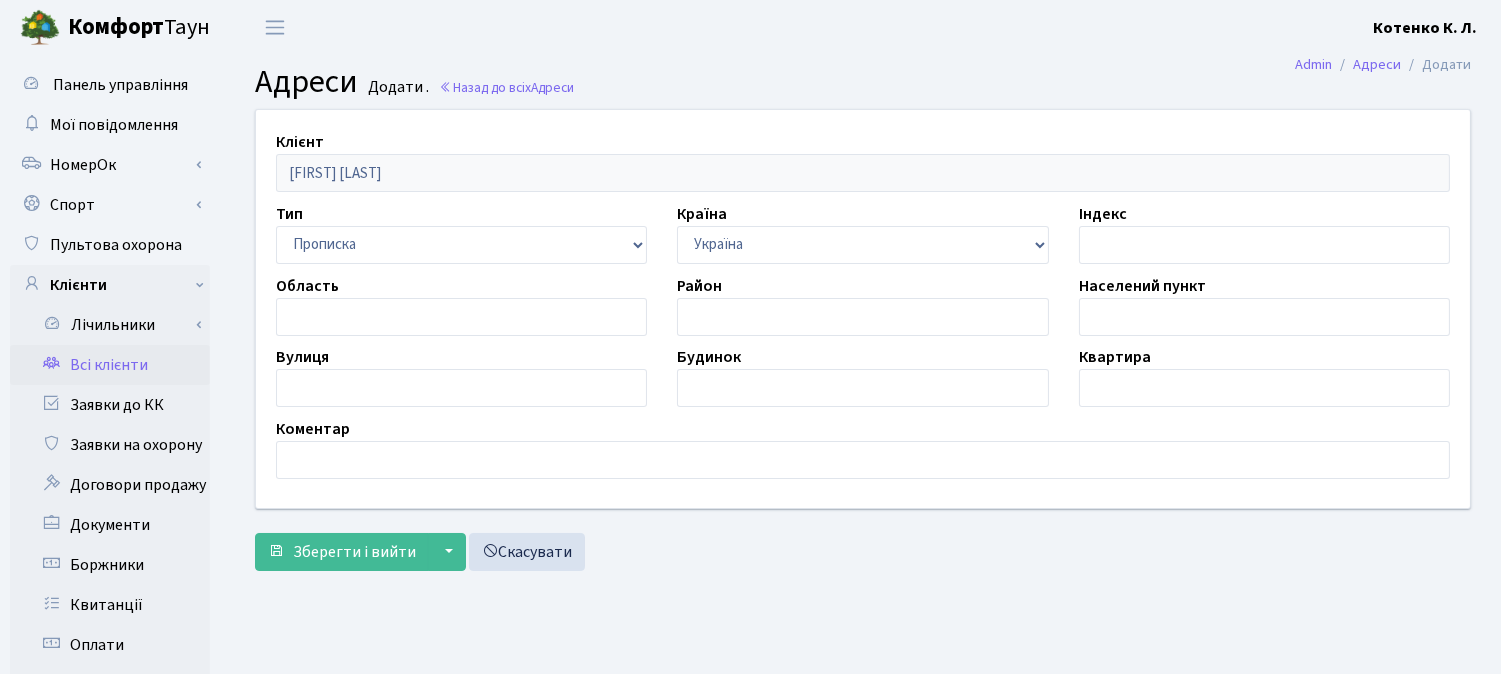click on "Всі клієнти" at bounding box center [110, 365] 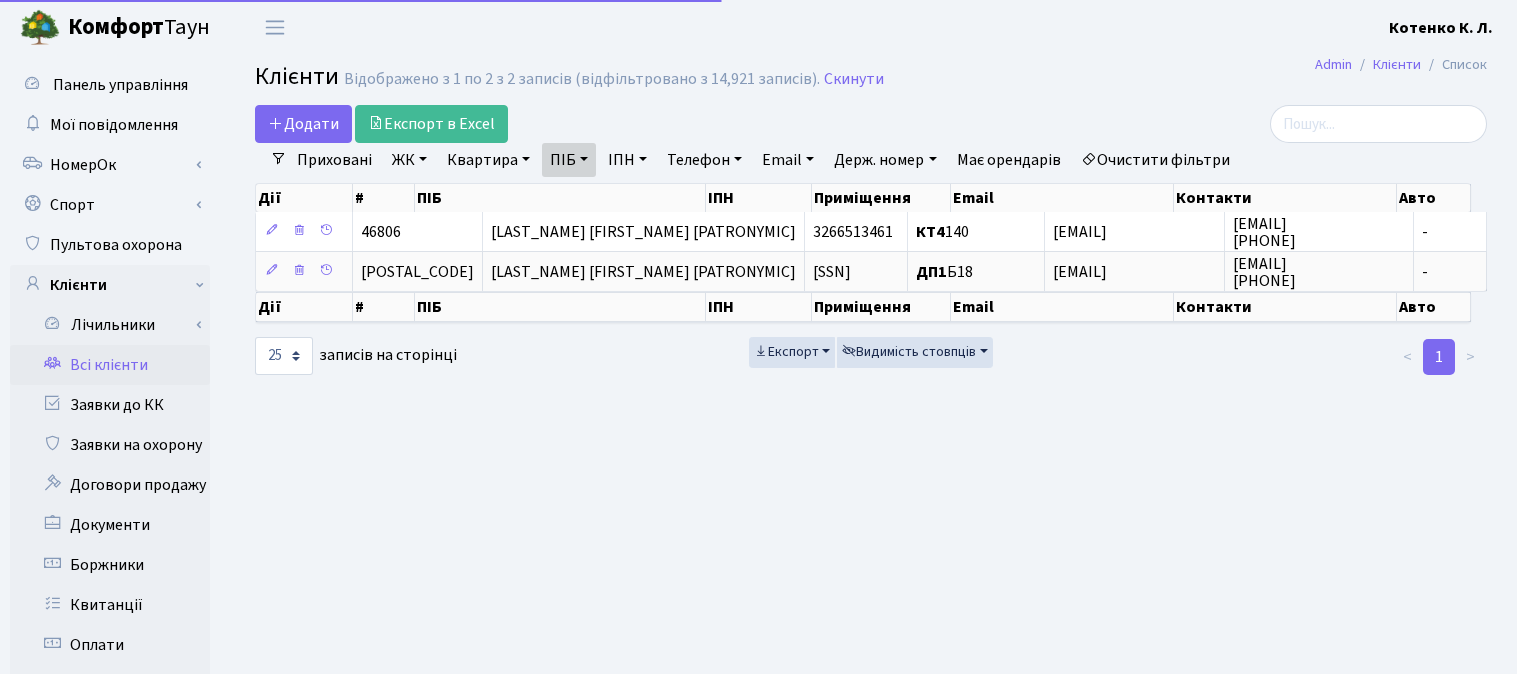 select on "25" 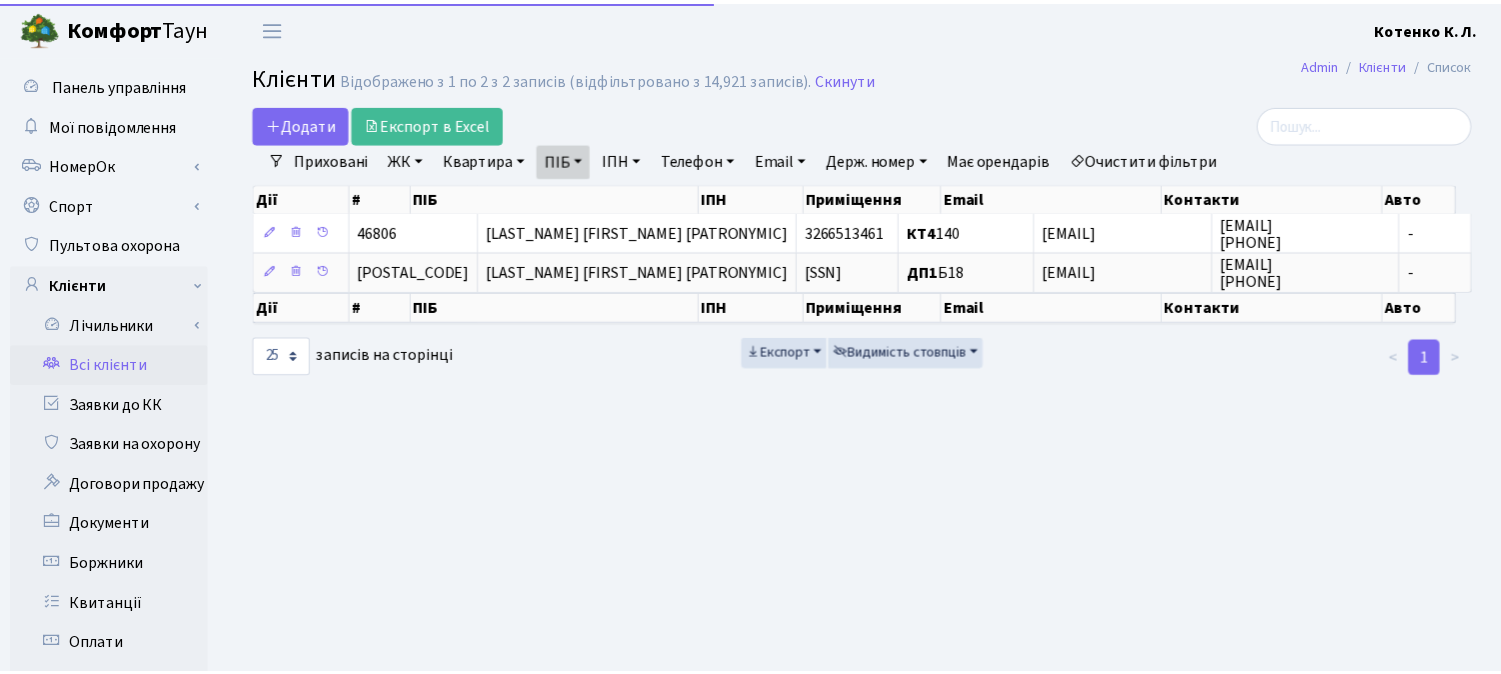 scroll, scrollTop: 0, scrollLeft: 0, axis: both 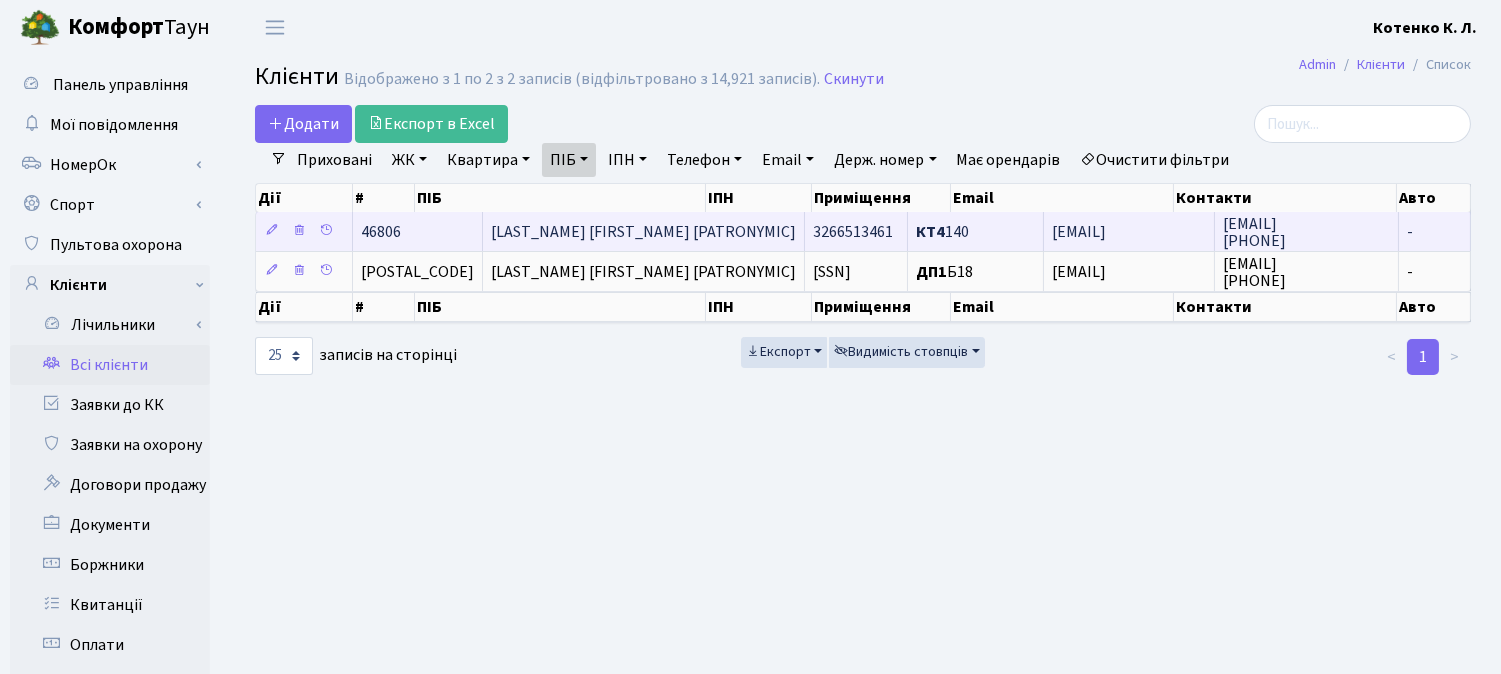 click on "[LAST_NAME] [FIRST_NAME] [PATRONYMIC]" at bounding box center [643, 232] 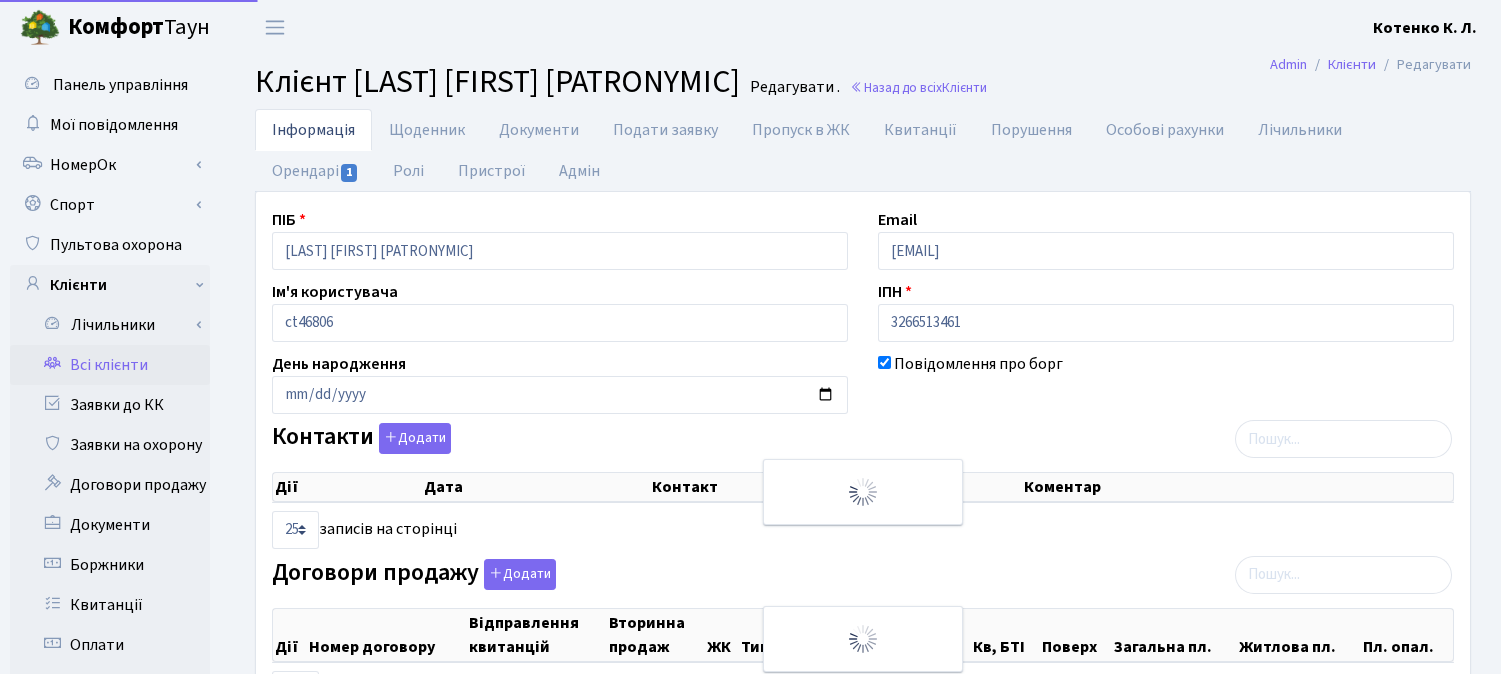 select on "25" 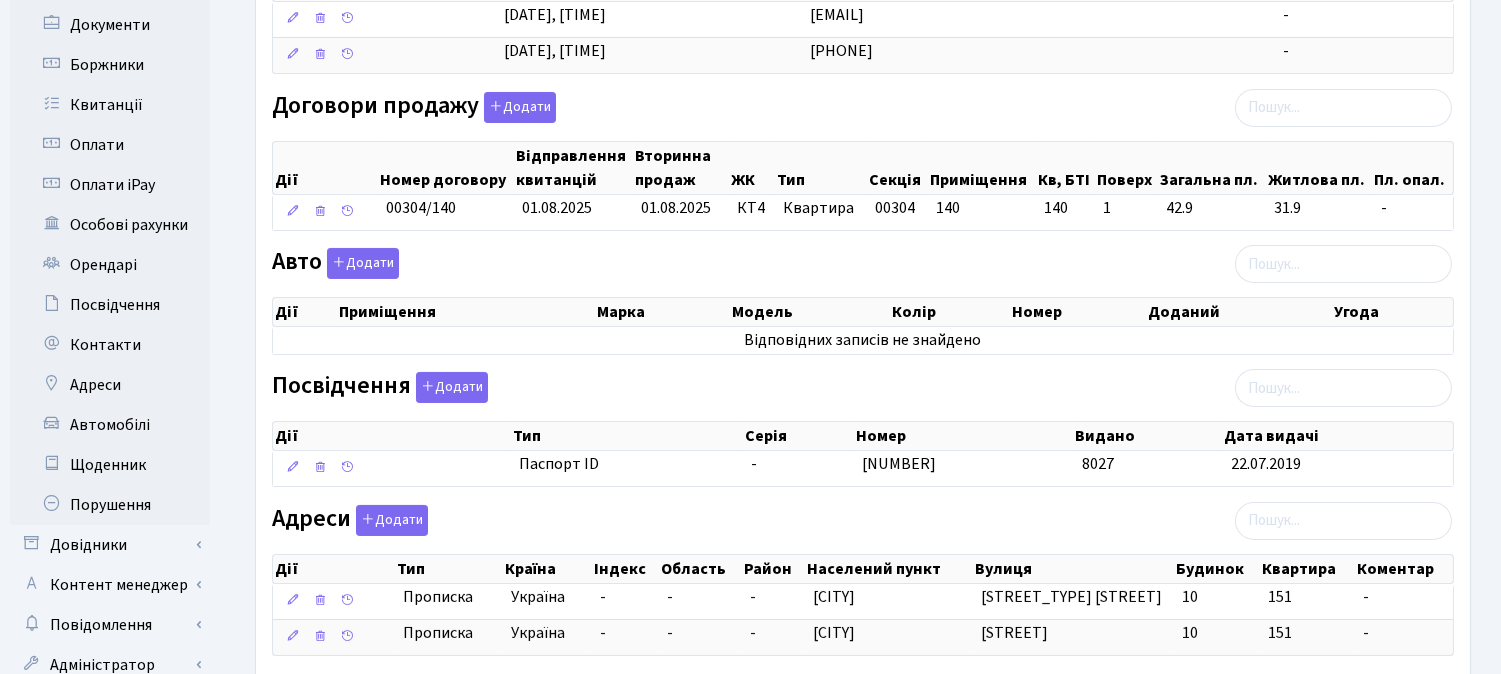 scroll, scrollTop: 626, scrollLeft: 0, axis: vertical 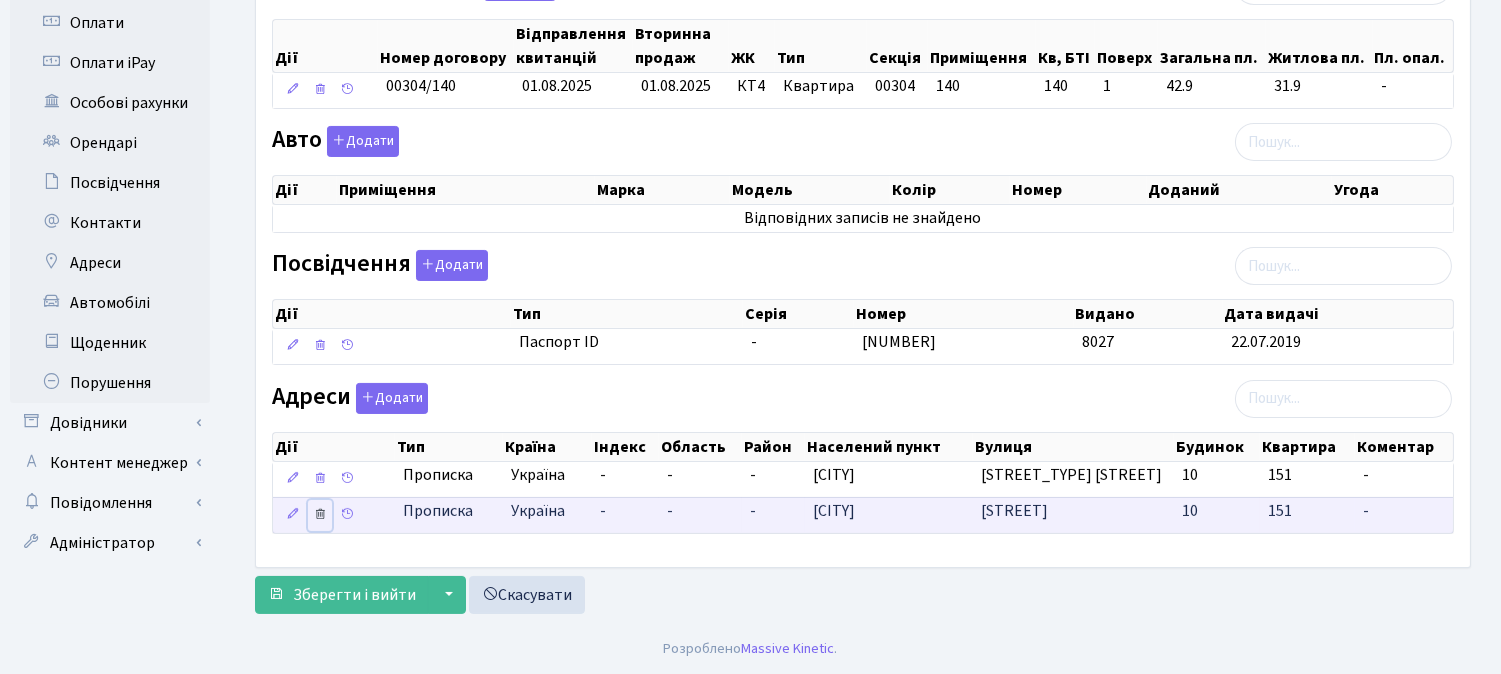 click at bounding box center [320, 514] 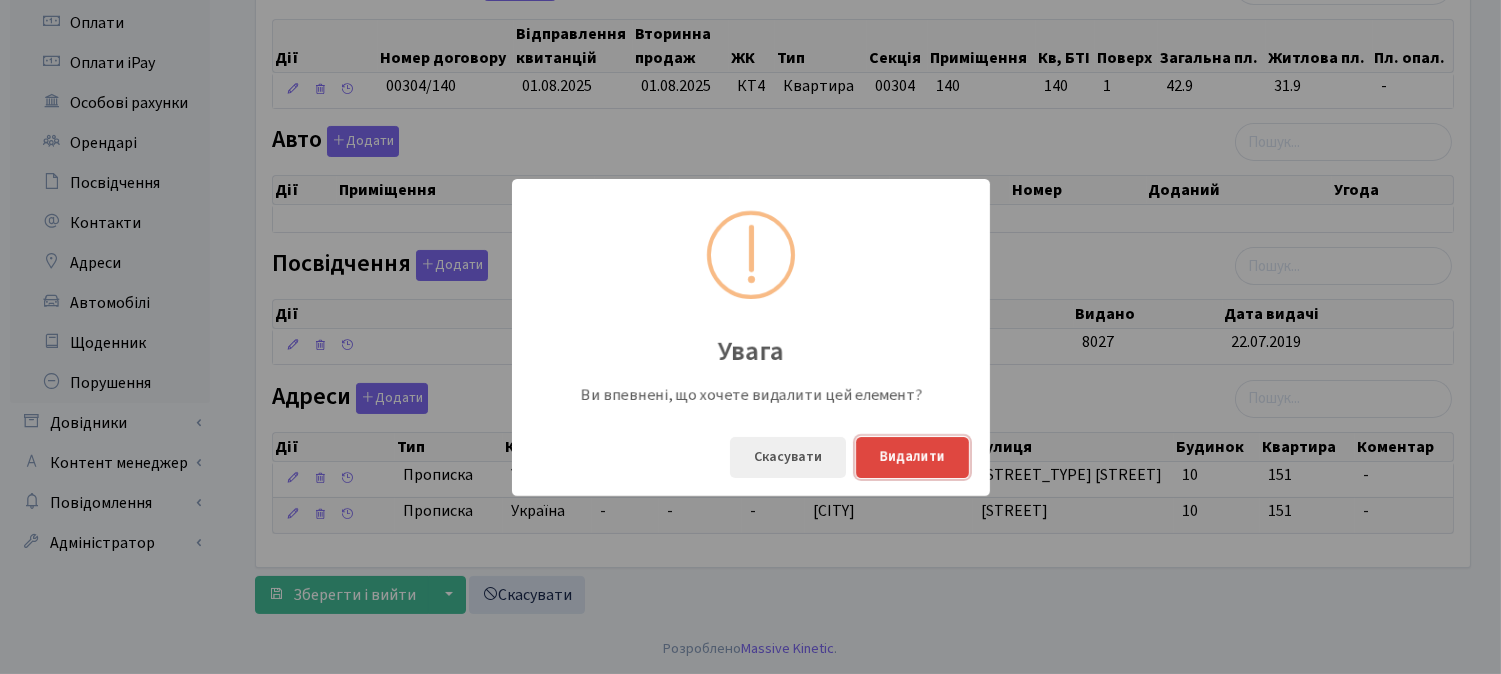 click on "Видалити" at bounding box center (912, 457) 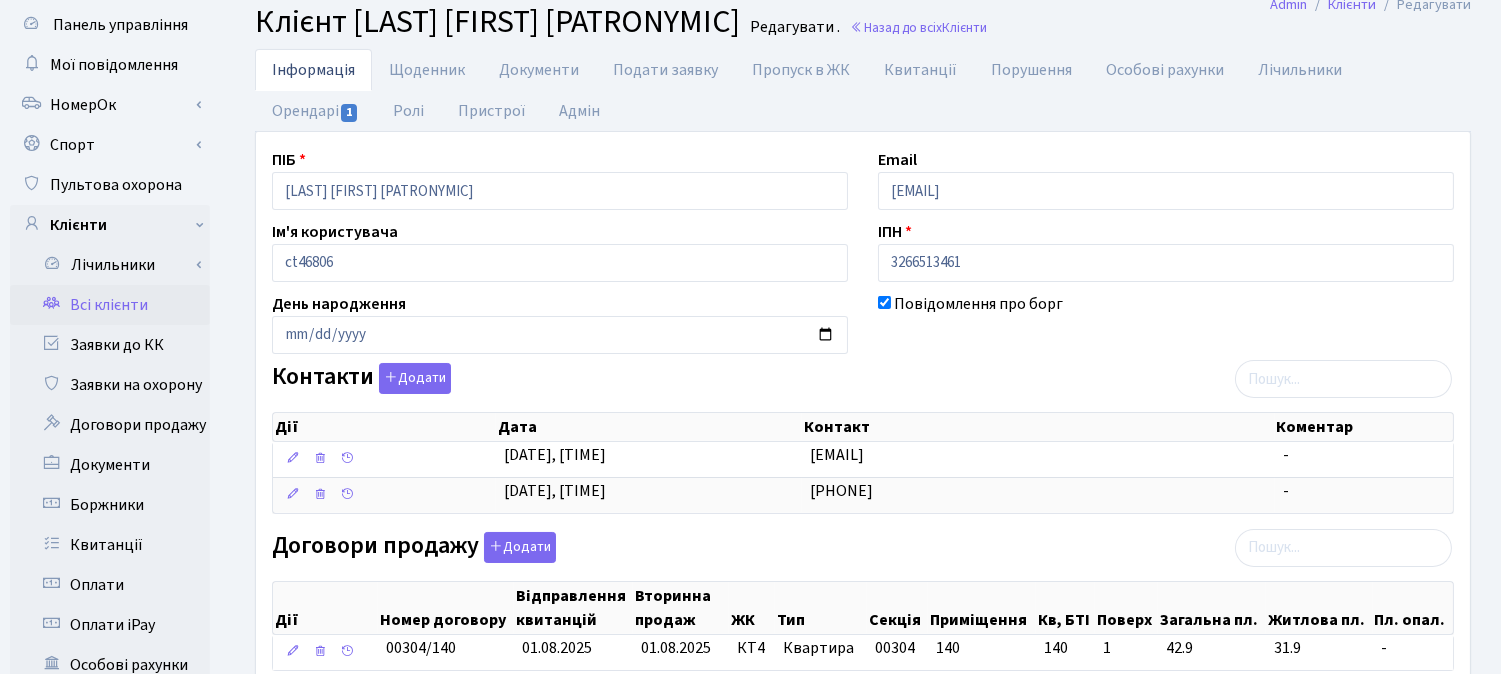 scroll, scrollTop: 0, scrollLeft: 0, axis: both 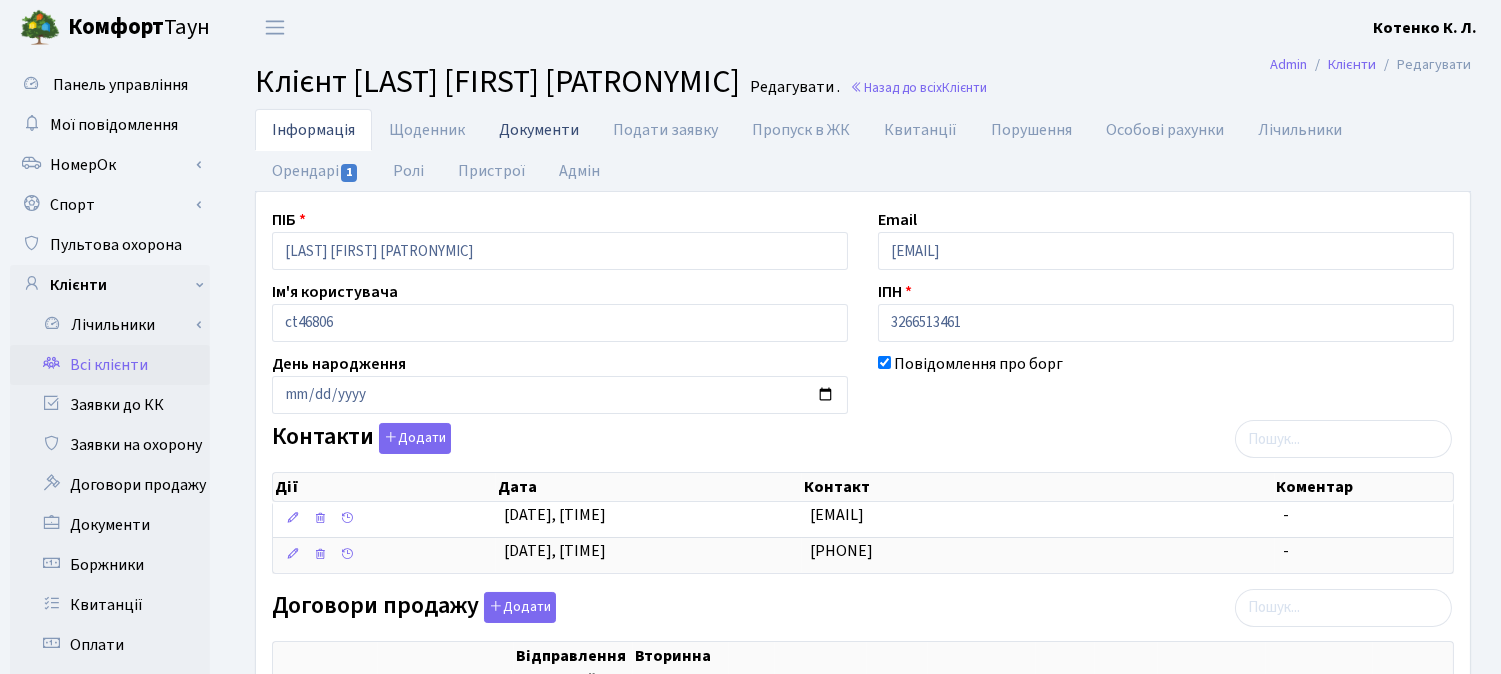 click on "Документи" at bounding box center [539, 129] 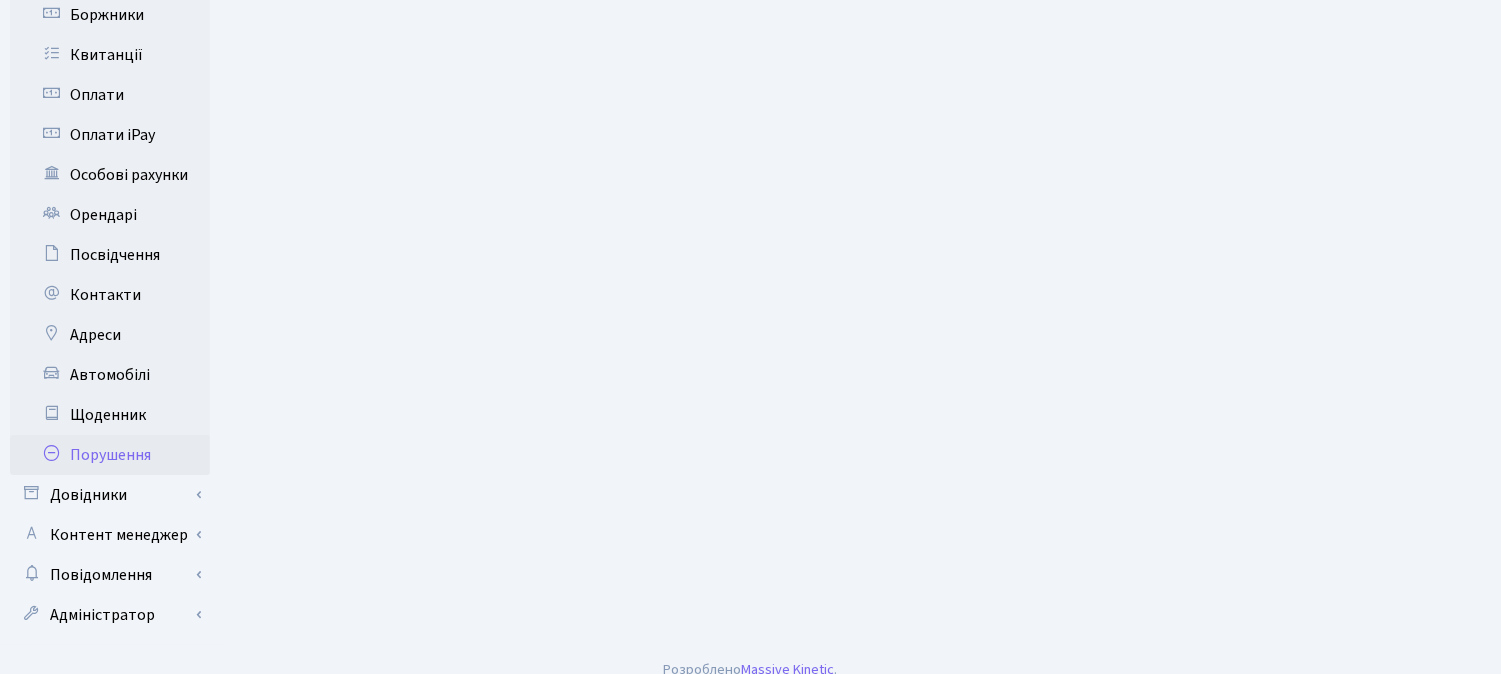 scroll, scrollTop: 570, scrollLeft: 0, axis: vertical 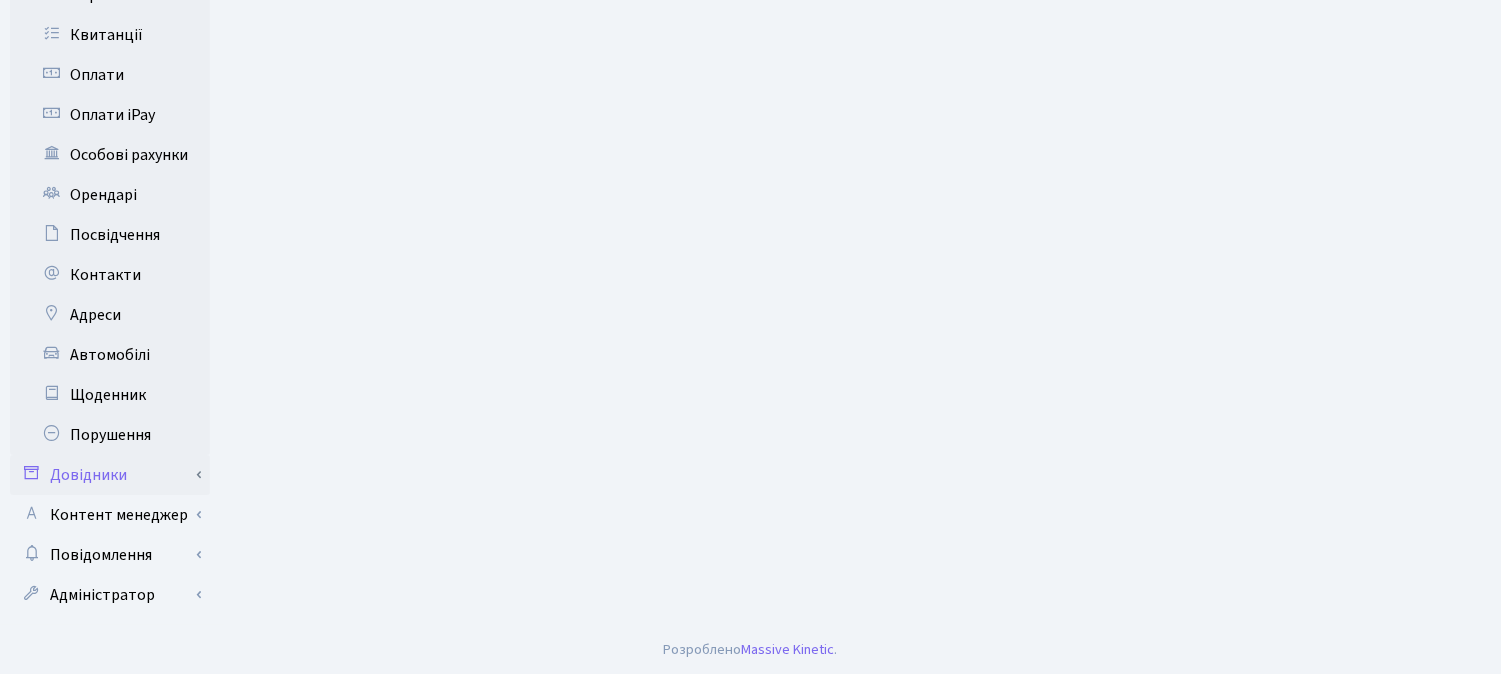 click on "Довідники" at bounding box center [110, 475] 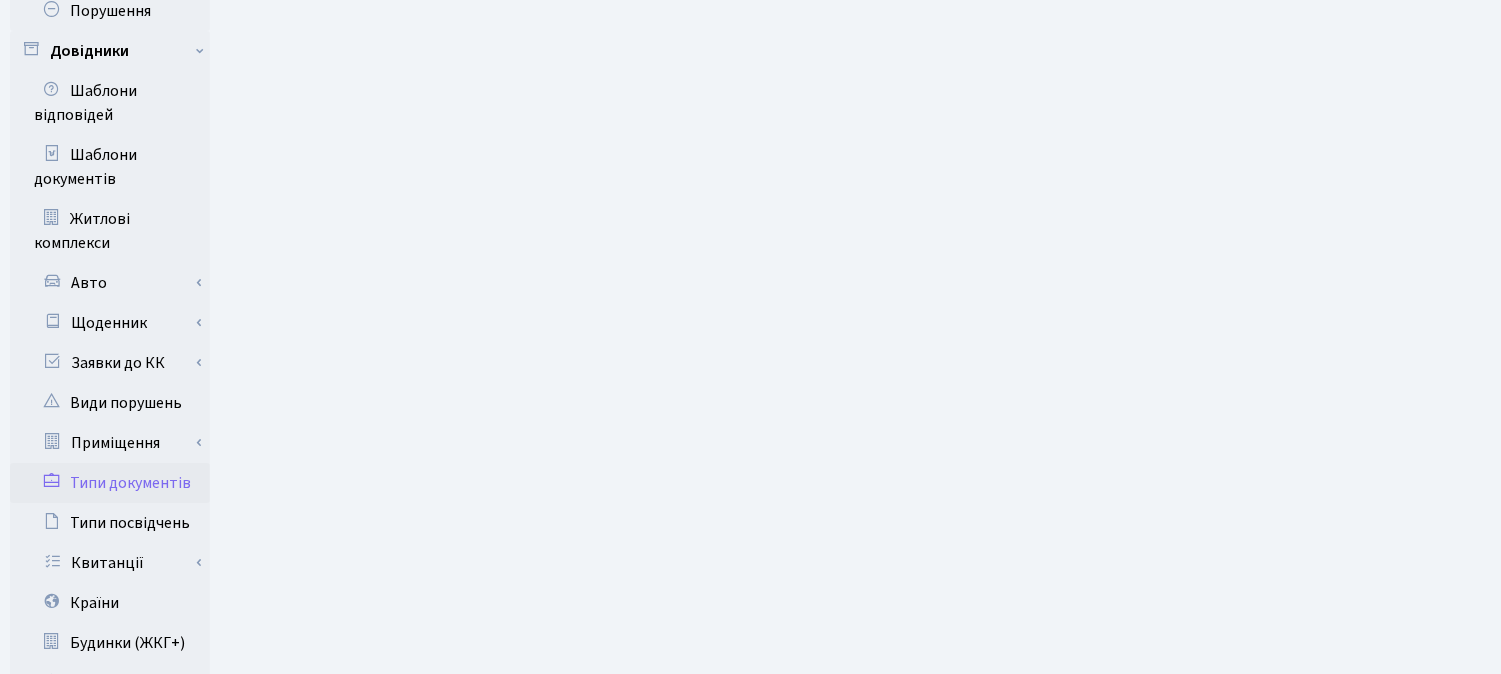 scroll, scrollTop: 1236, scrollLeft: 0, axis: vertical 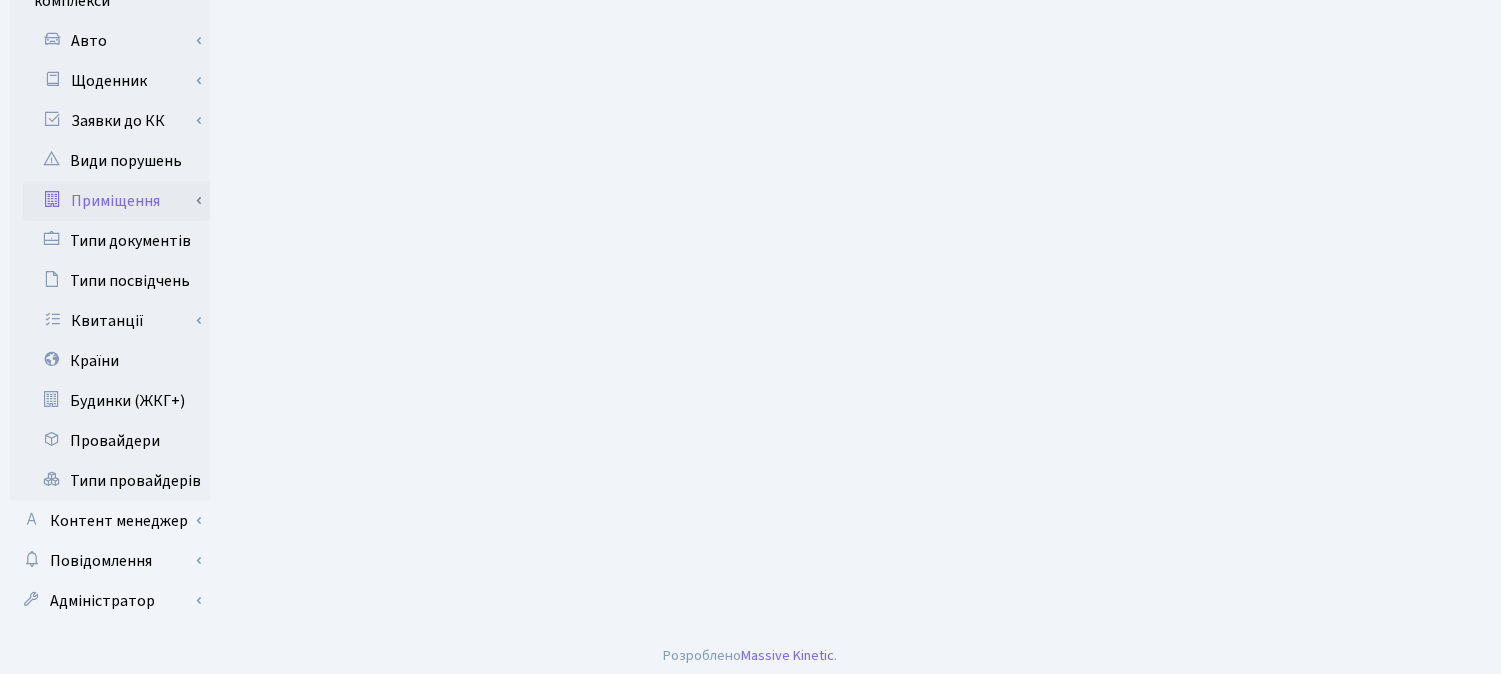 click on "Приміщення" at bounding box center (116, 201) 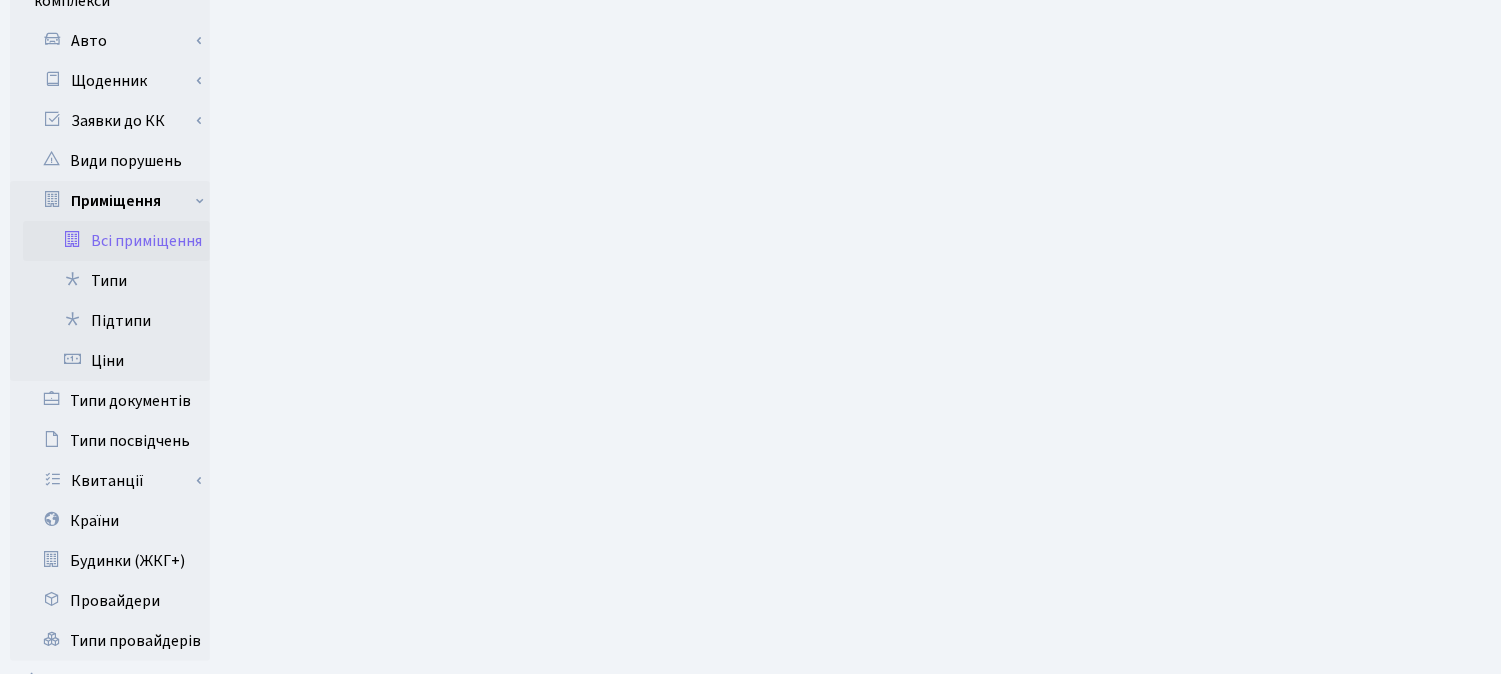 click on "Всі приміщення" at bounding box center (116, 241) 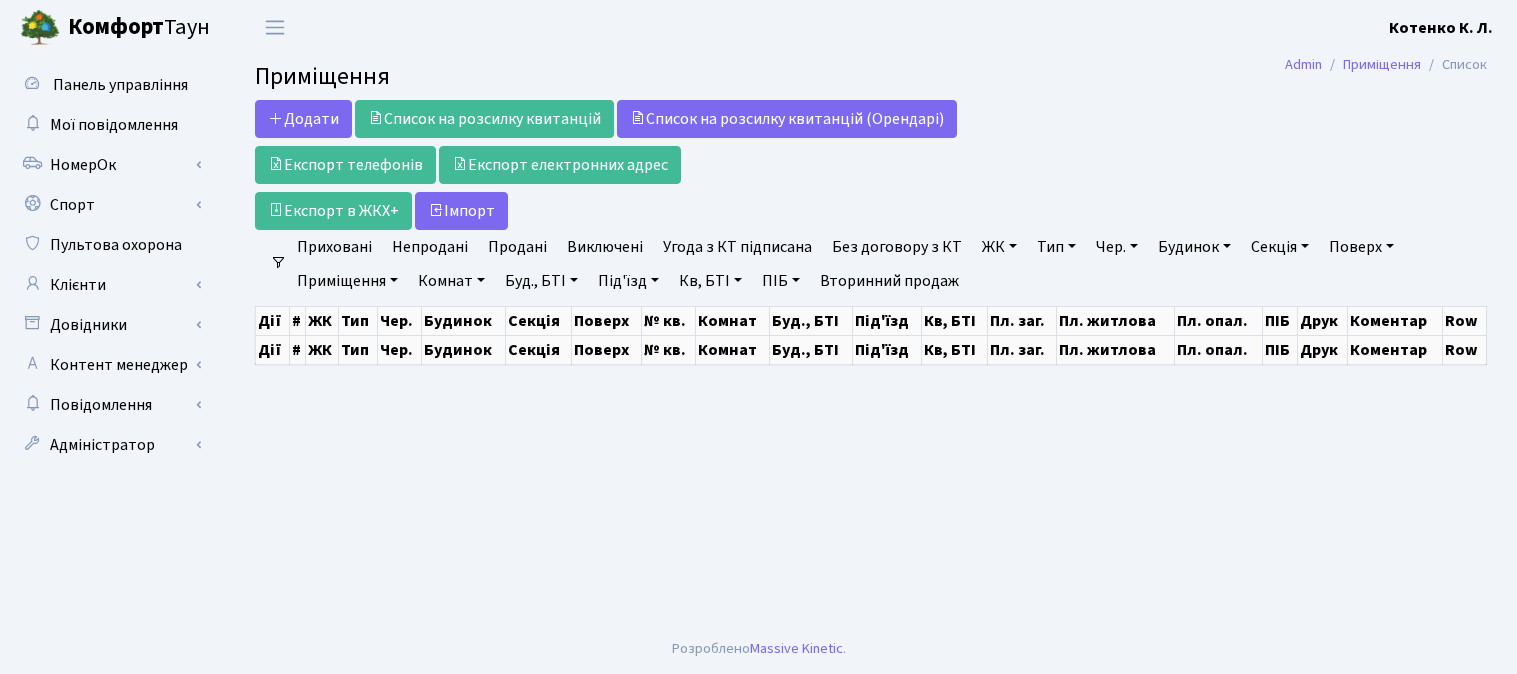 scroll, scrollTop: 0, scrollLeft: 0, axis: both 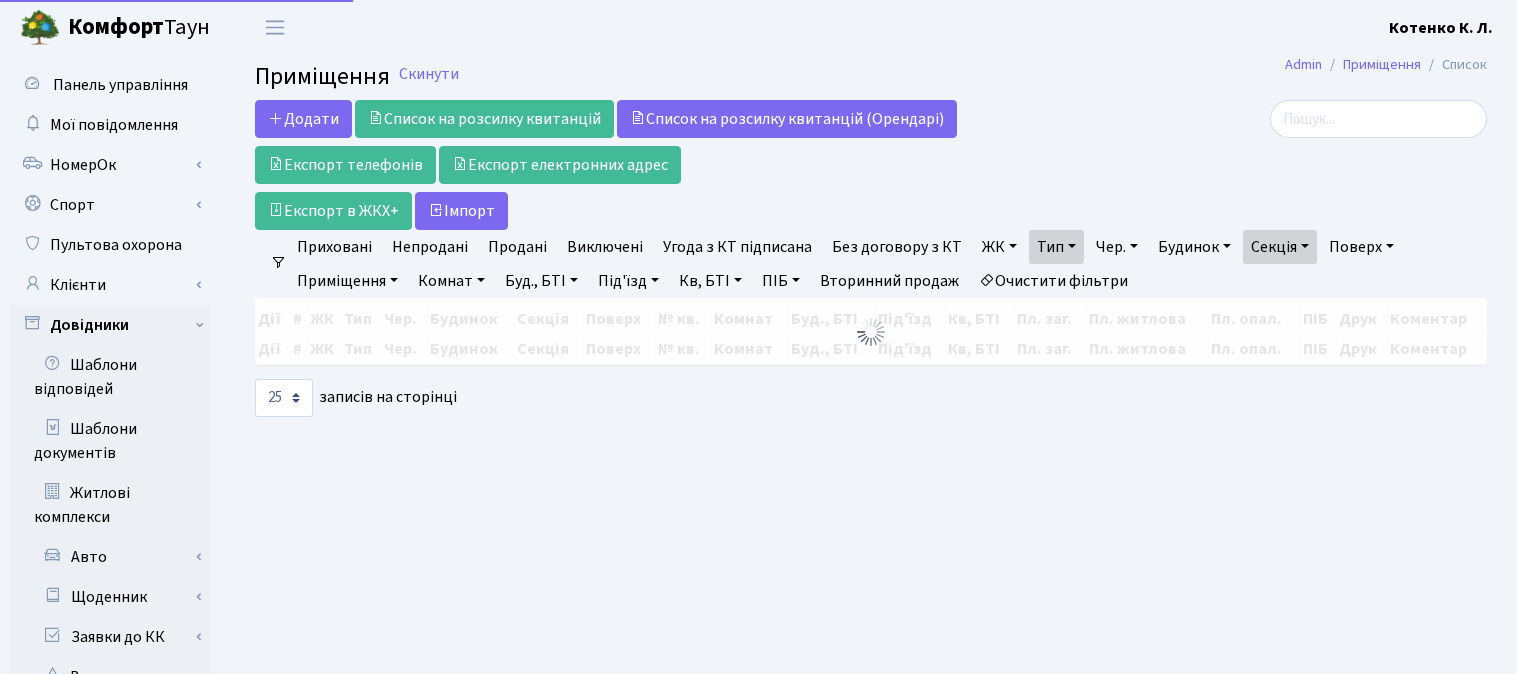 select on "25" 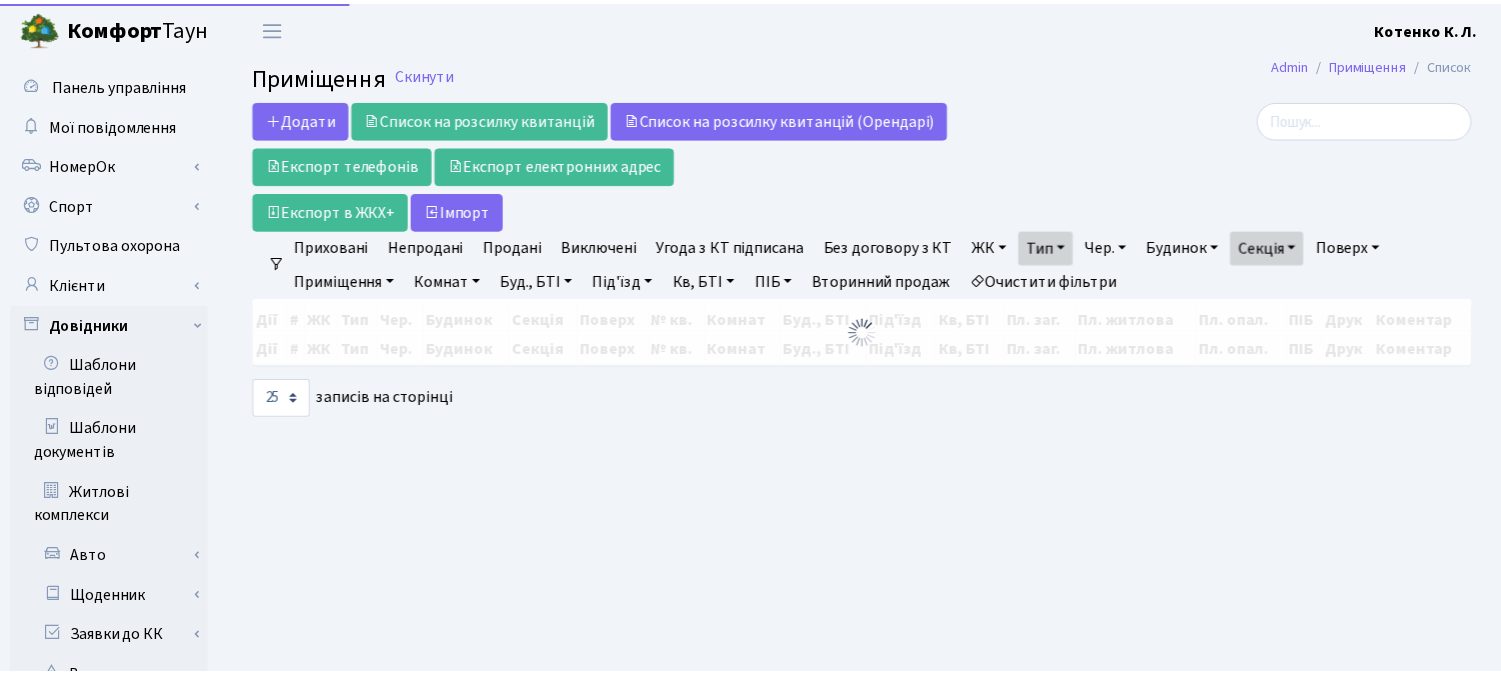 scroll, scrollTop: 0, scrollLeft: 0, axis: both 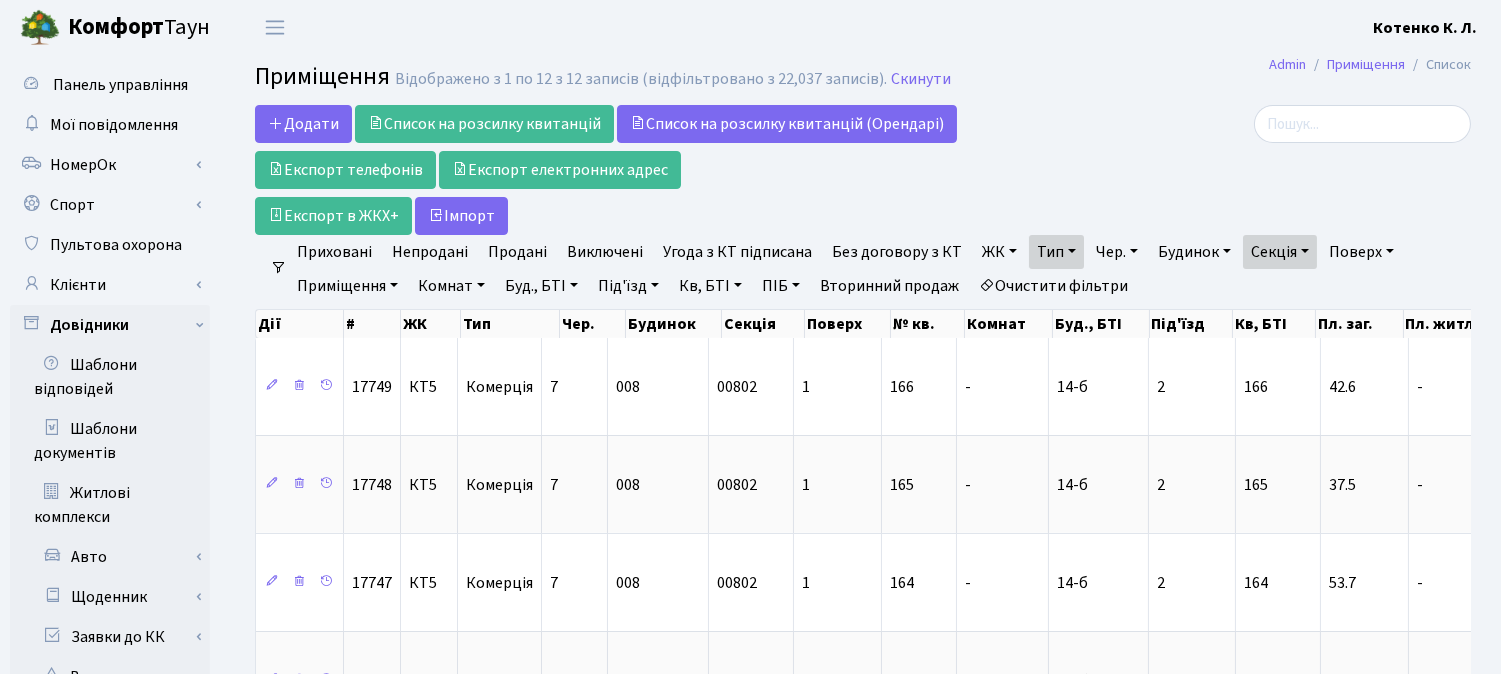 click on "Очистити фільтри" at bounding box center [1053, 286] 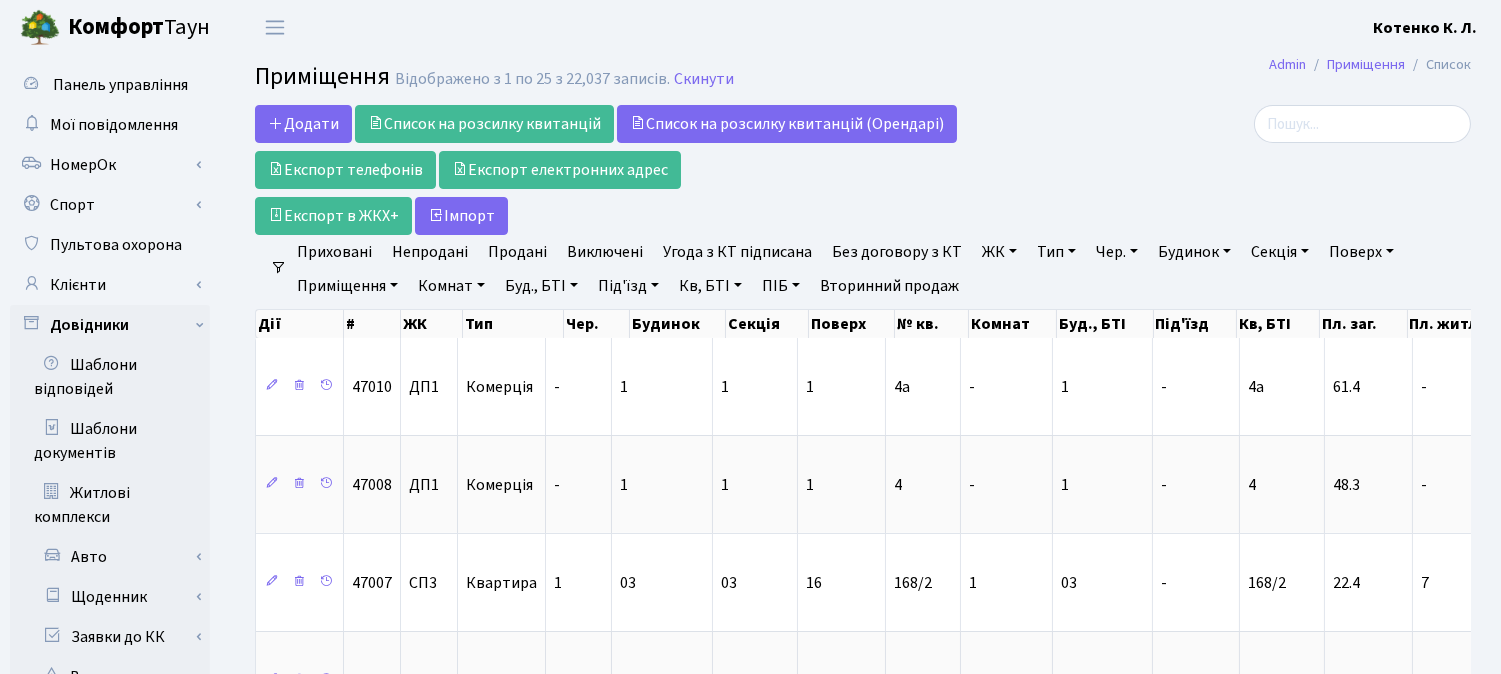 click on "Секція" at bounding box center [1280, 252] 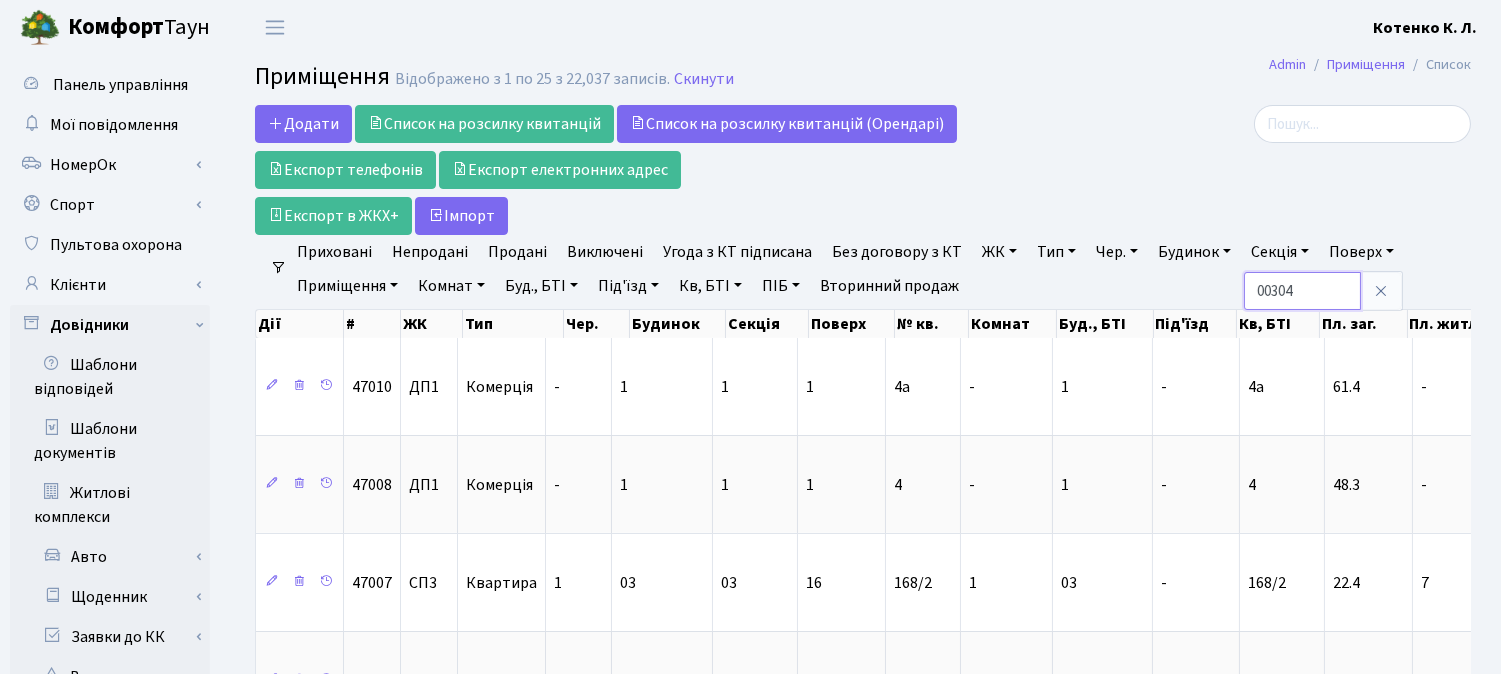 type on "00304" 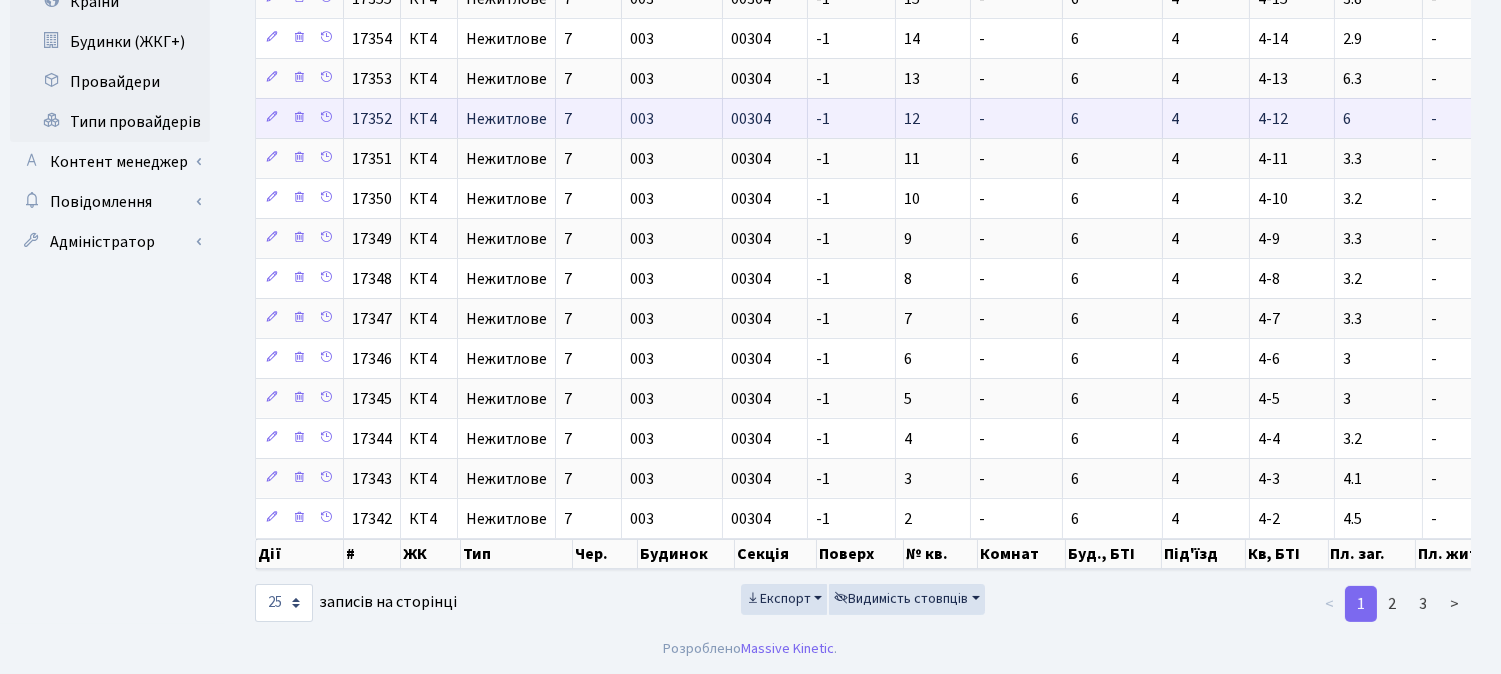 scroll, scrollTop: 1061, scrollLeft: 0, axis: vertical 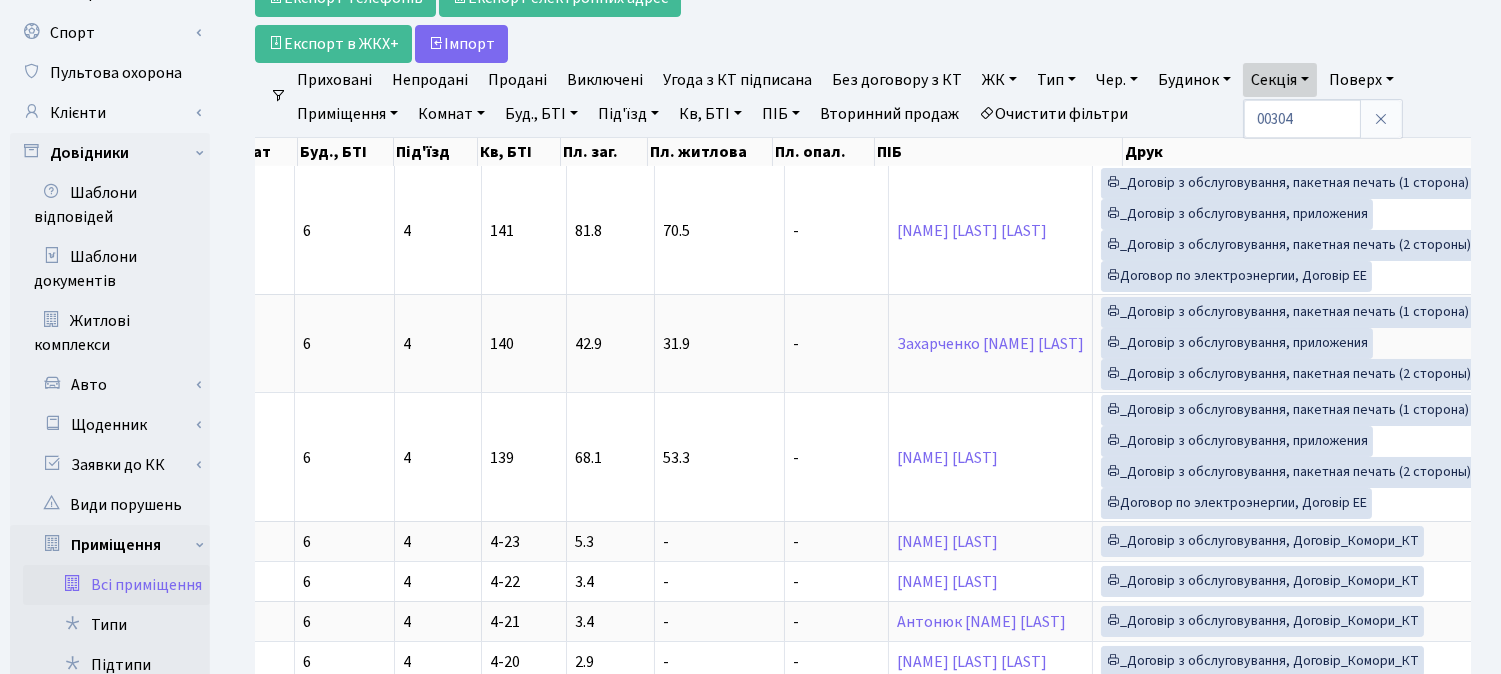 click on "Поверх" at bounding box center (1361, 80) 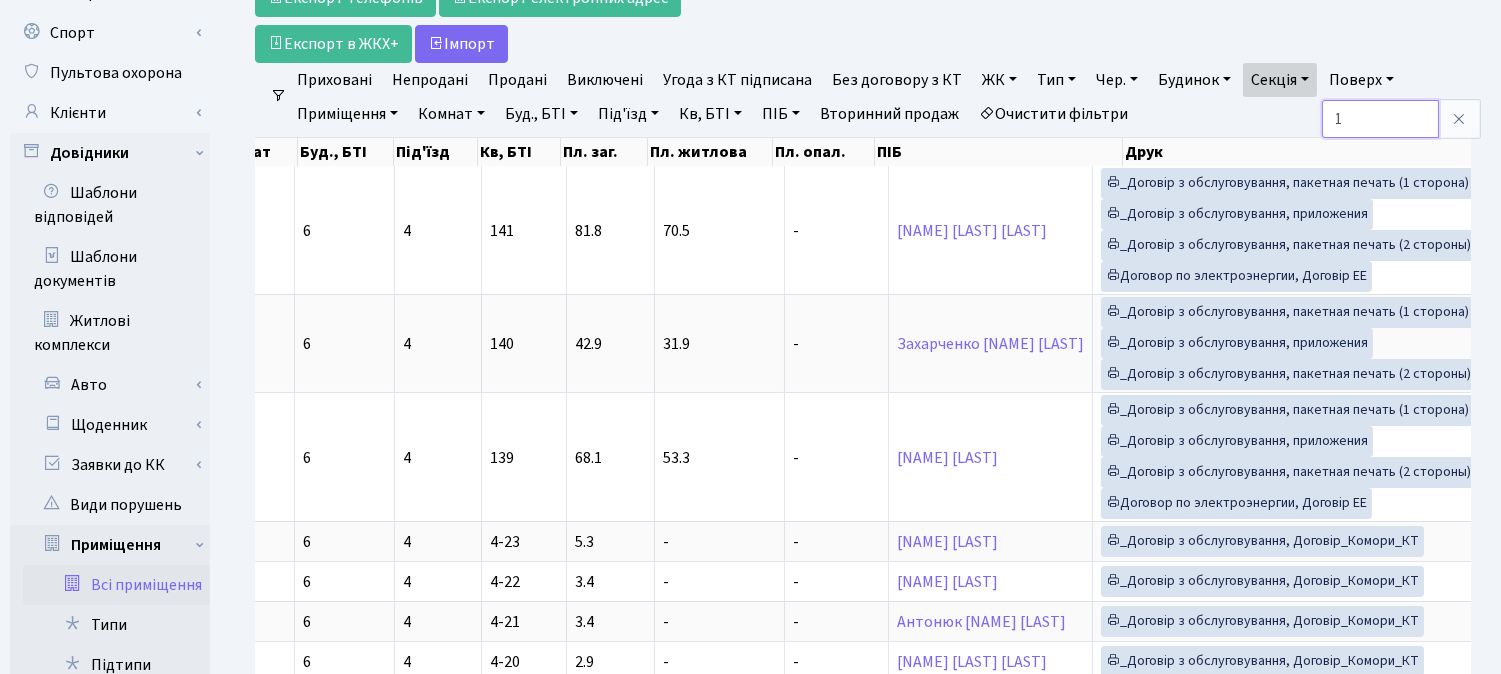 type on "1" 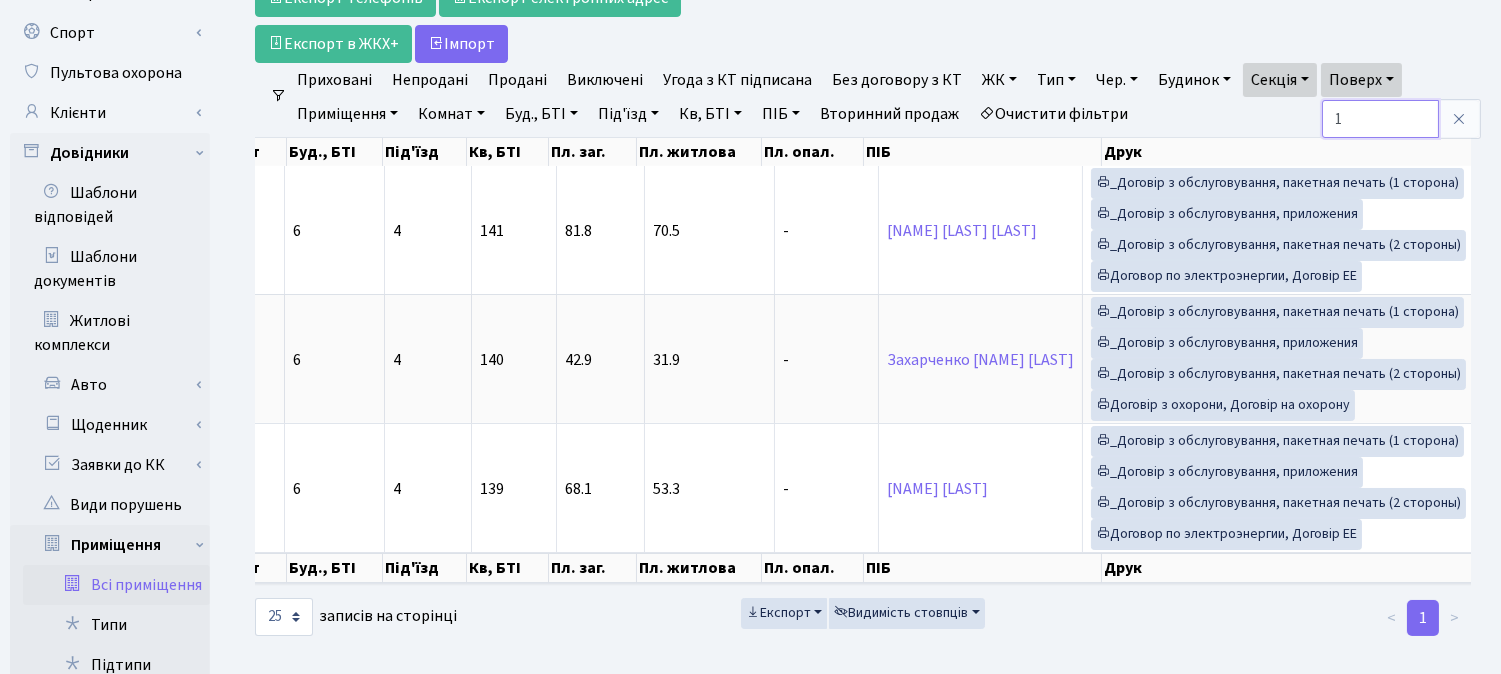 scroll, scrollTop: 0, scrollLeft: 684, axis: horizontal 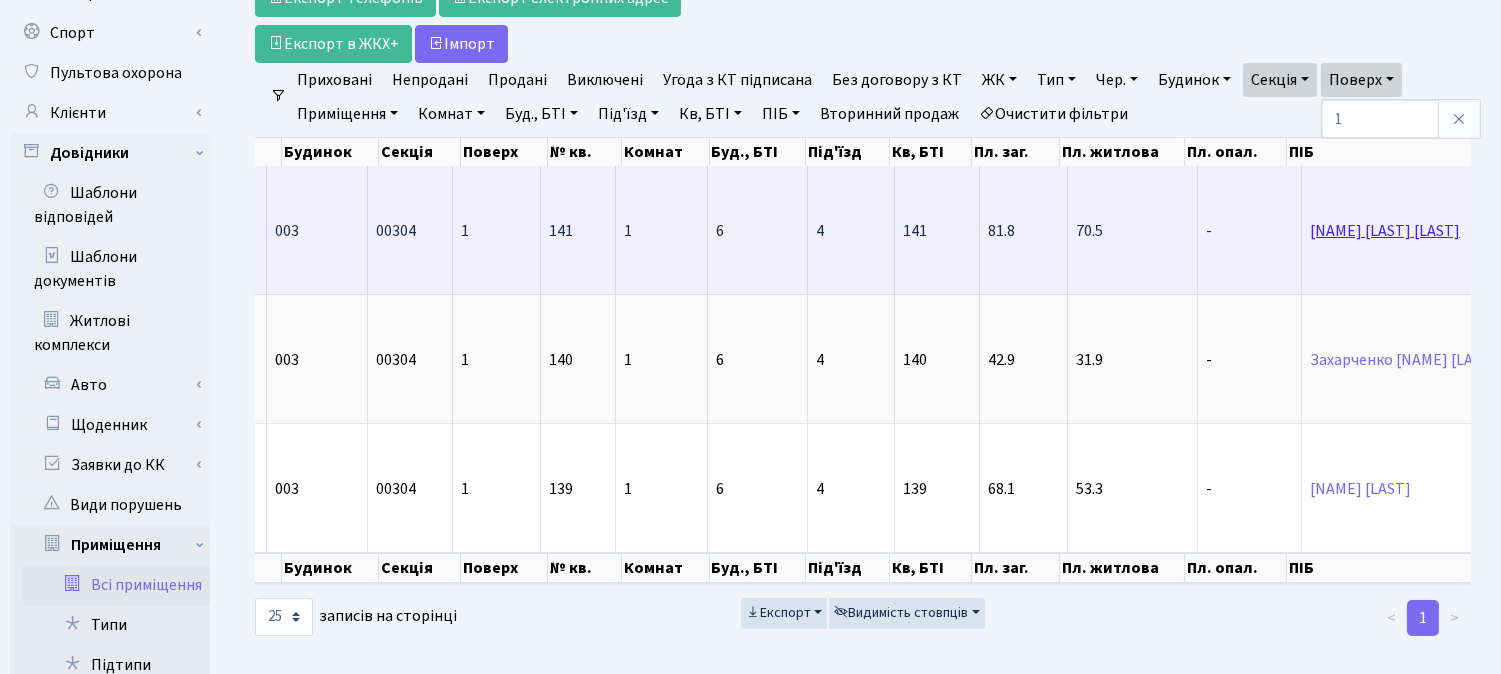click on "Аббас Мустафа Абдуламір" at bounding box center [1385, 231] 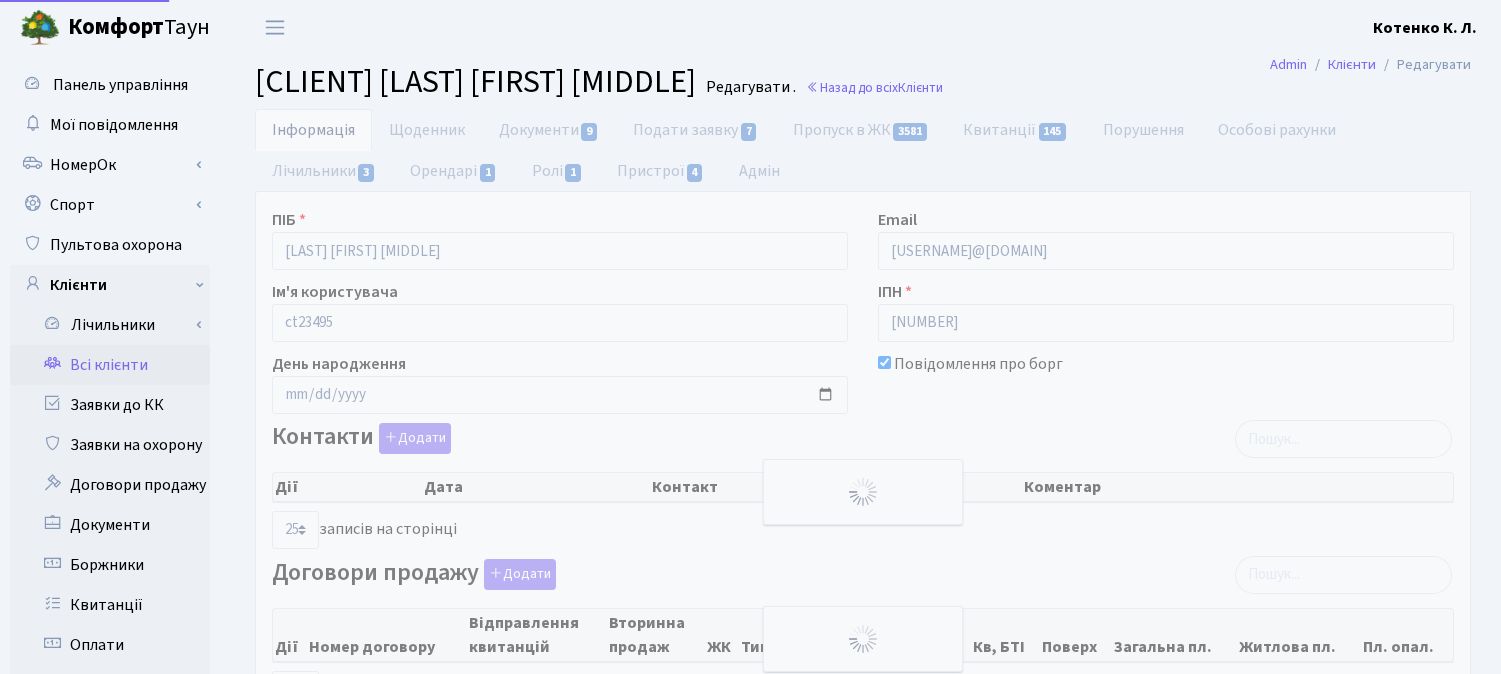 select on "25" 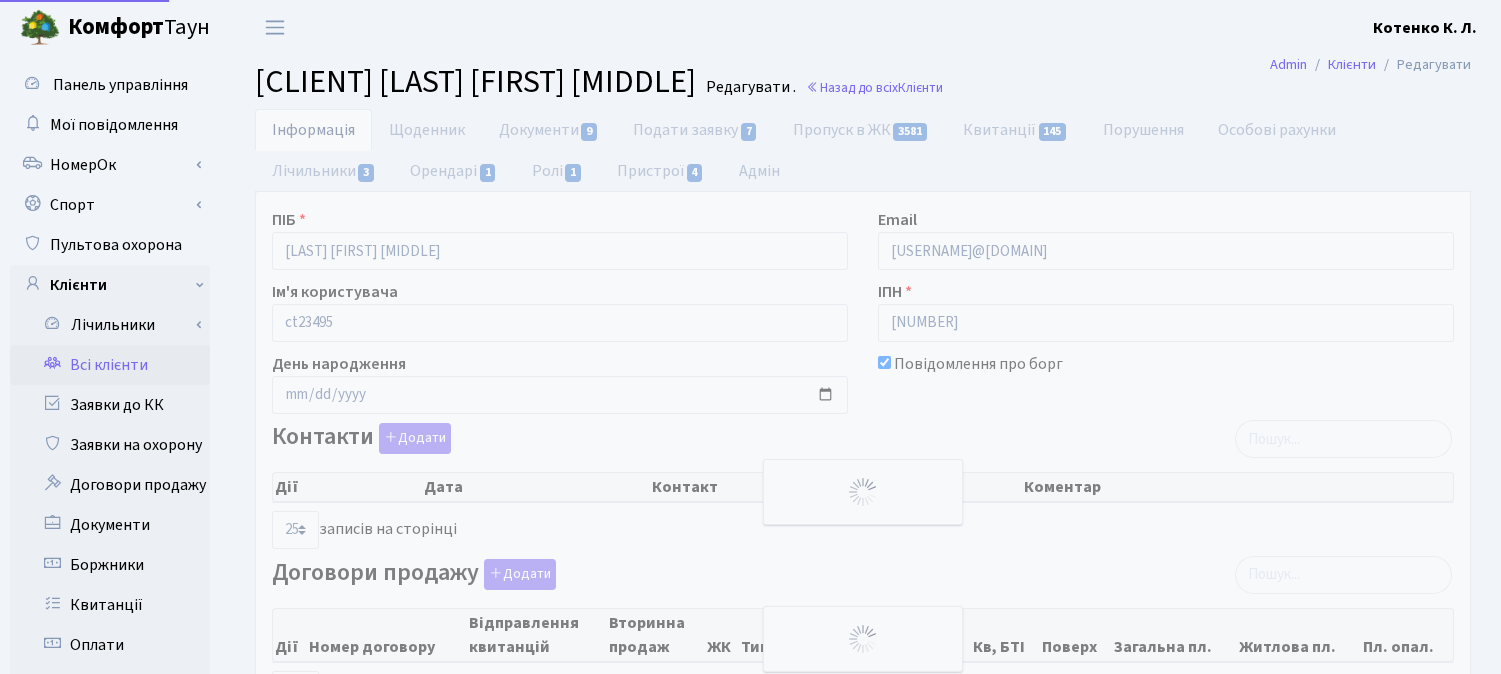 select on "25" 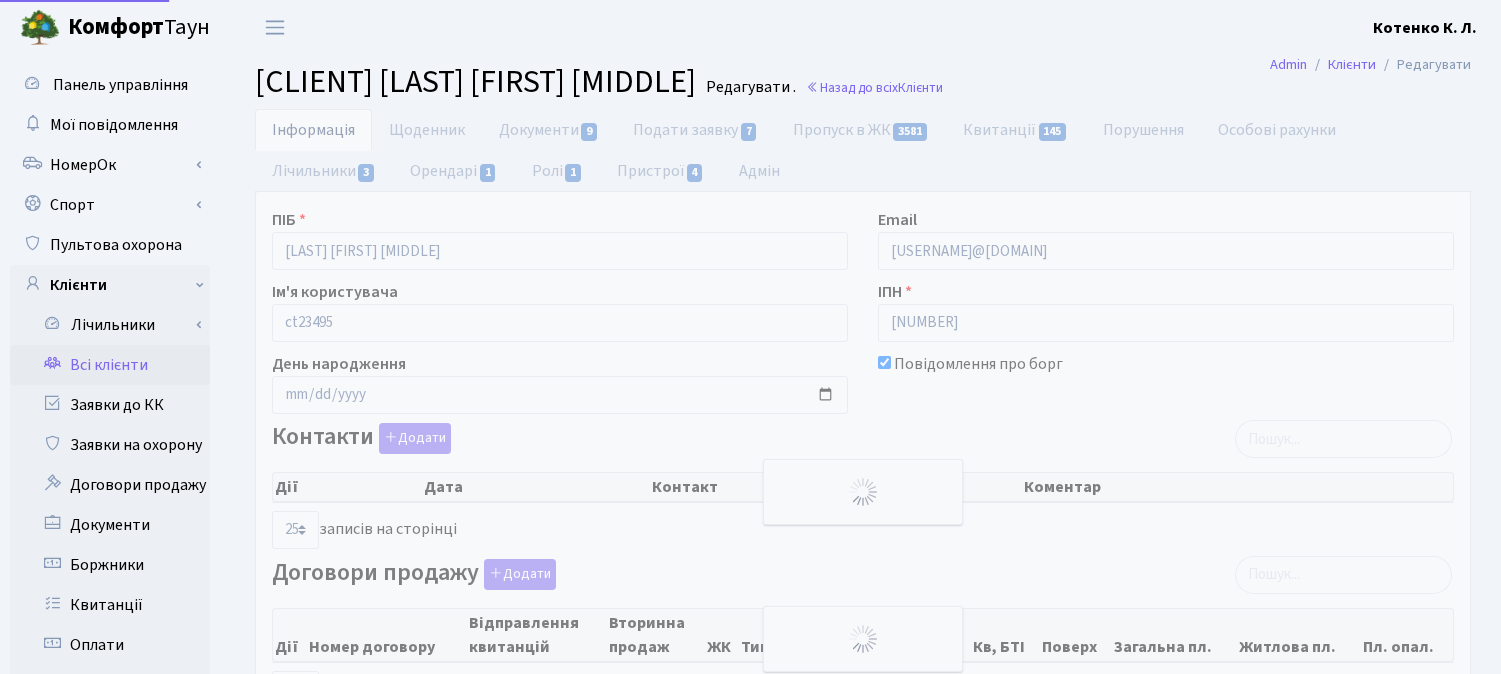 select on "25" 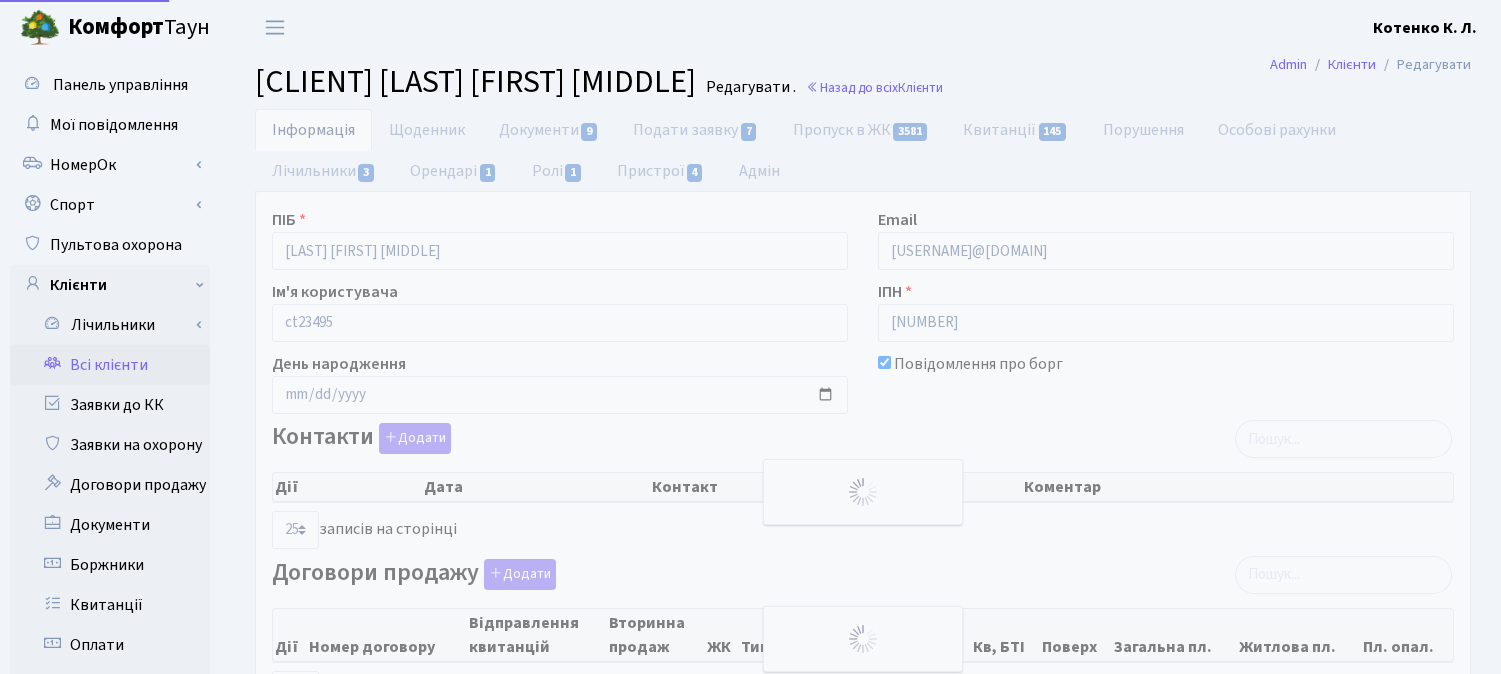 select on "25" 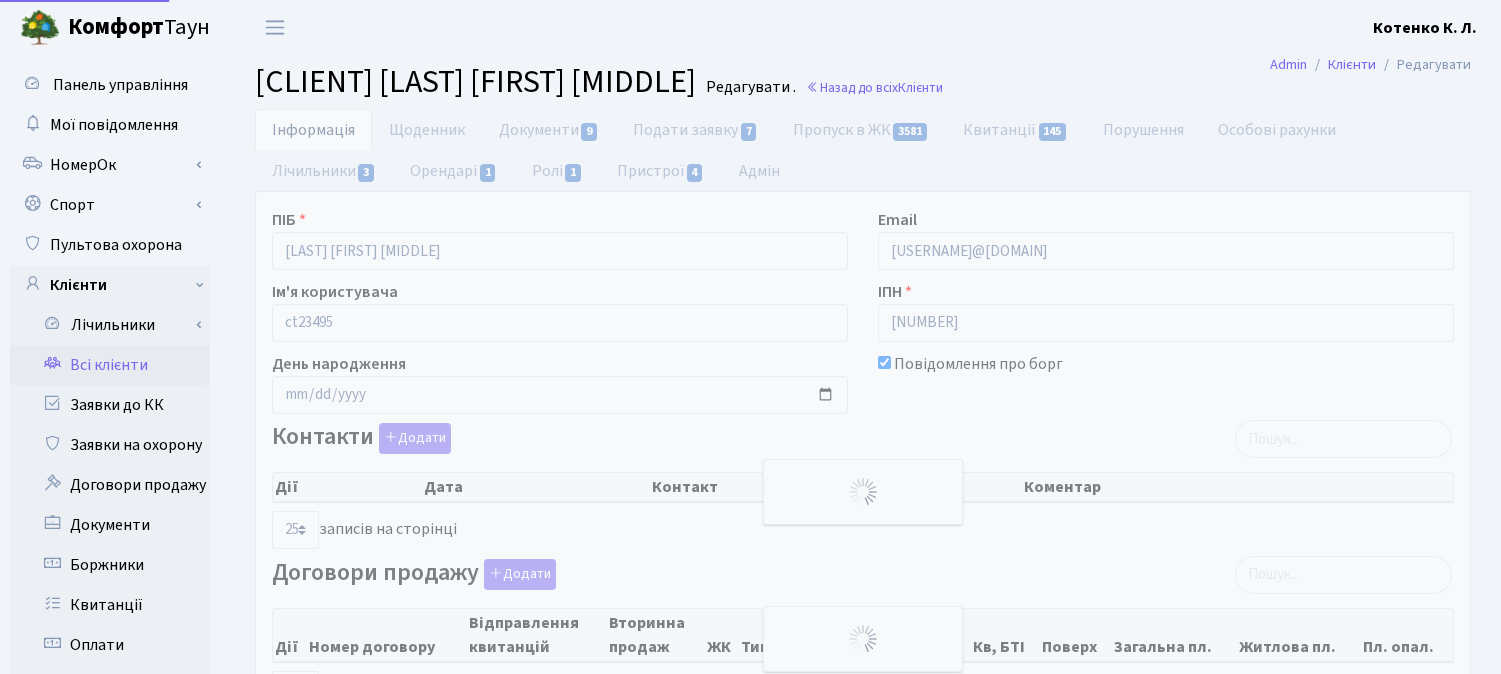 select on "25" 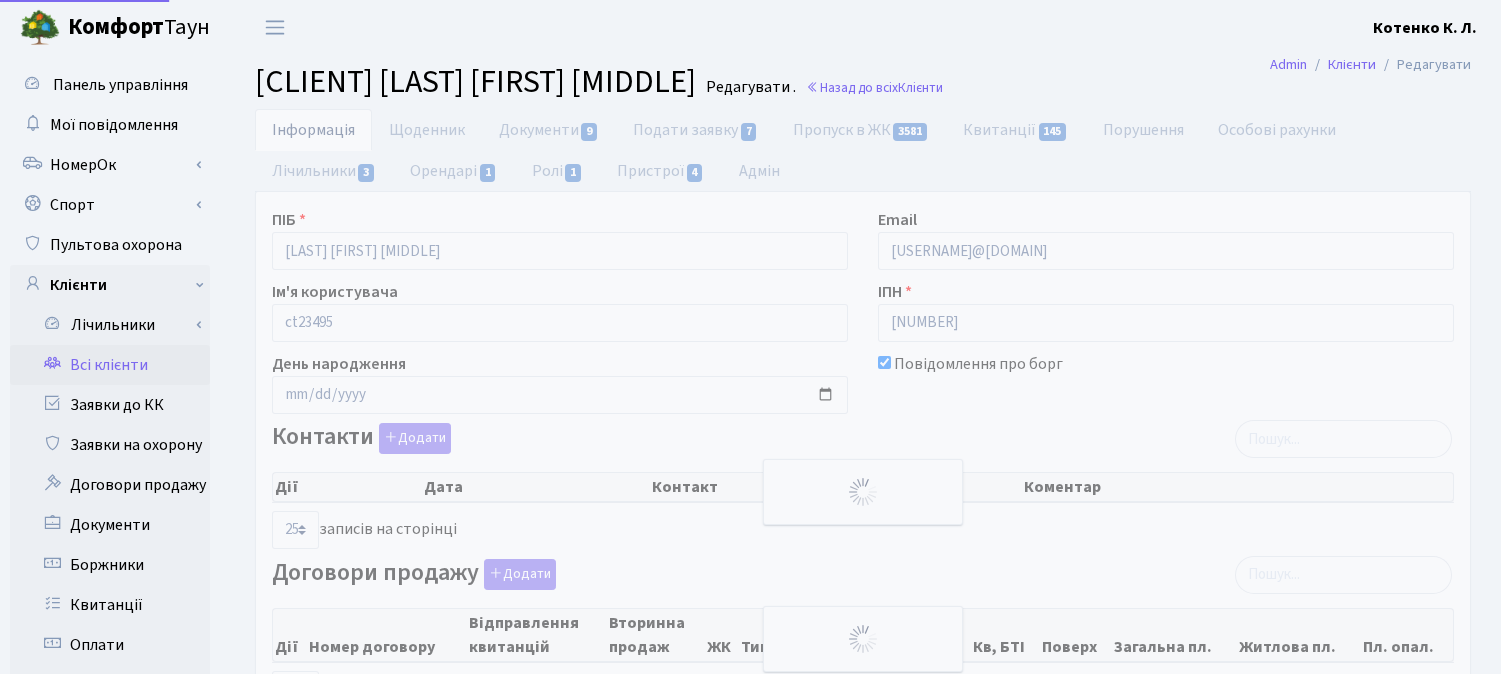 scroll, scrollTop: 0, scrollLeft: 0, axis: both 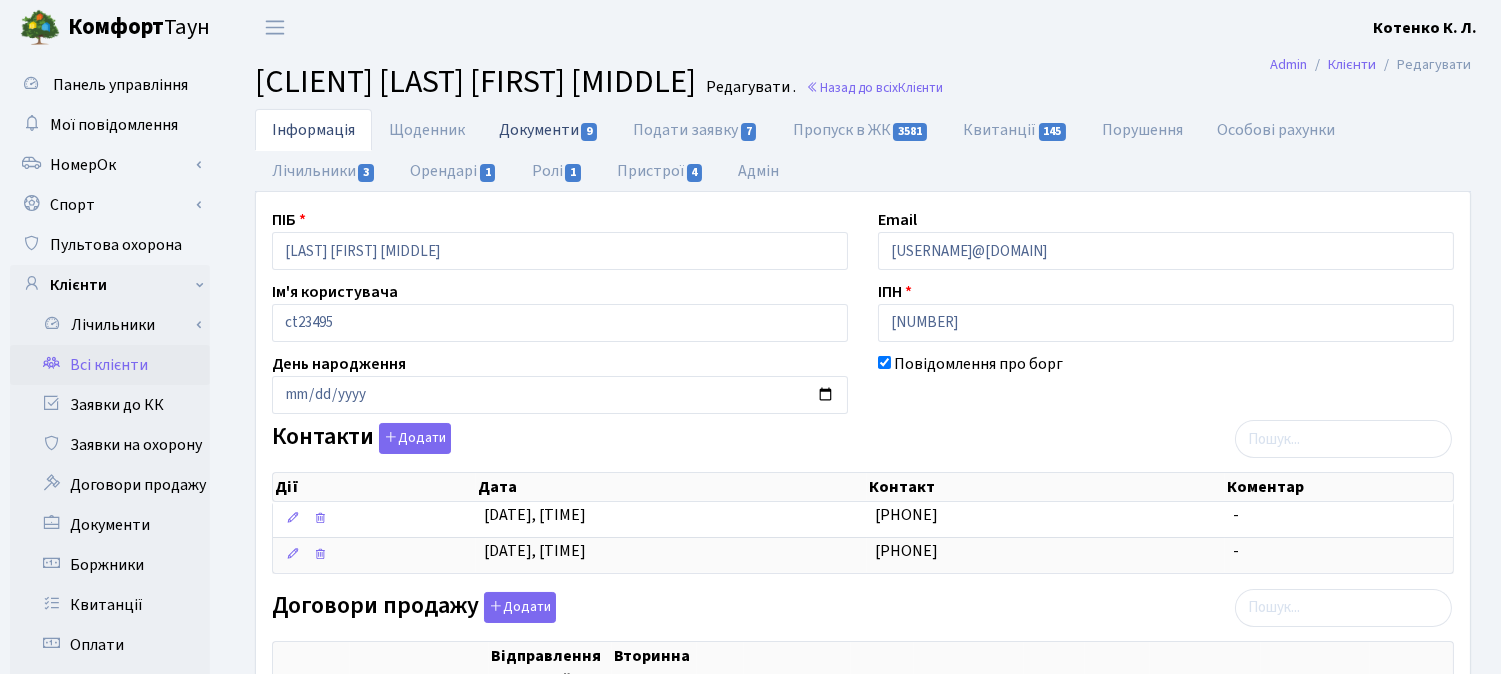 click on "Документи  9" at bounding box center (549, 129) 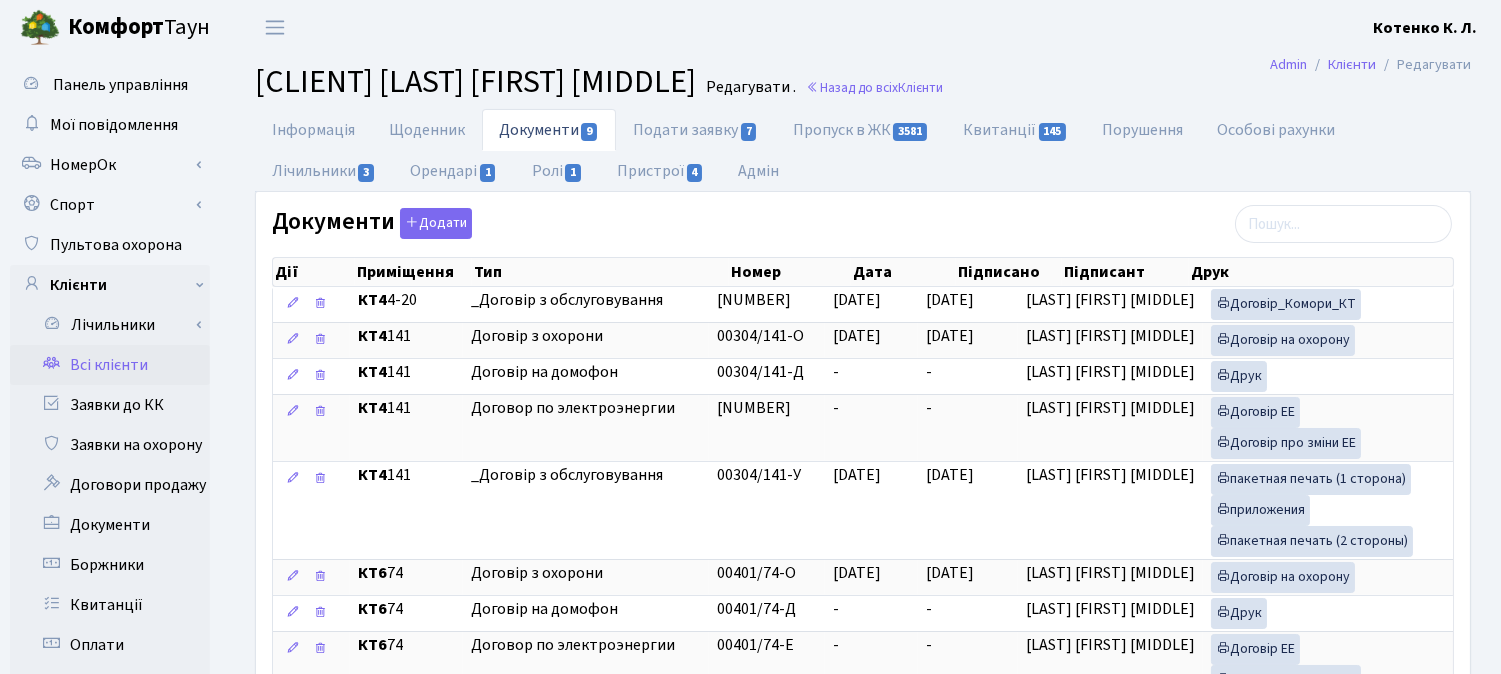 click on "Всі клієнти" at bounding box center (110, 365) 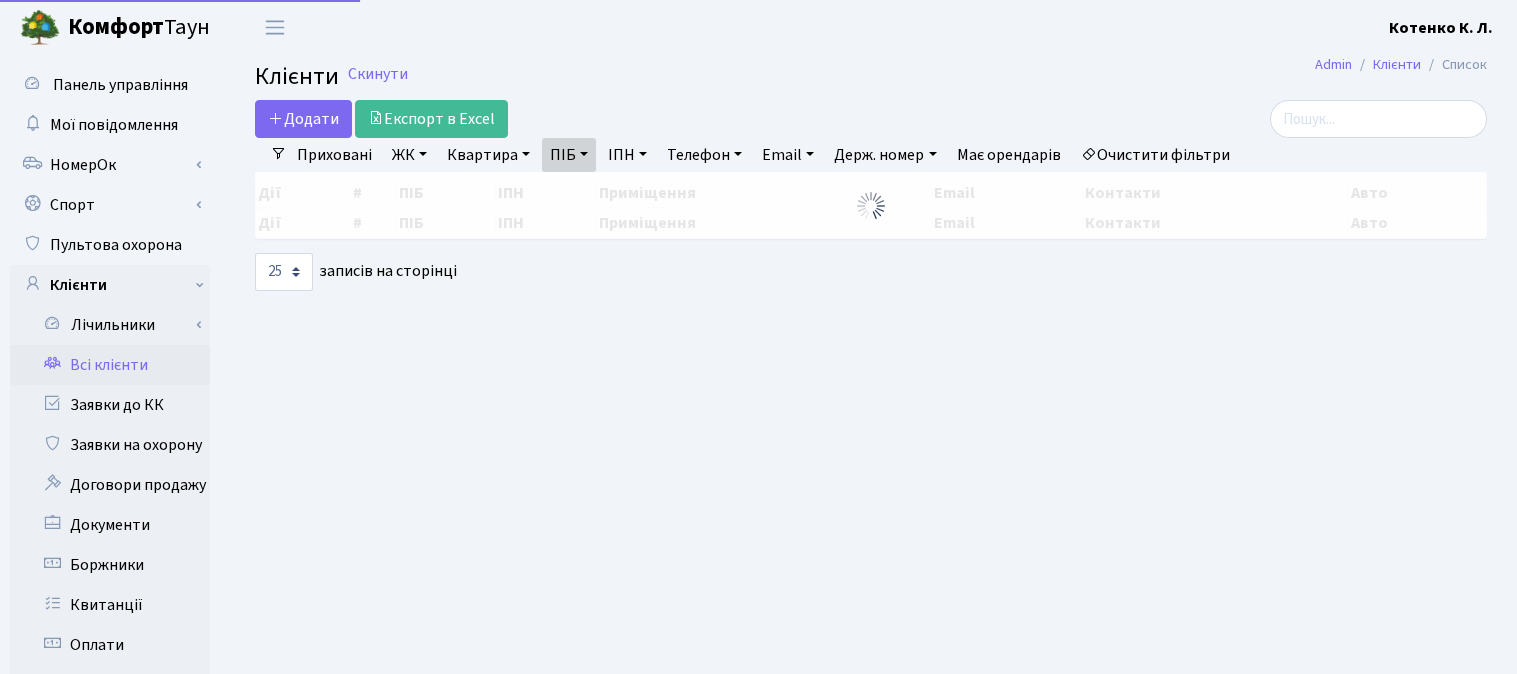 select on "25" 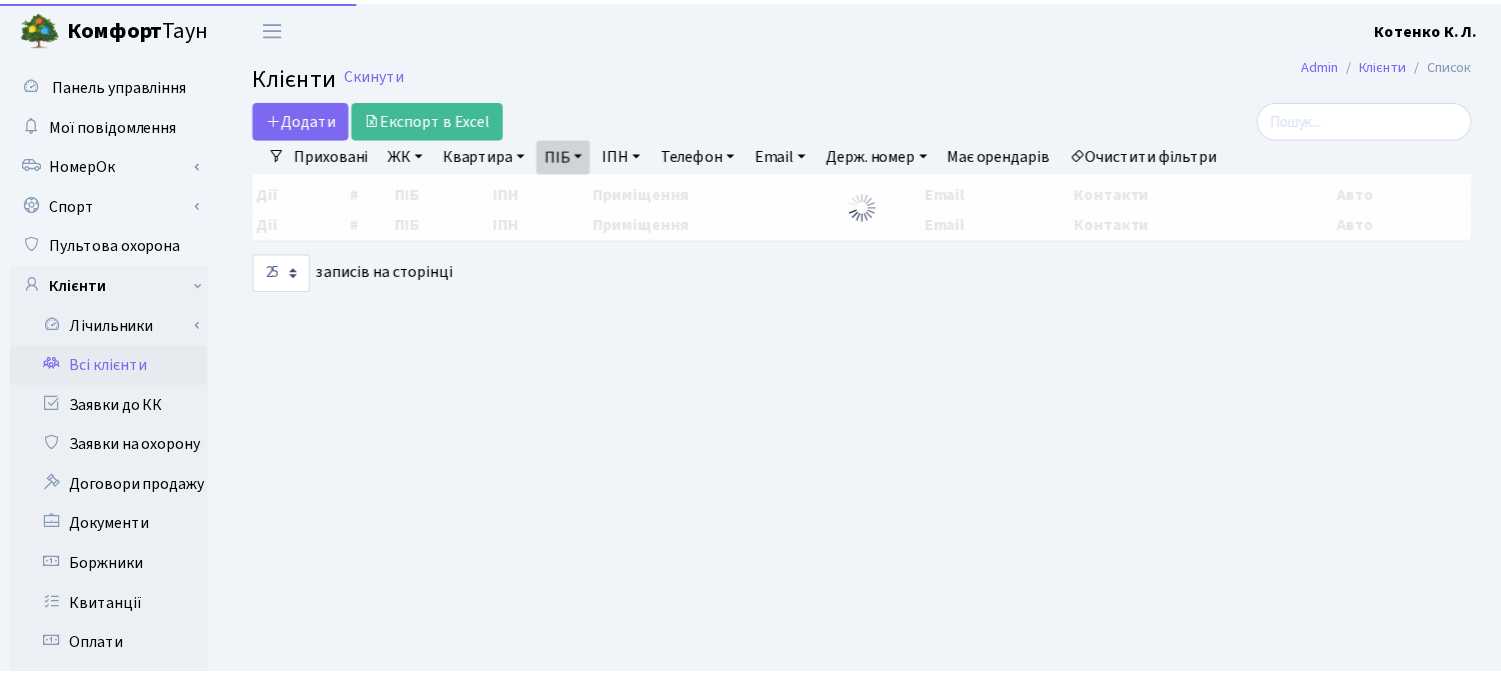 scroll, scrollTop: 0, scrollLeft: 0, axis: both 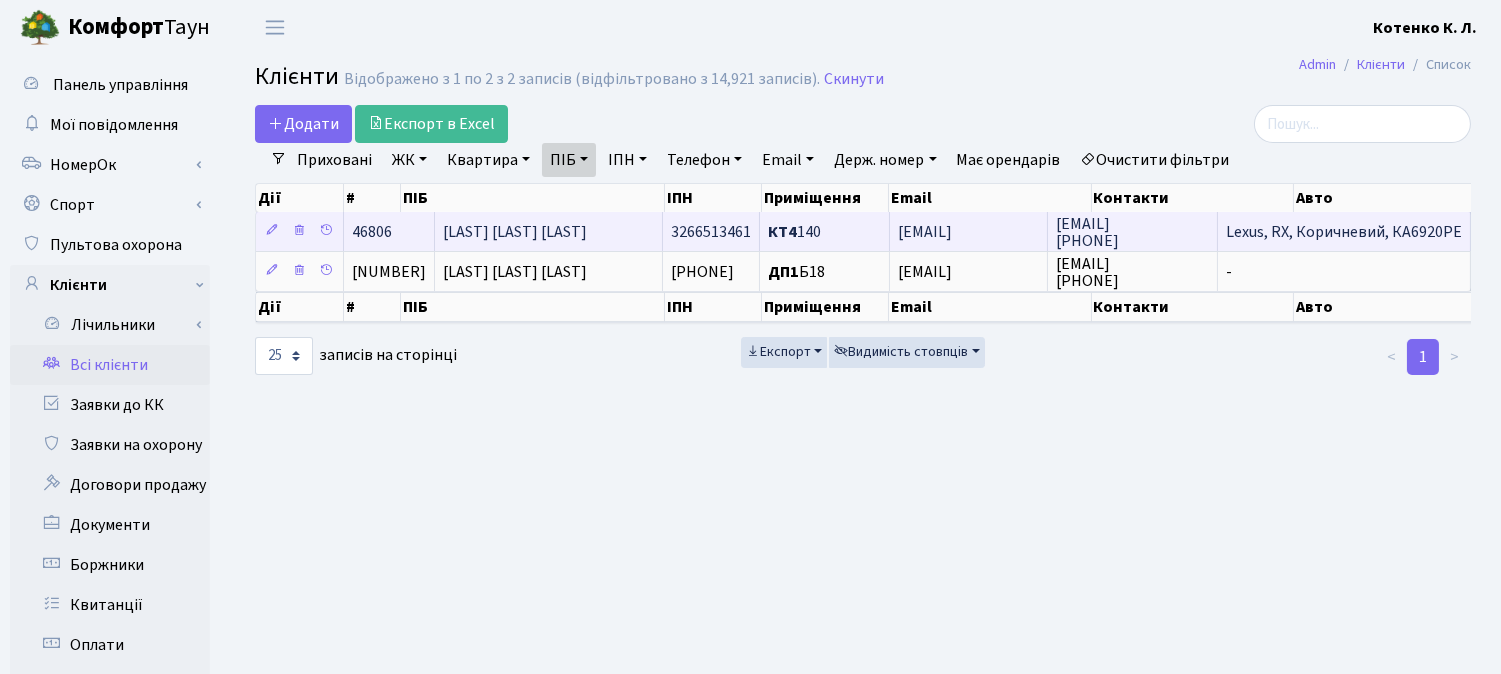 click on "[LAST] [LAST] [LAST]" at bounding box center (515, 232) 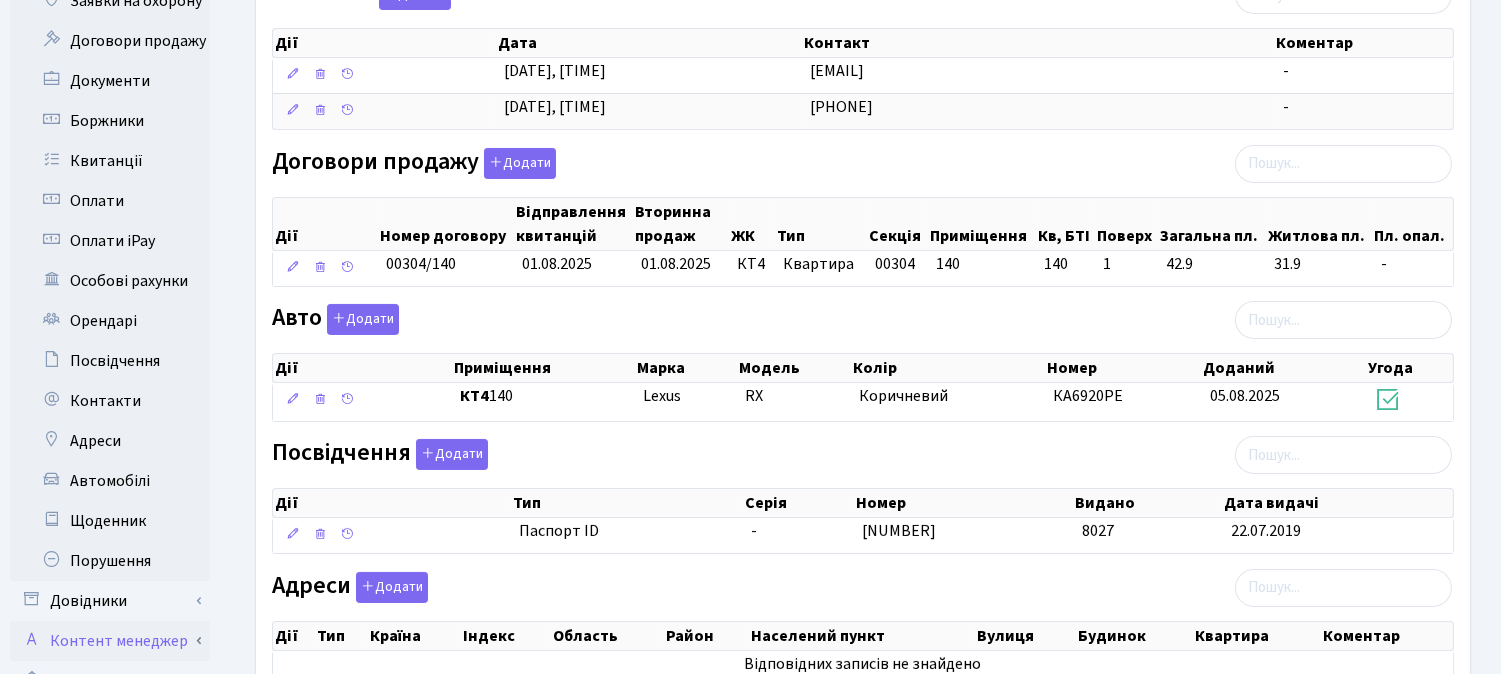 scroll, scrollTop: 333, scrollLeft: 0, axis: vertical 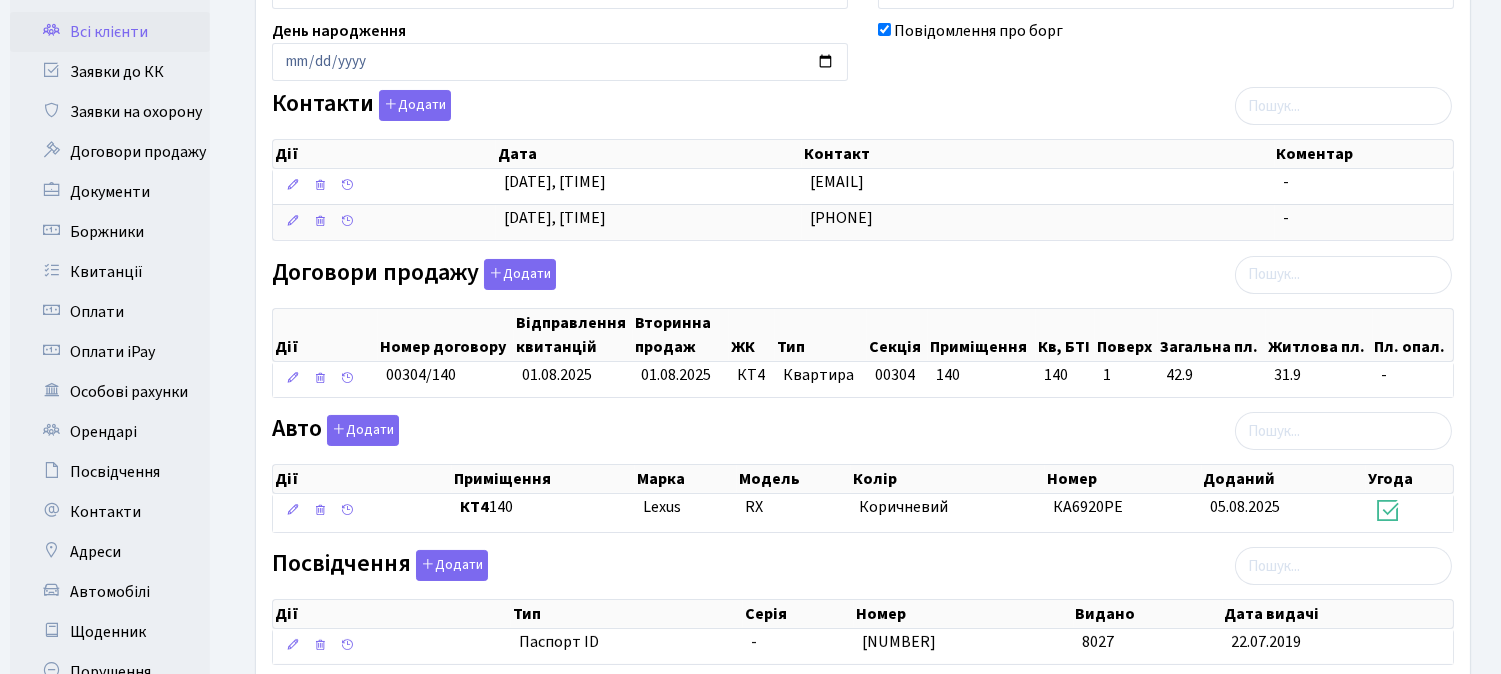 click on "Всі клієнти" at bounding box center (110, 32) 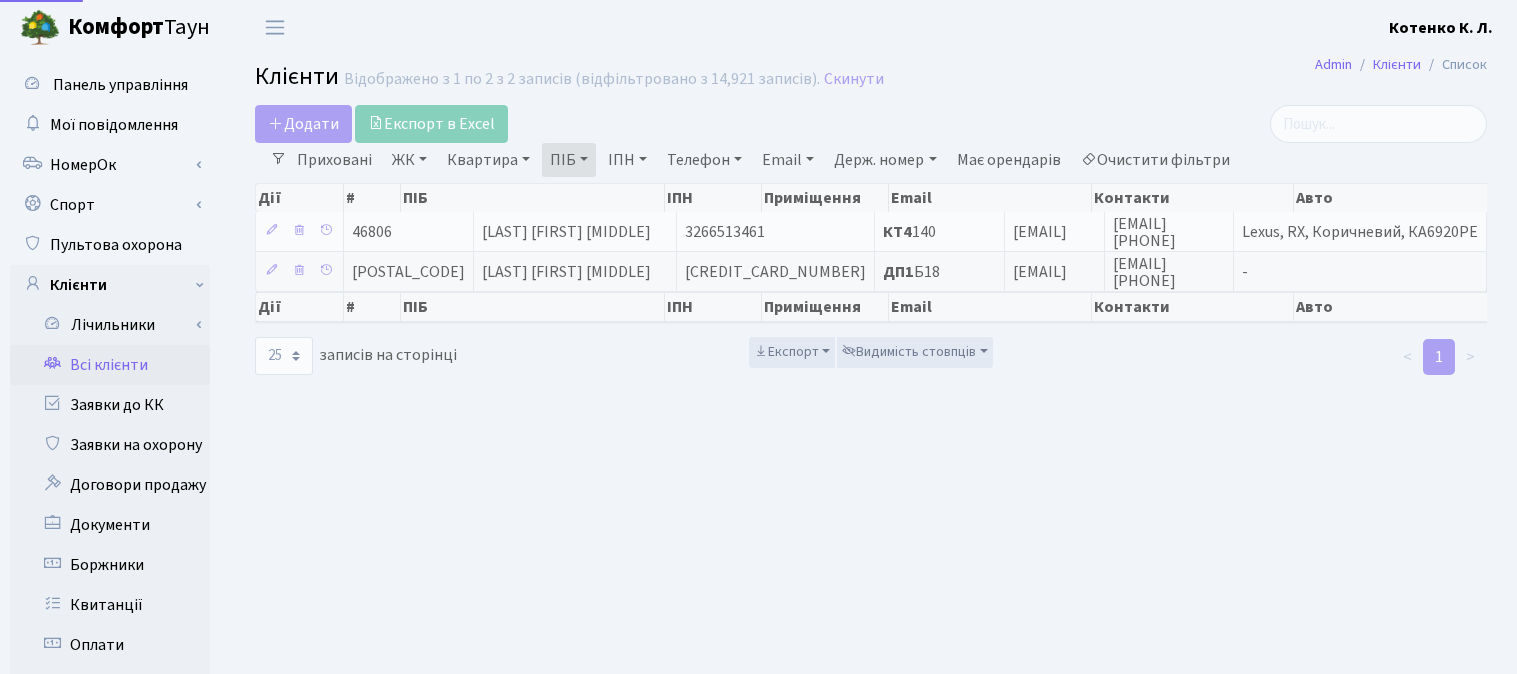 select on "25" 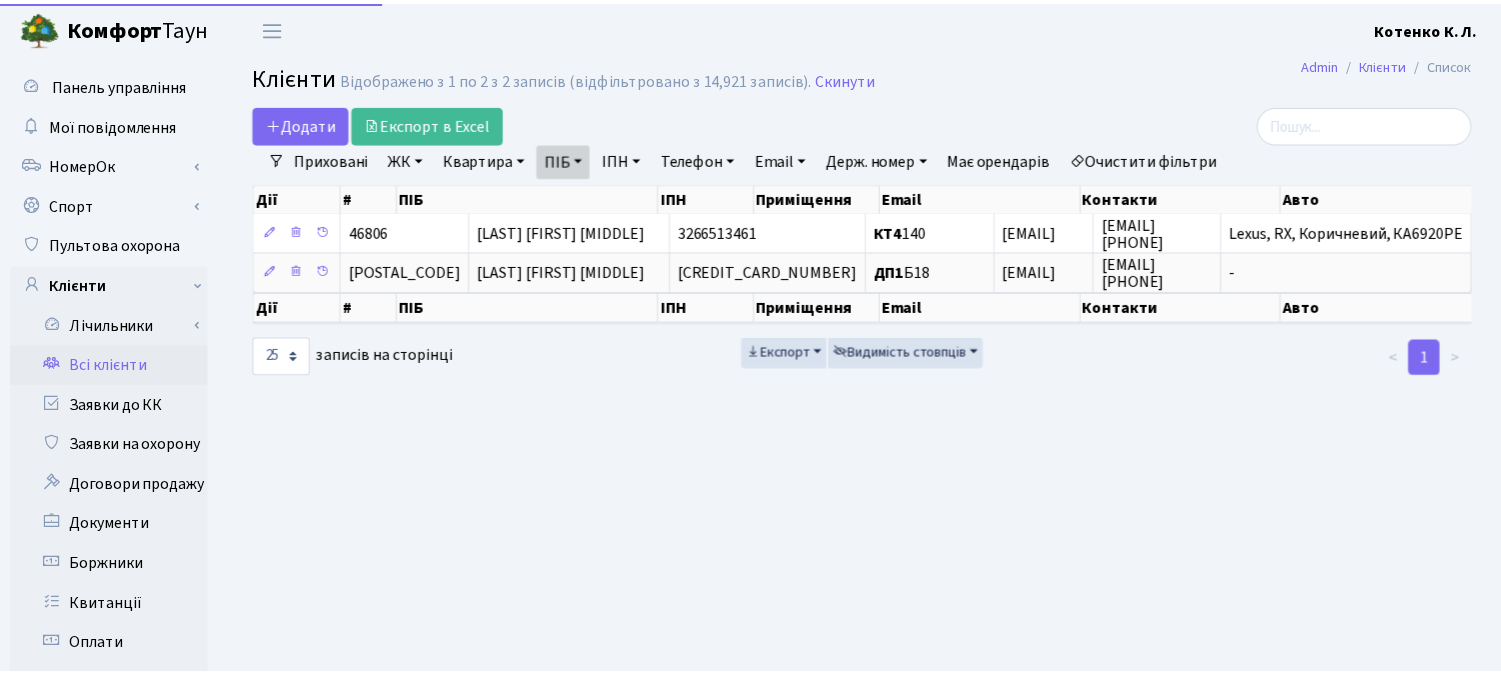 scroll, scrollTop: 0, scrollLeft: 0, axis: both 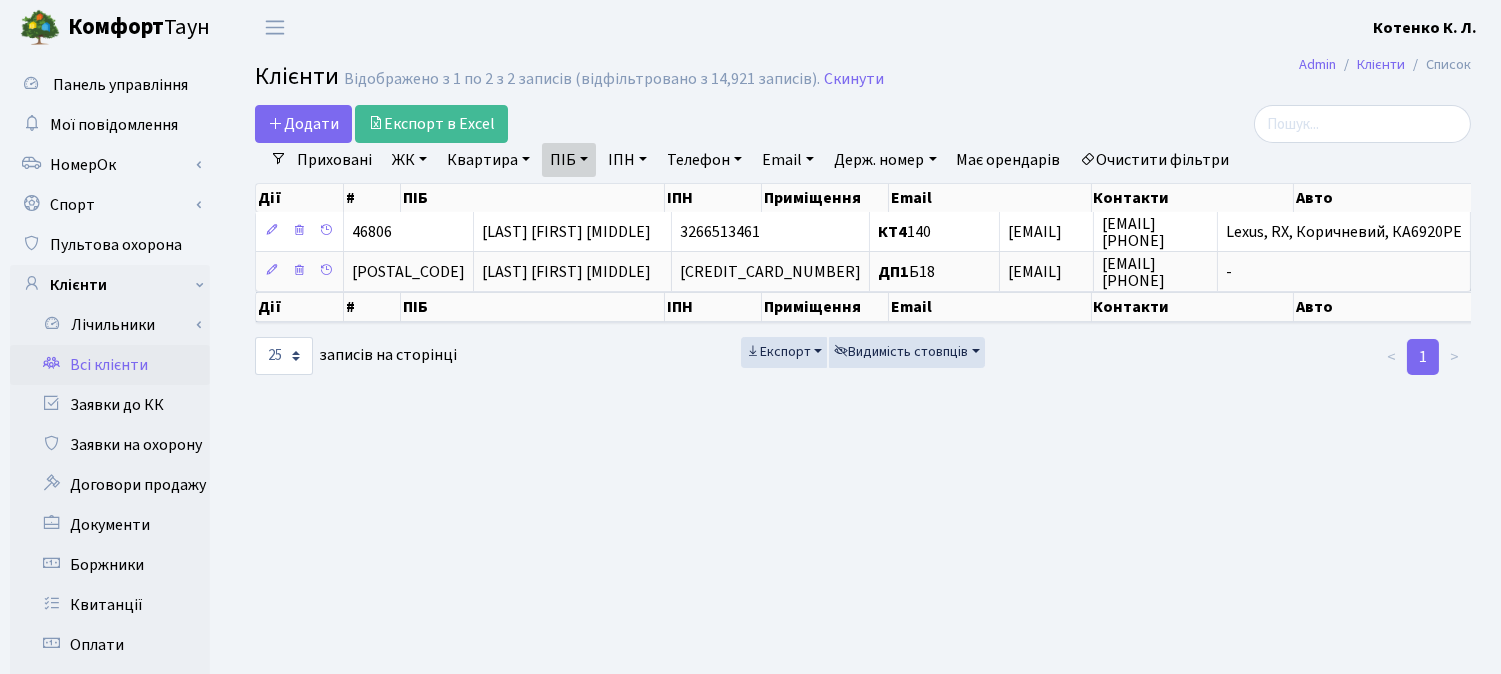 click on "Очистити фільтри" at bounding box center (1155, 160) 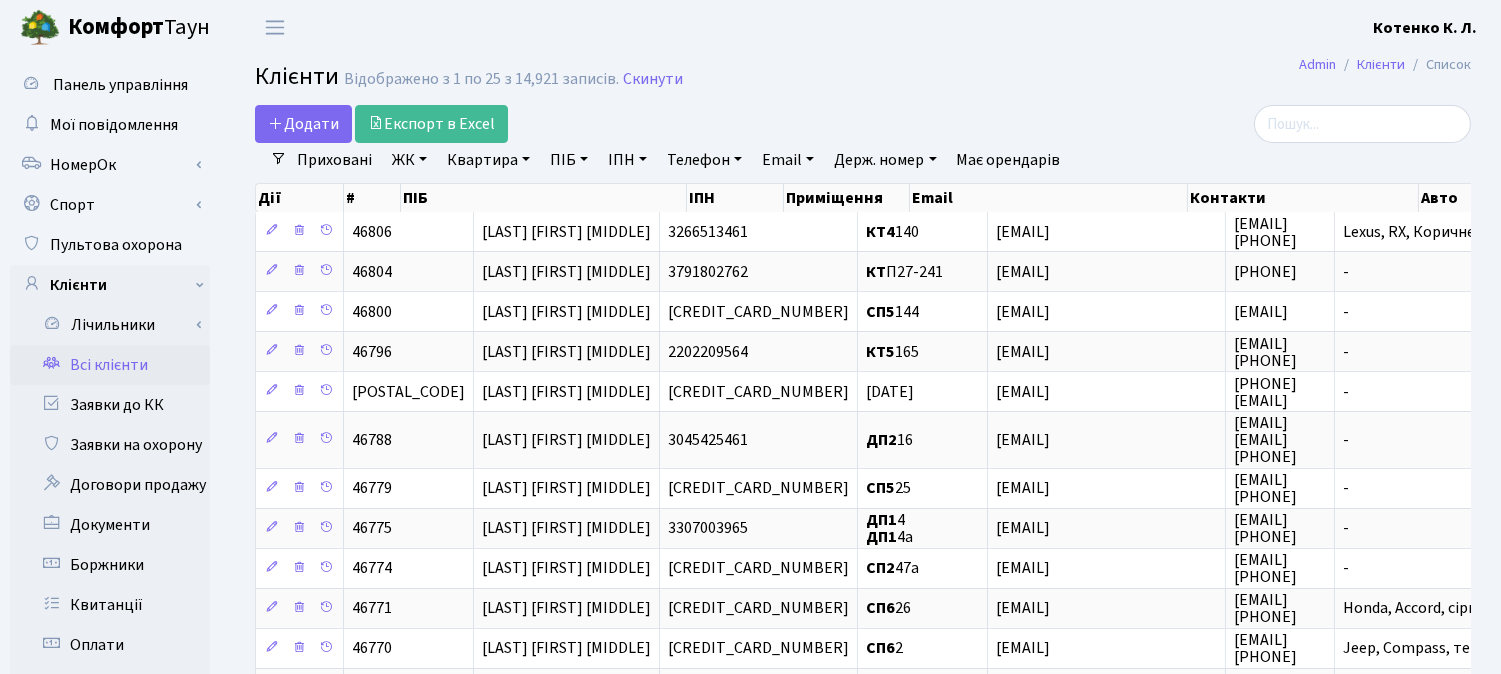 click on "Квартира" at bounding box center (488, 160) 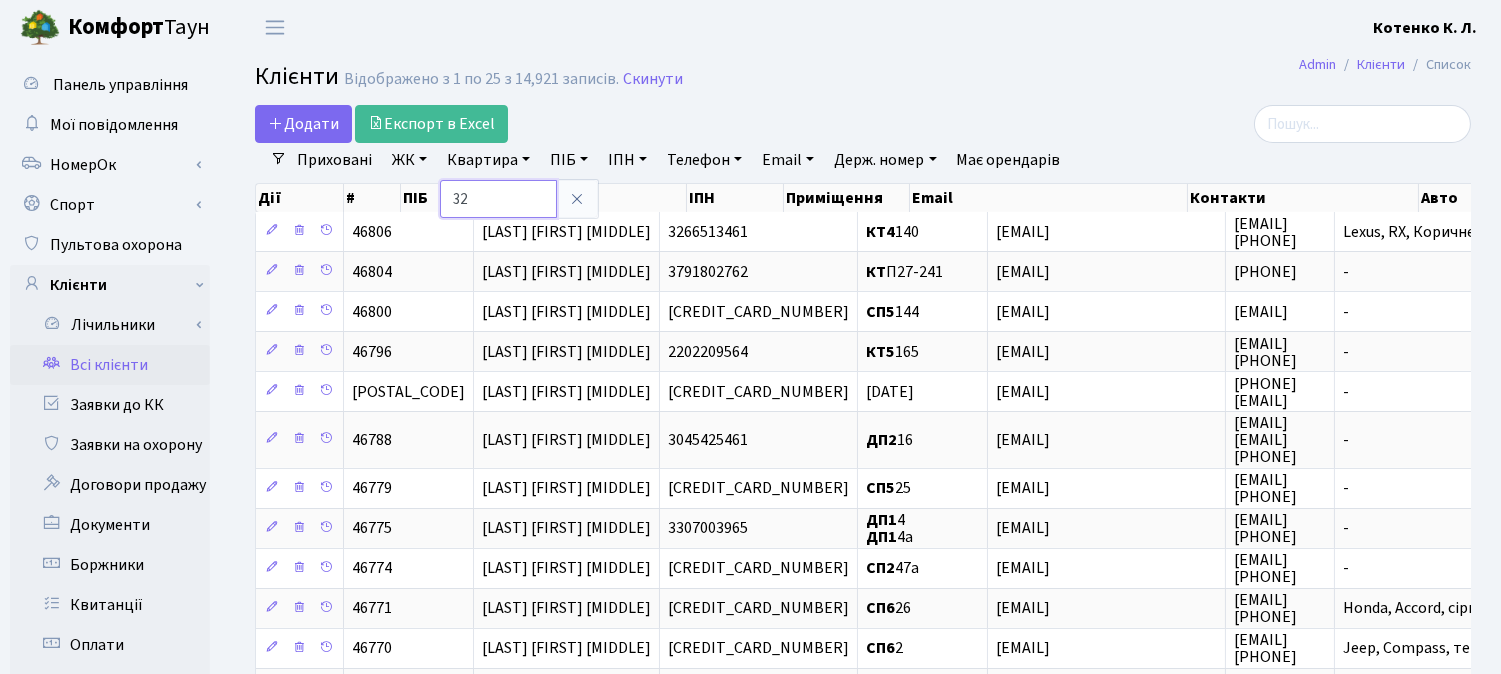 type on "32" 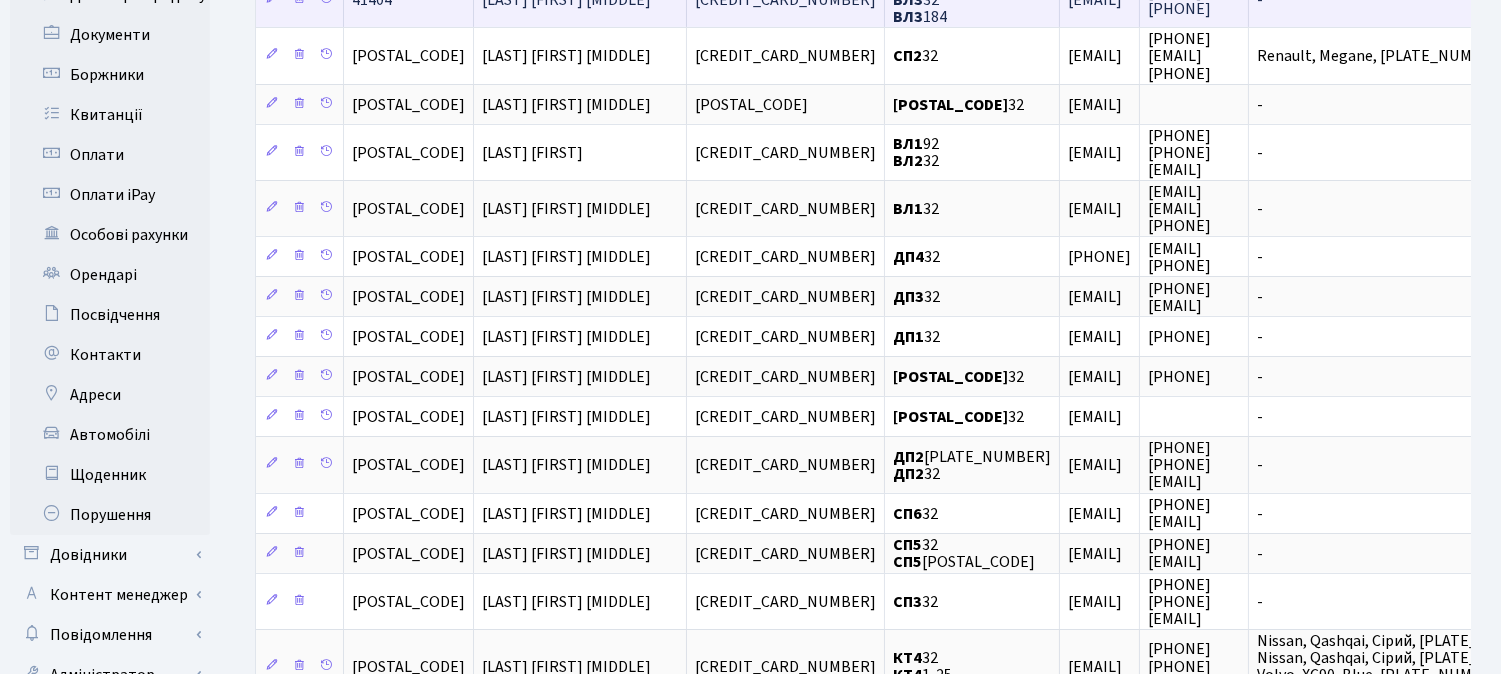 scroll, scrollTop: 555, scrollLeft: 0, axis: vertical 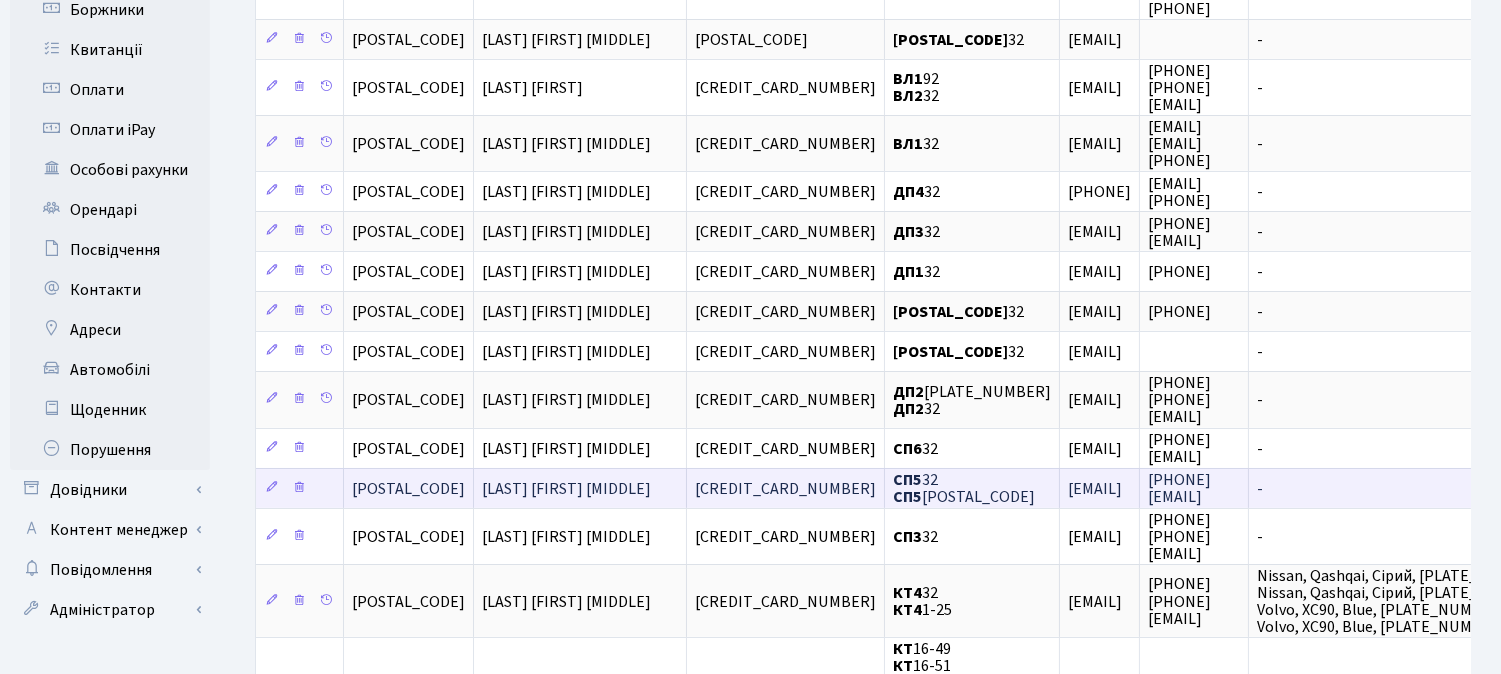 click on "[LAST] [FIRST] [MIDDLE]" at bounding box center [580, 488] 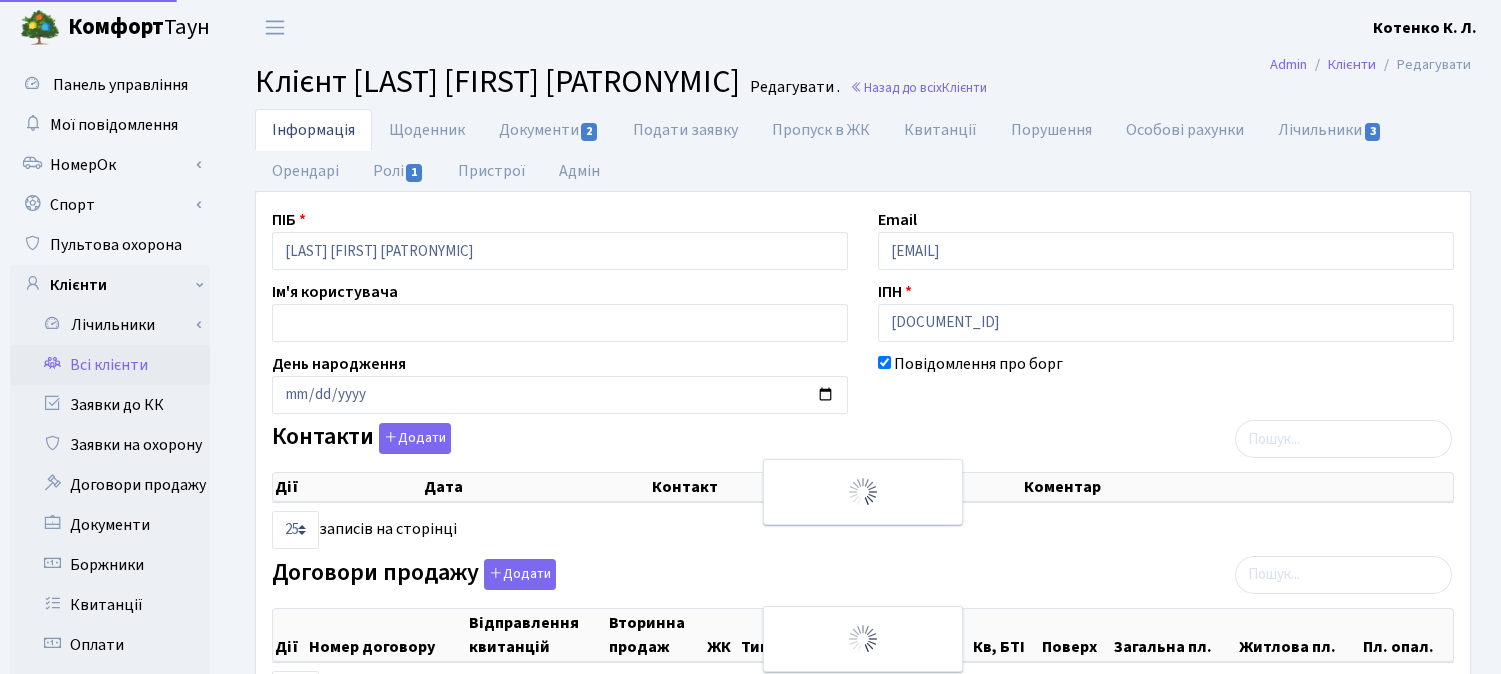select on "25" 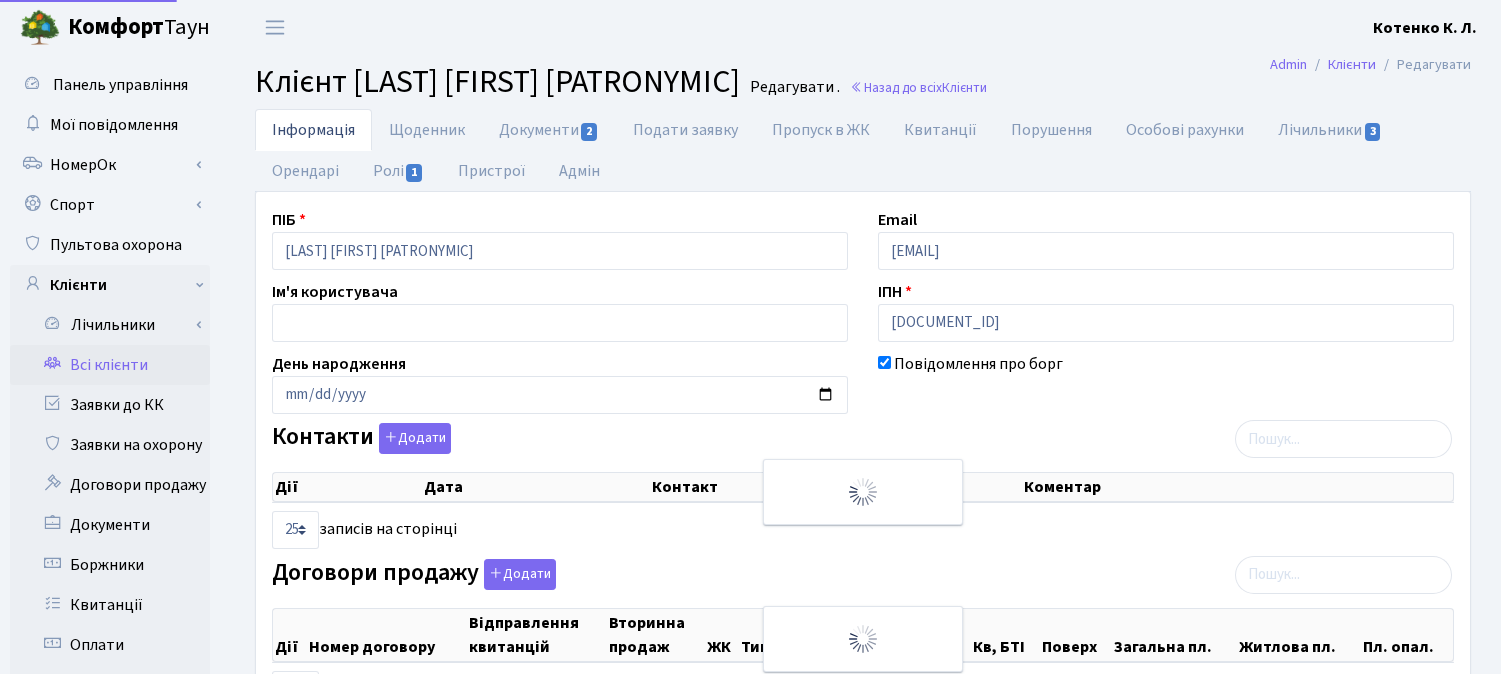 select on "25" 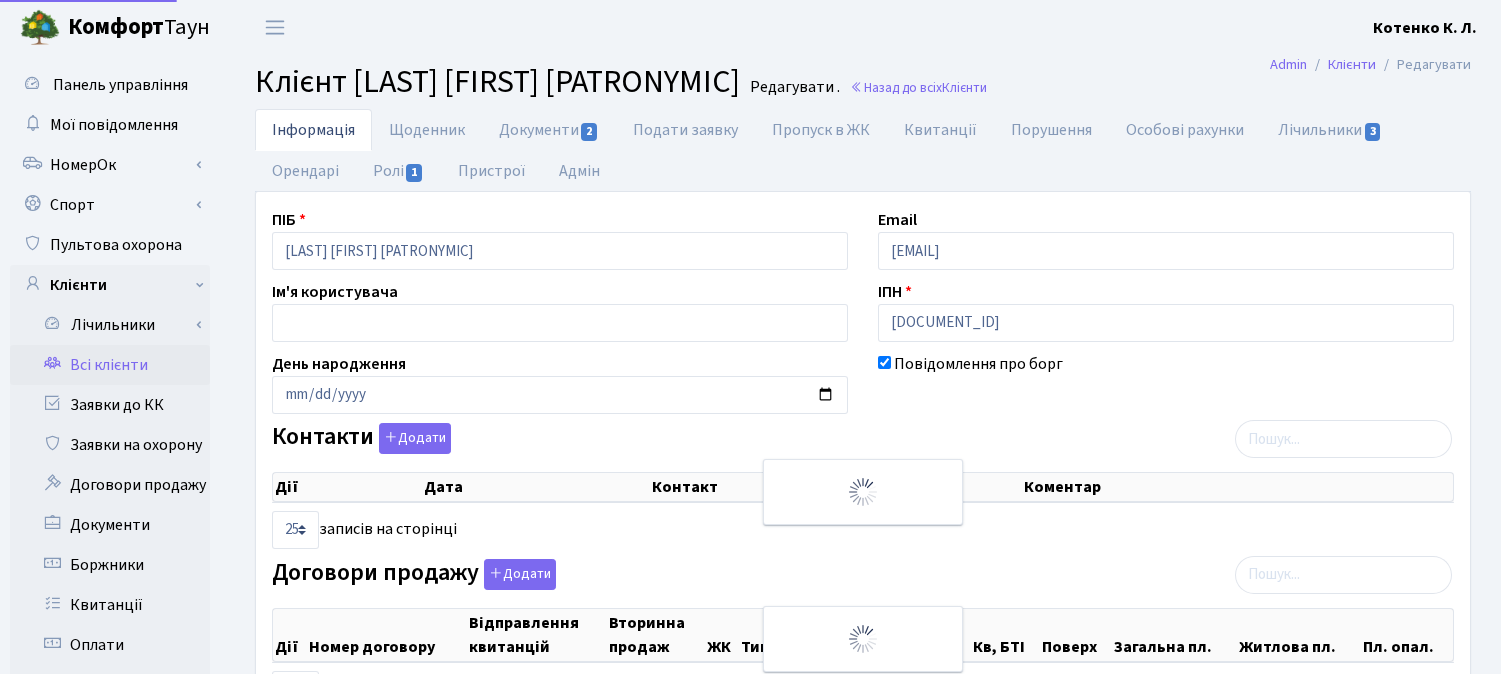 select on "25" 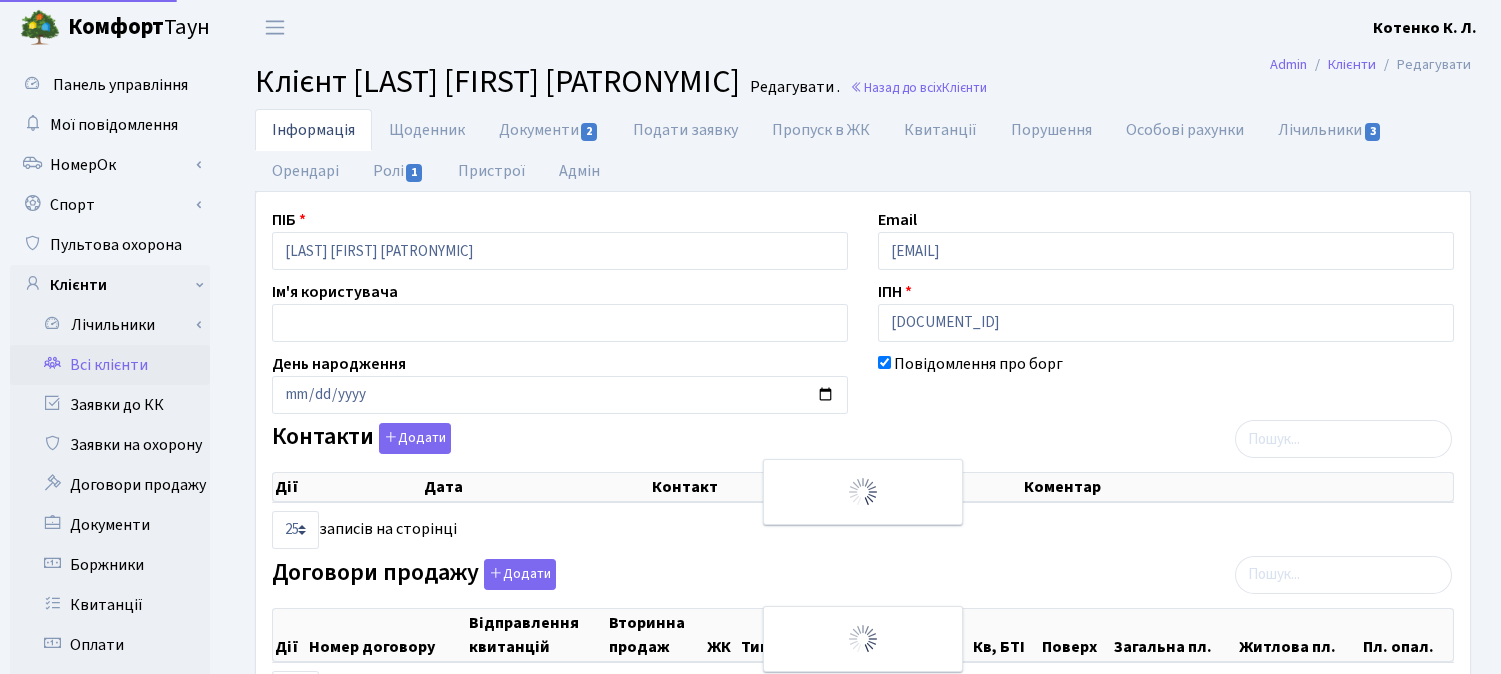 select on "25" 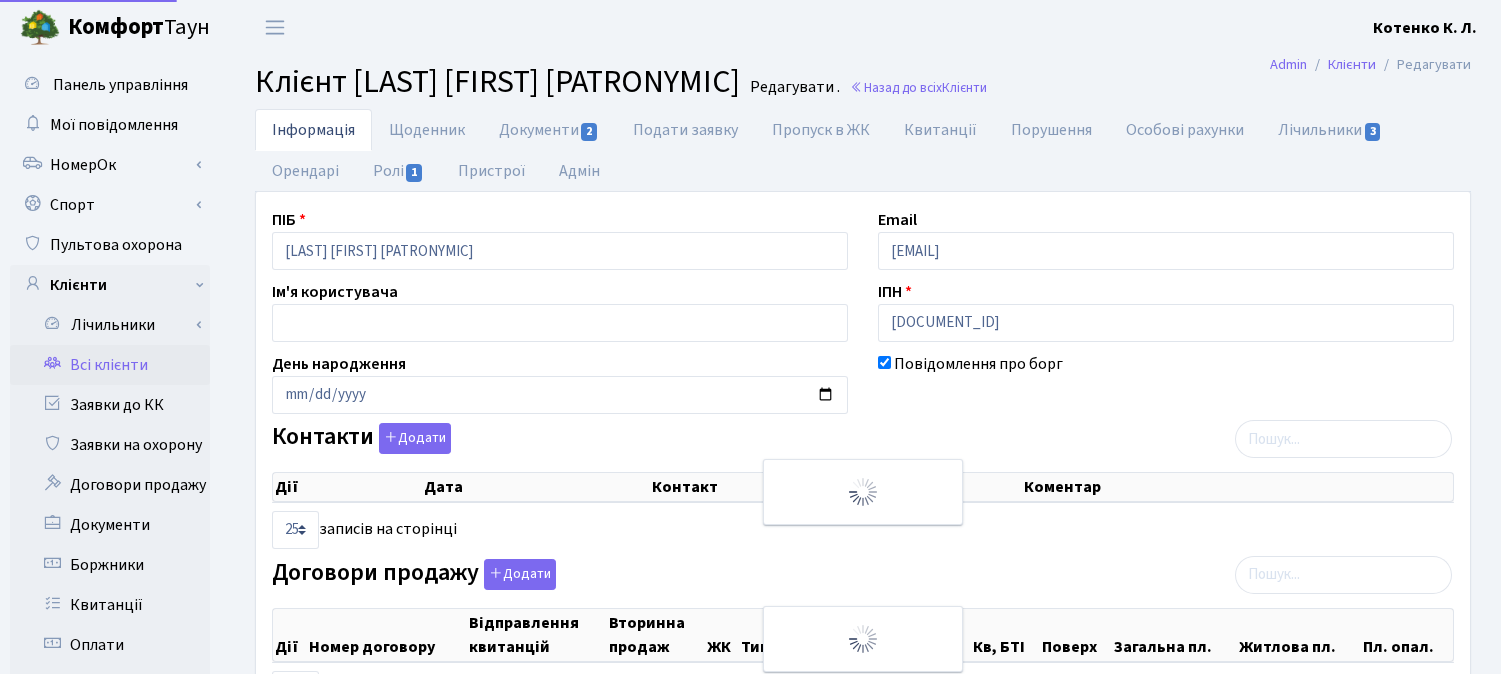 select on "25" 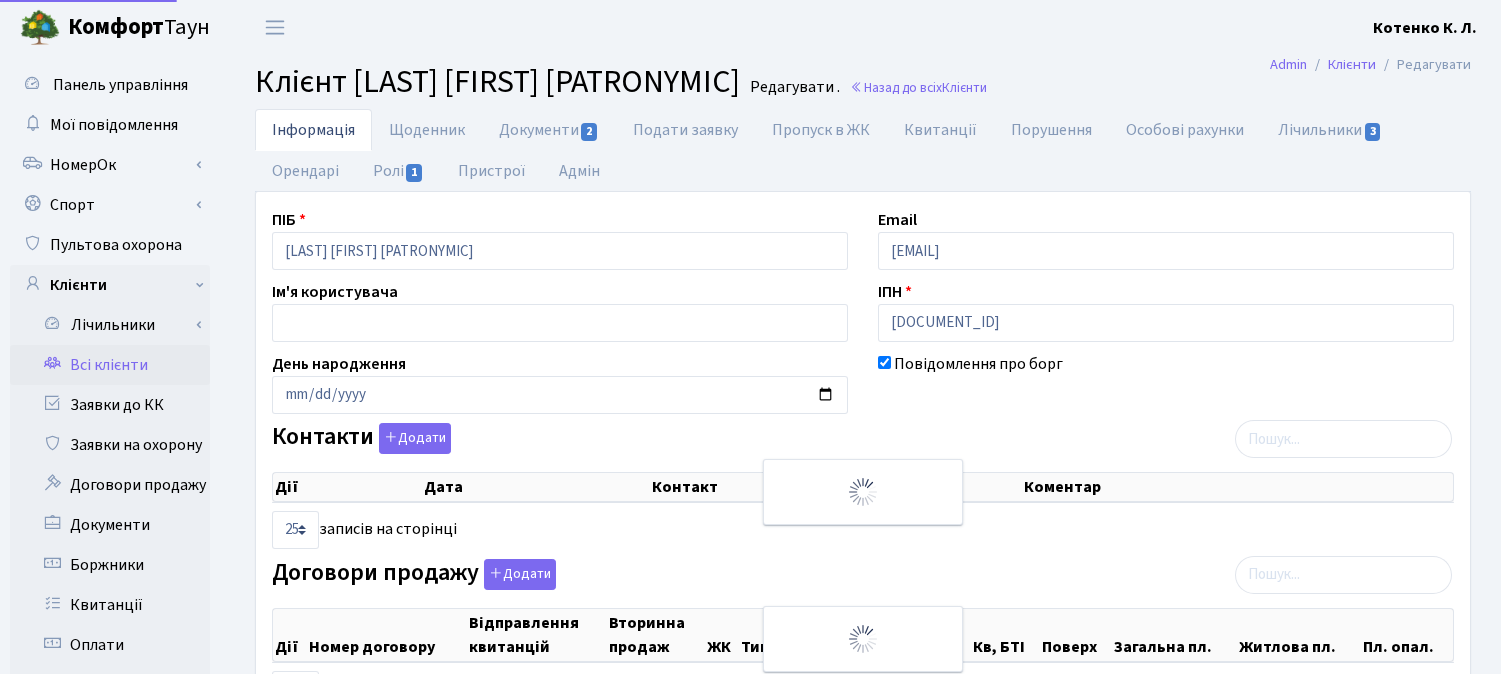 scroll, scrollTop: 0, scrollLeft: 0, axis: both 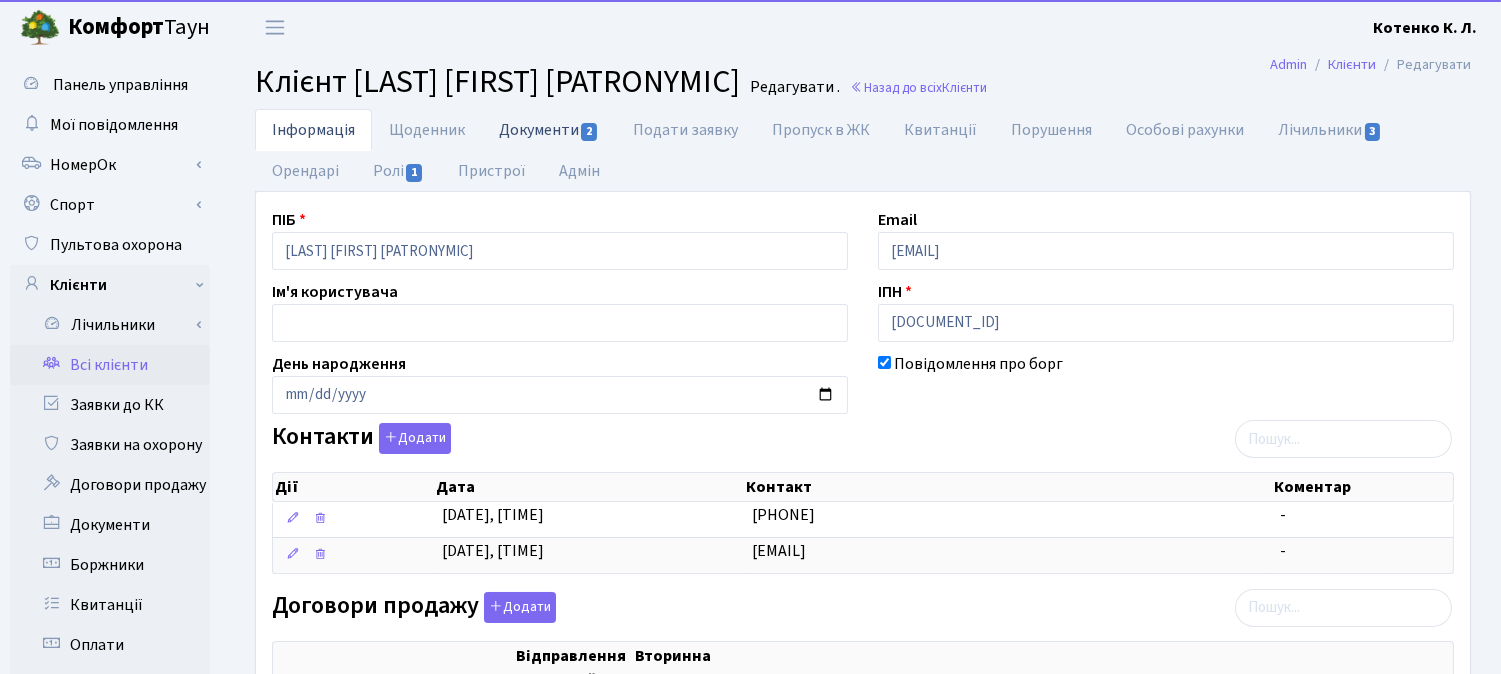 click on "Документи  2" at bounding box center [549, 129] 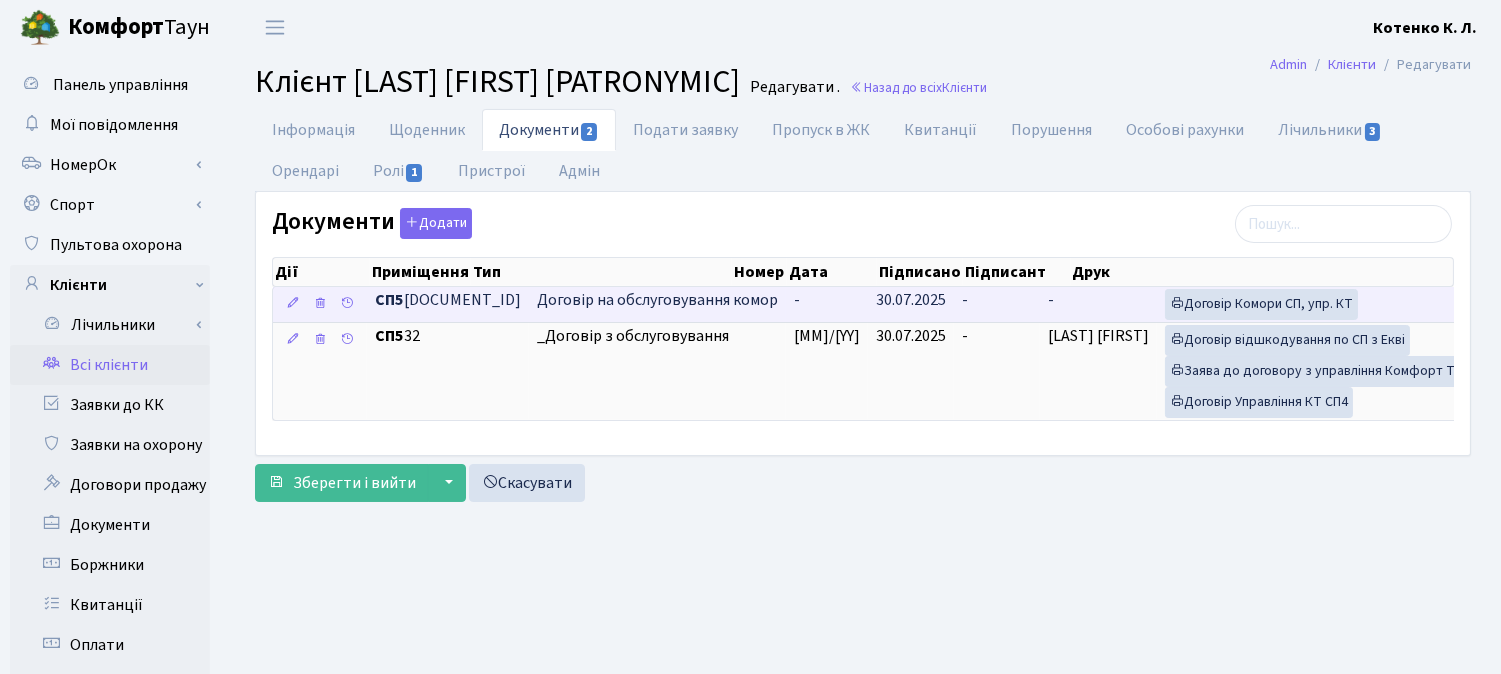 click on "-" at bounding box center [997, 304] 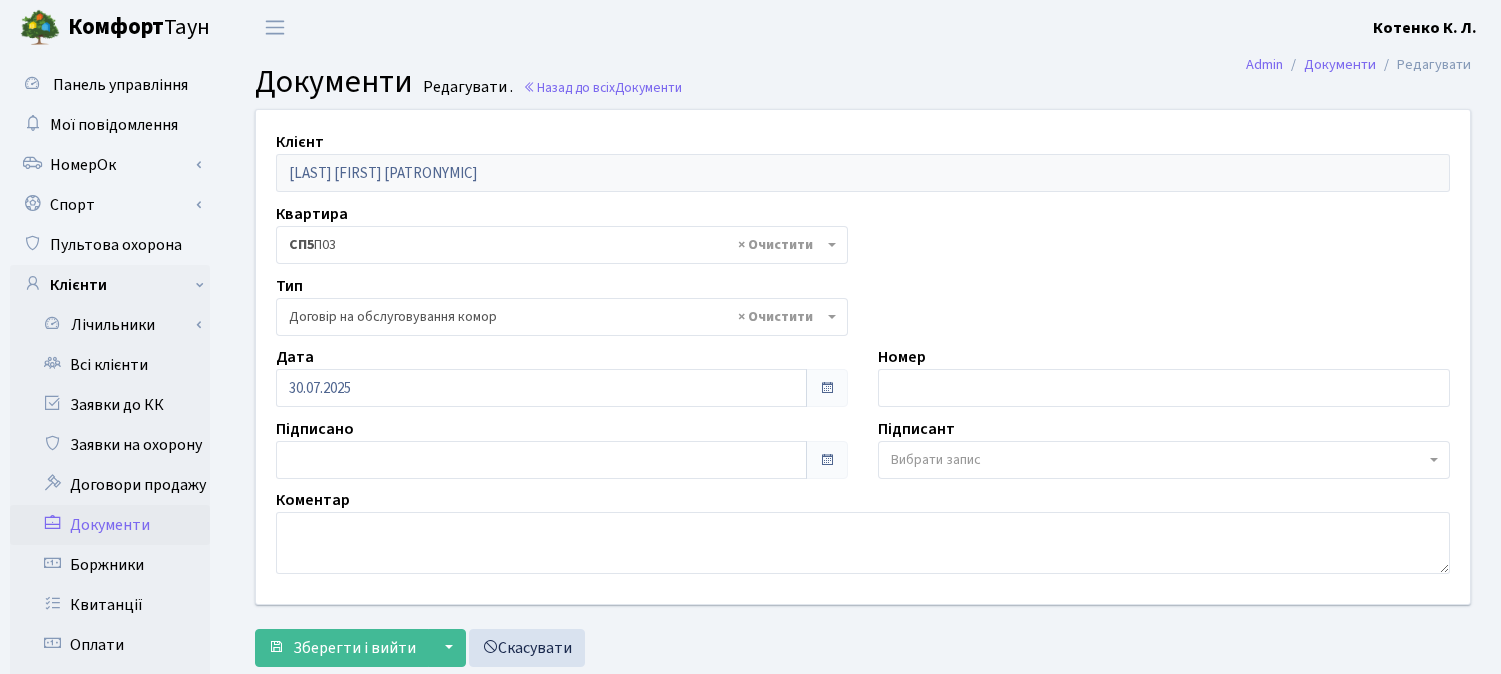 select on "309" 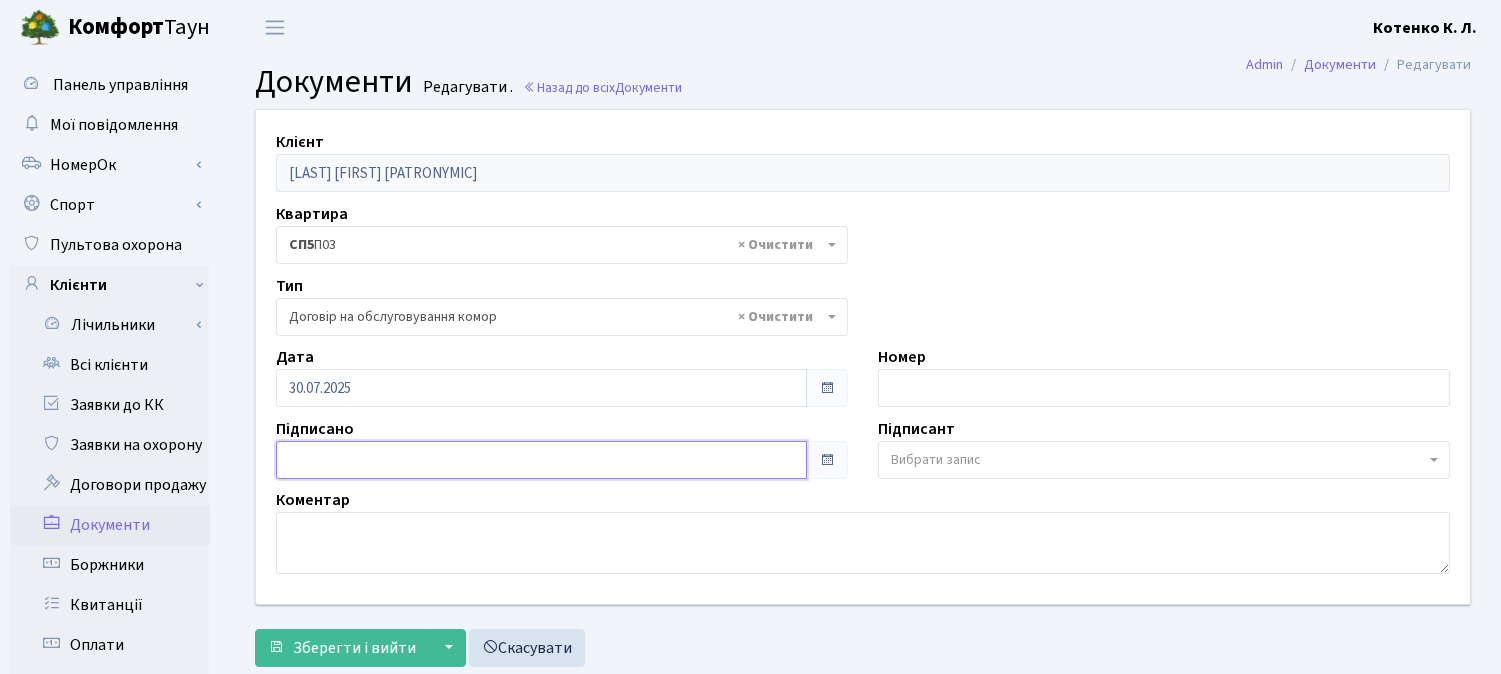 type on "05.08.2025" 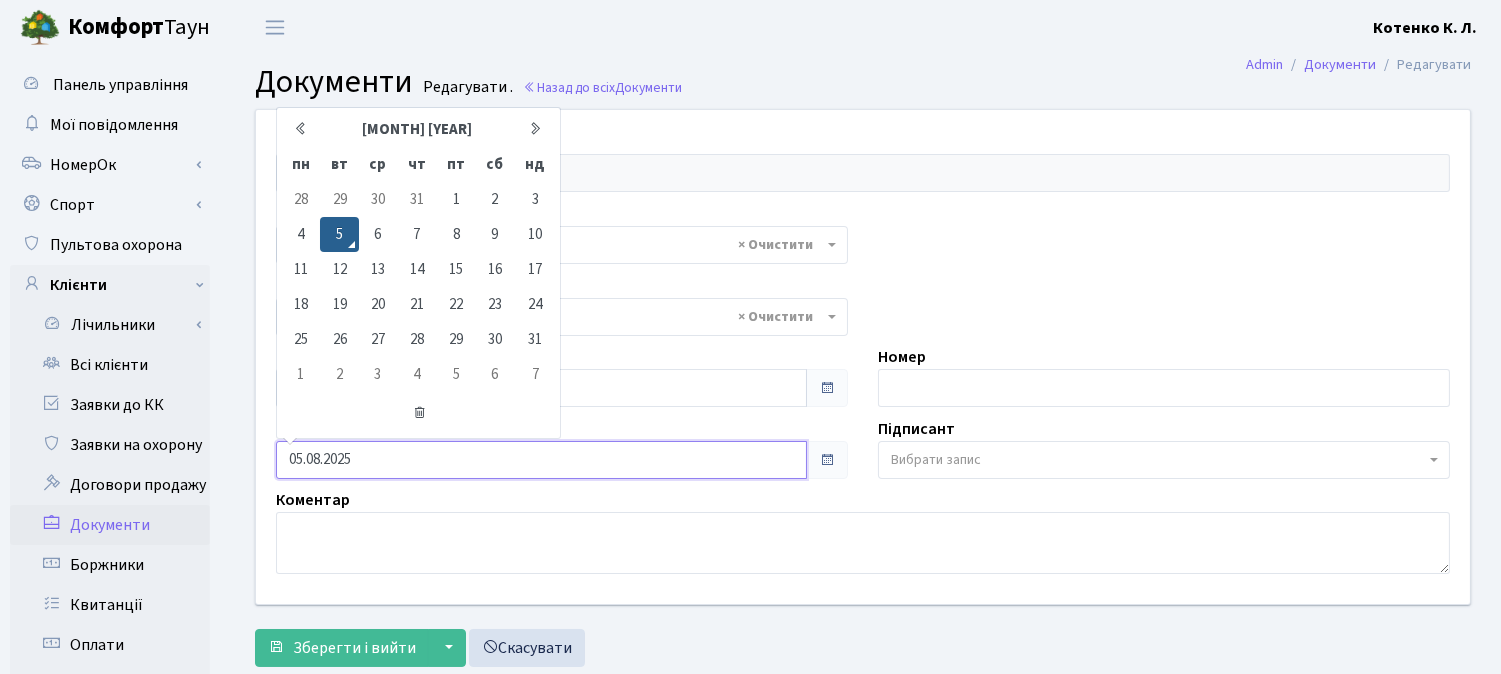 click on "05.08.2025" at bounding box center (541, 460) 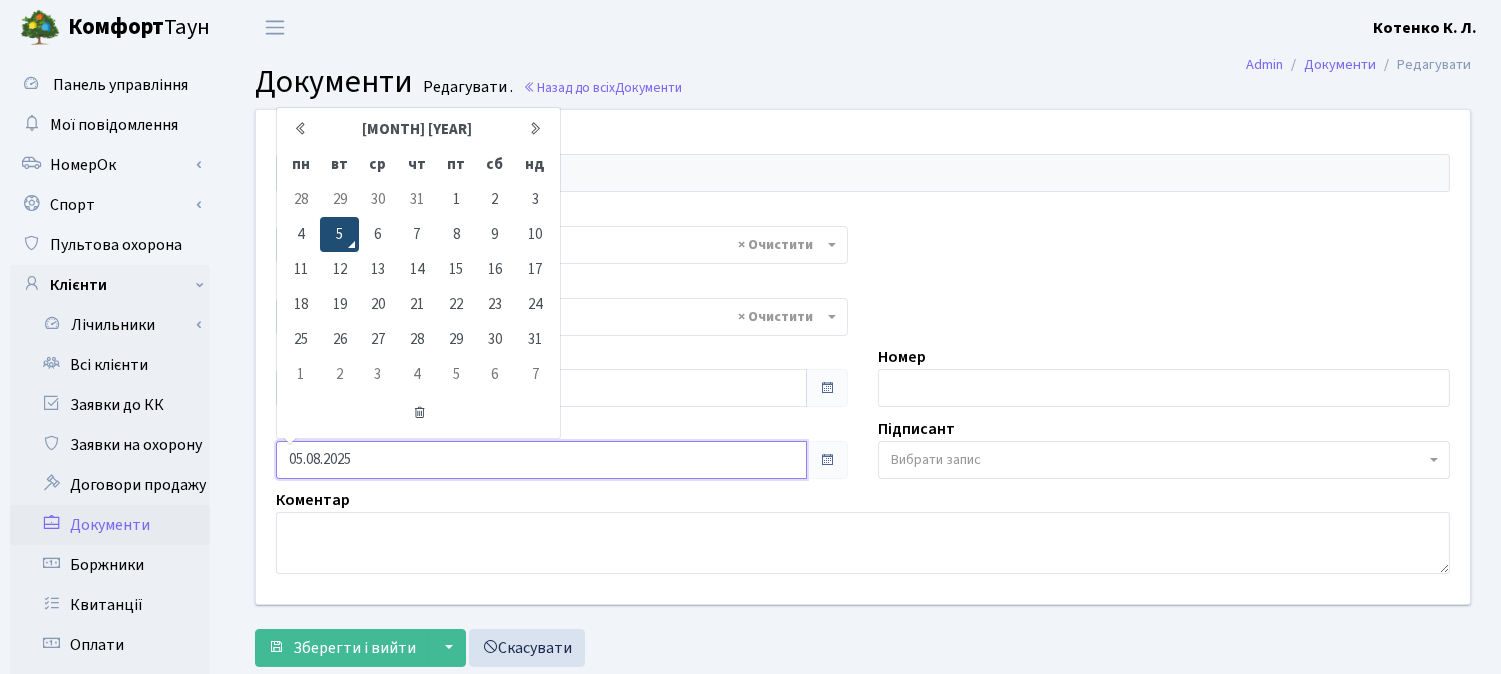 click on "5" at bounding box center [339, 234] 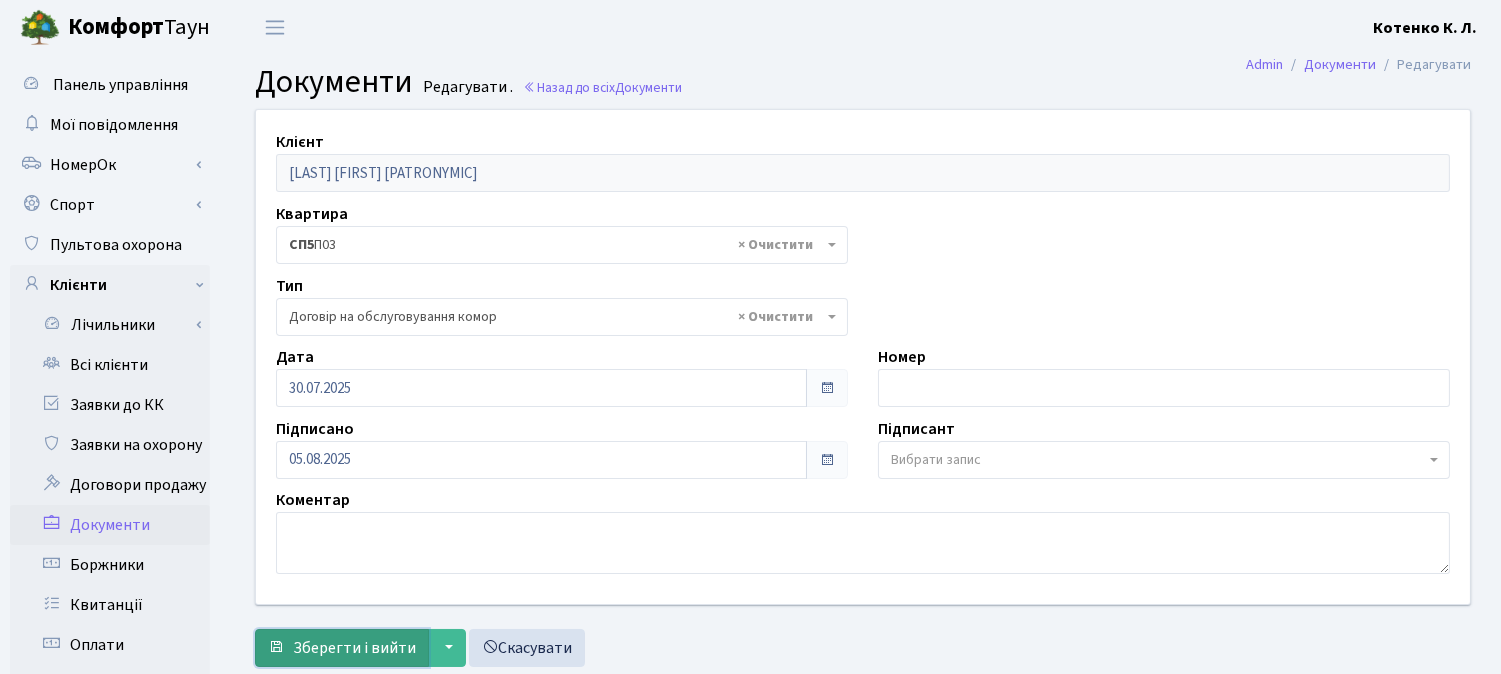 click on "Зберегти і вийти" at bounding box center (354, 648) 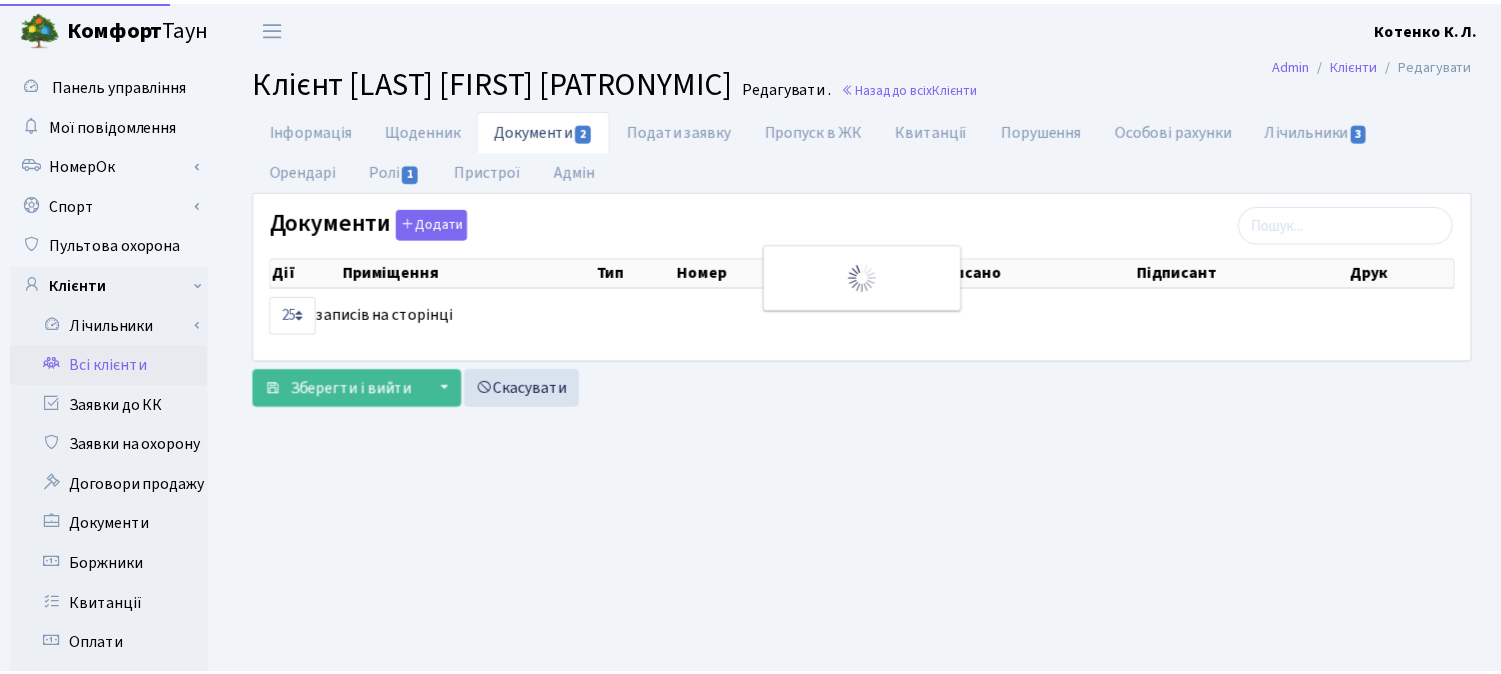 scroll, scrollTop: 0, scrollLeft: 0, axis: both 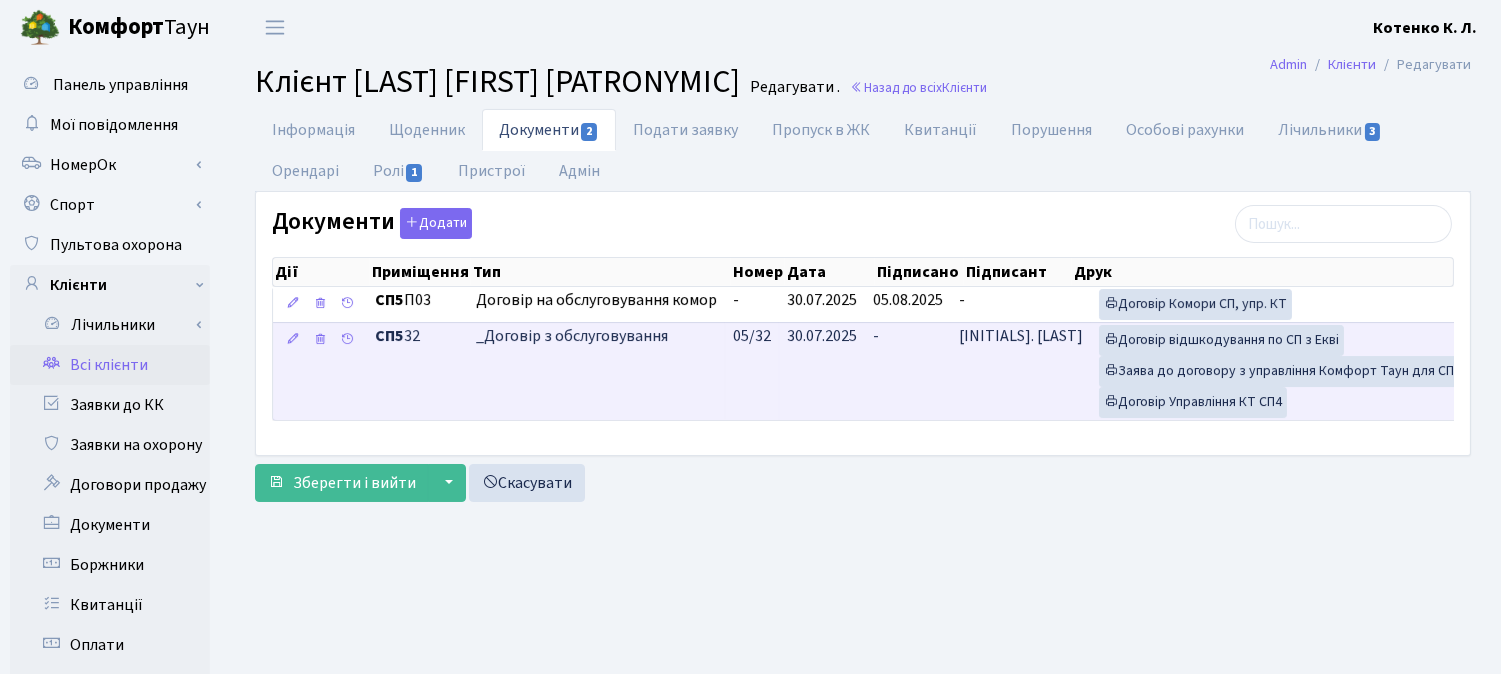 click on "-" at bounding box center [908, 371] 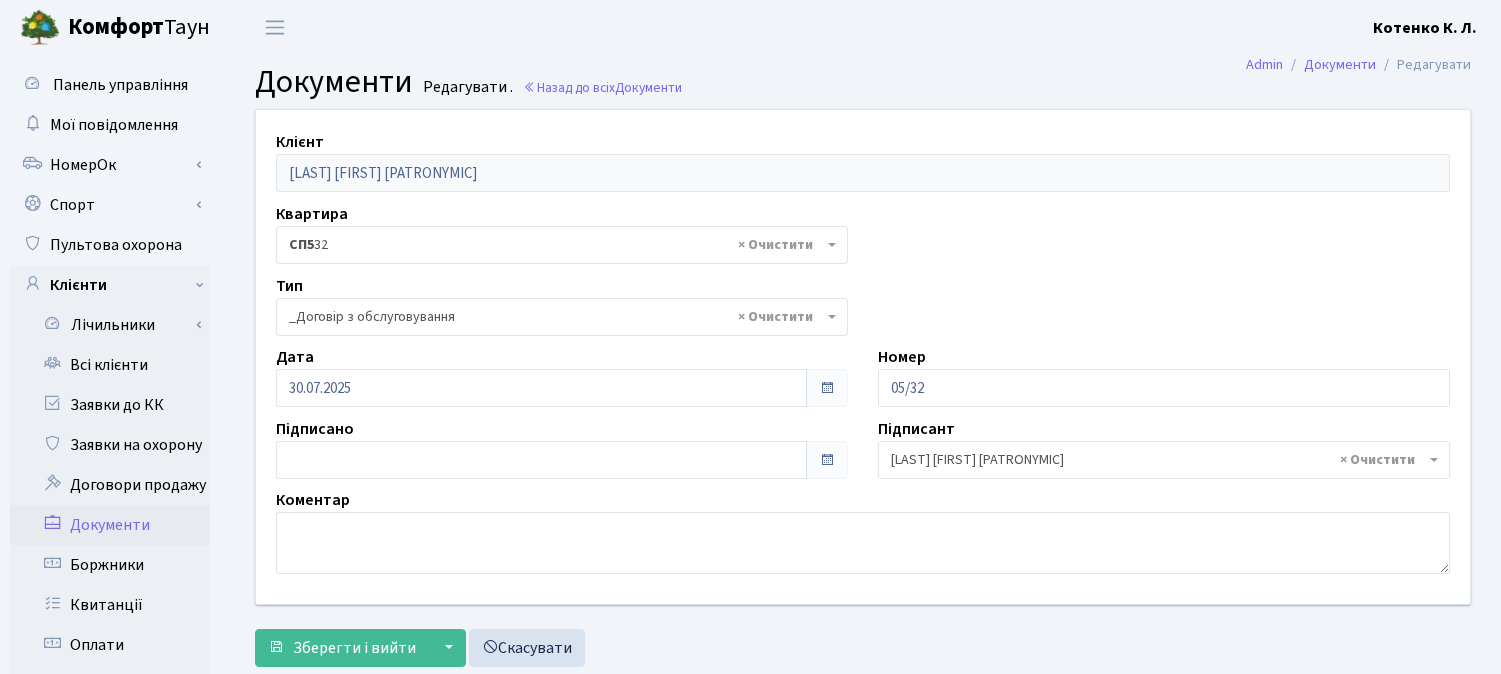 select on "289" 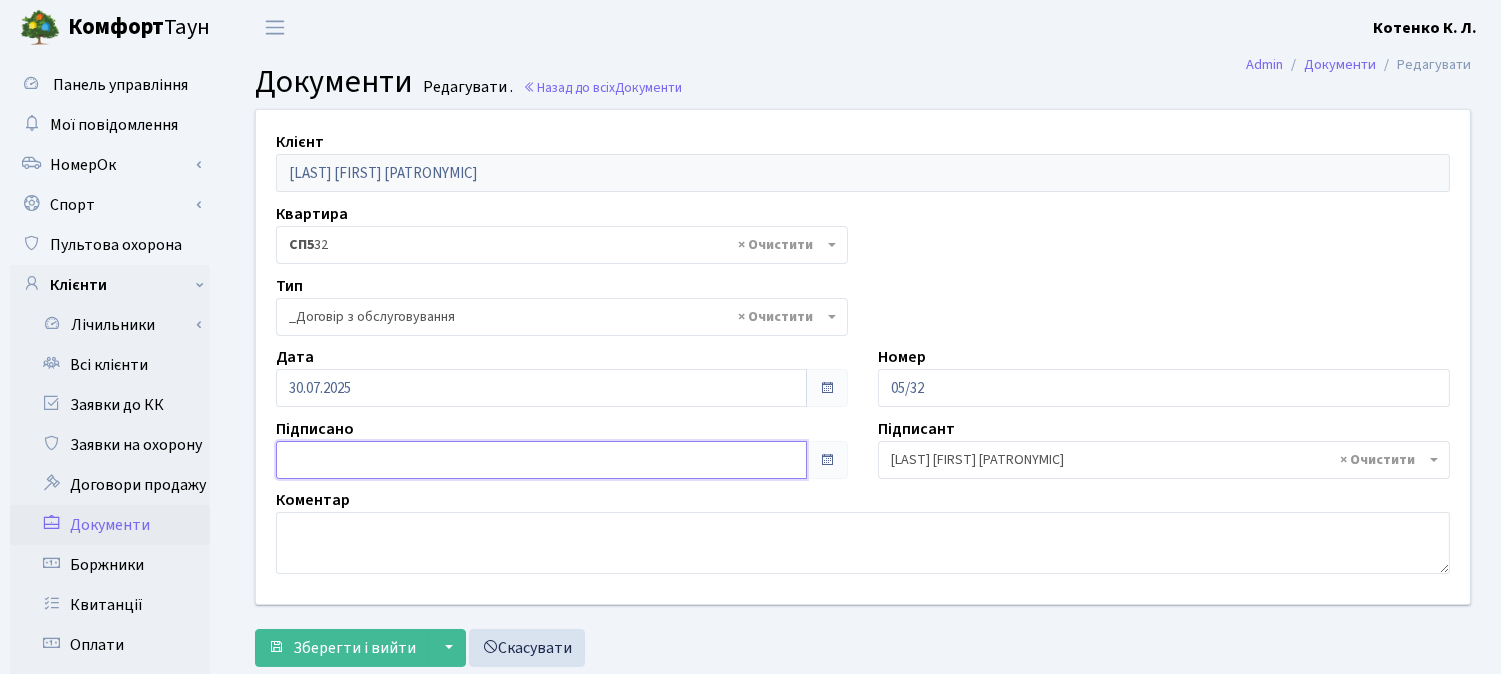 type on "05.08.2025" 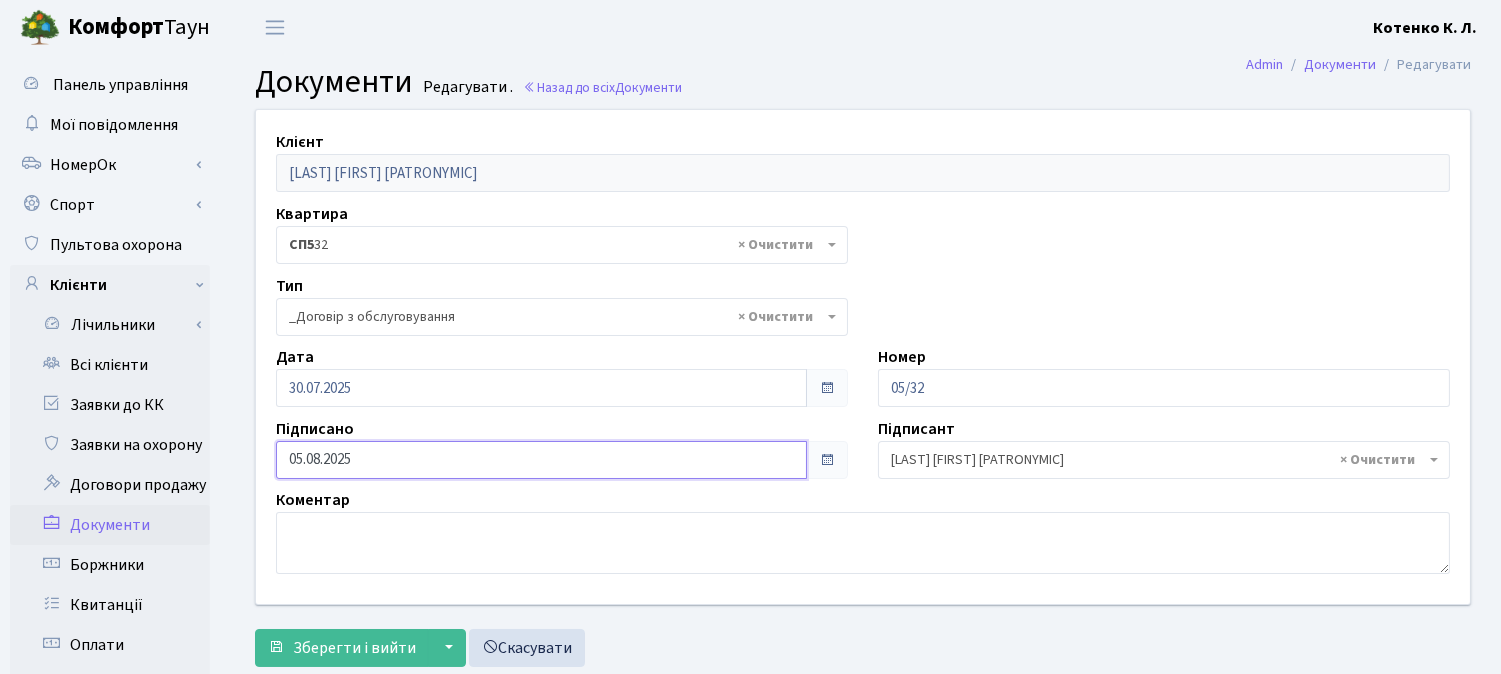 click on "05.08.2025" at bounding box center [541, 460] 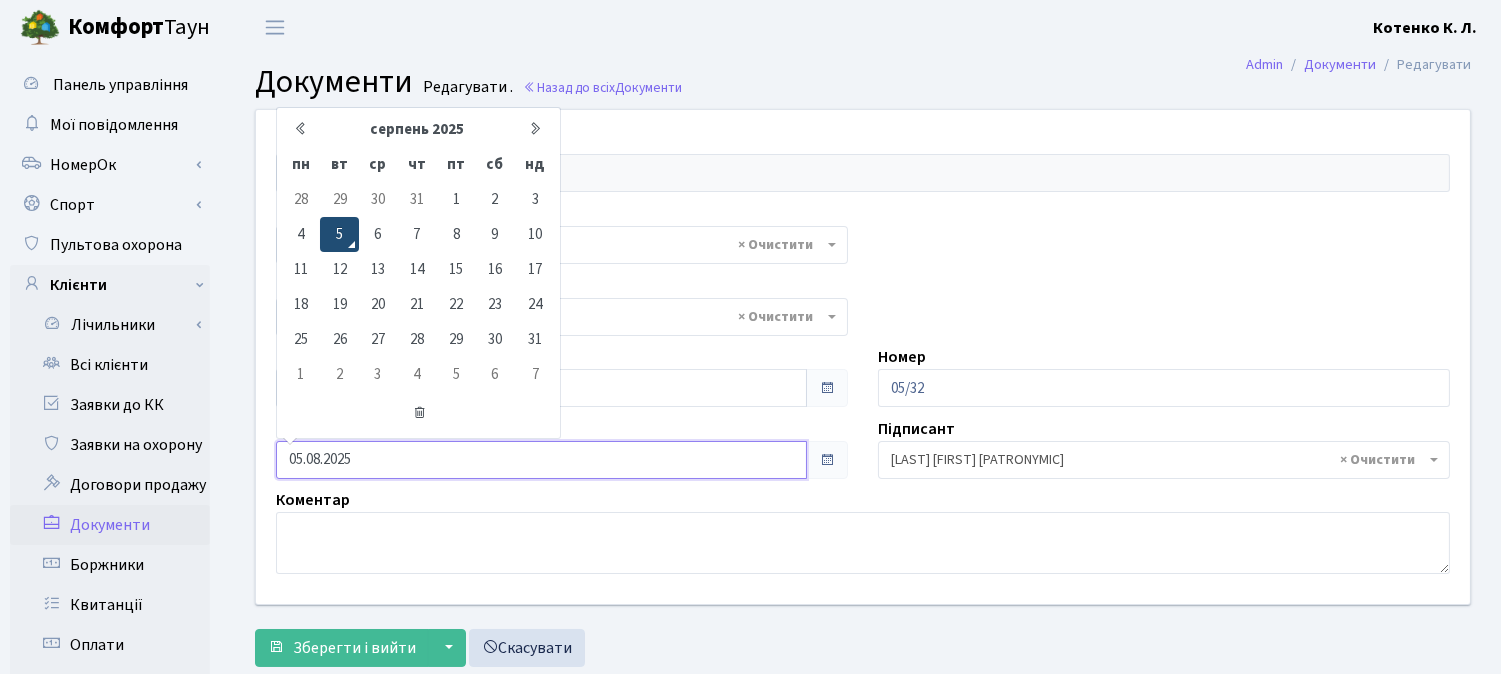 drag, startPoint x: 338, startPoint y: 228, endPoint x: 282, endPoint y: 456, distance: 234.77649 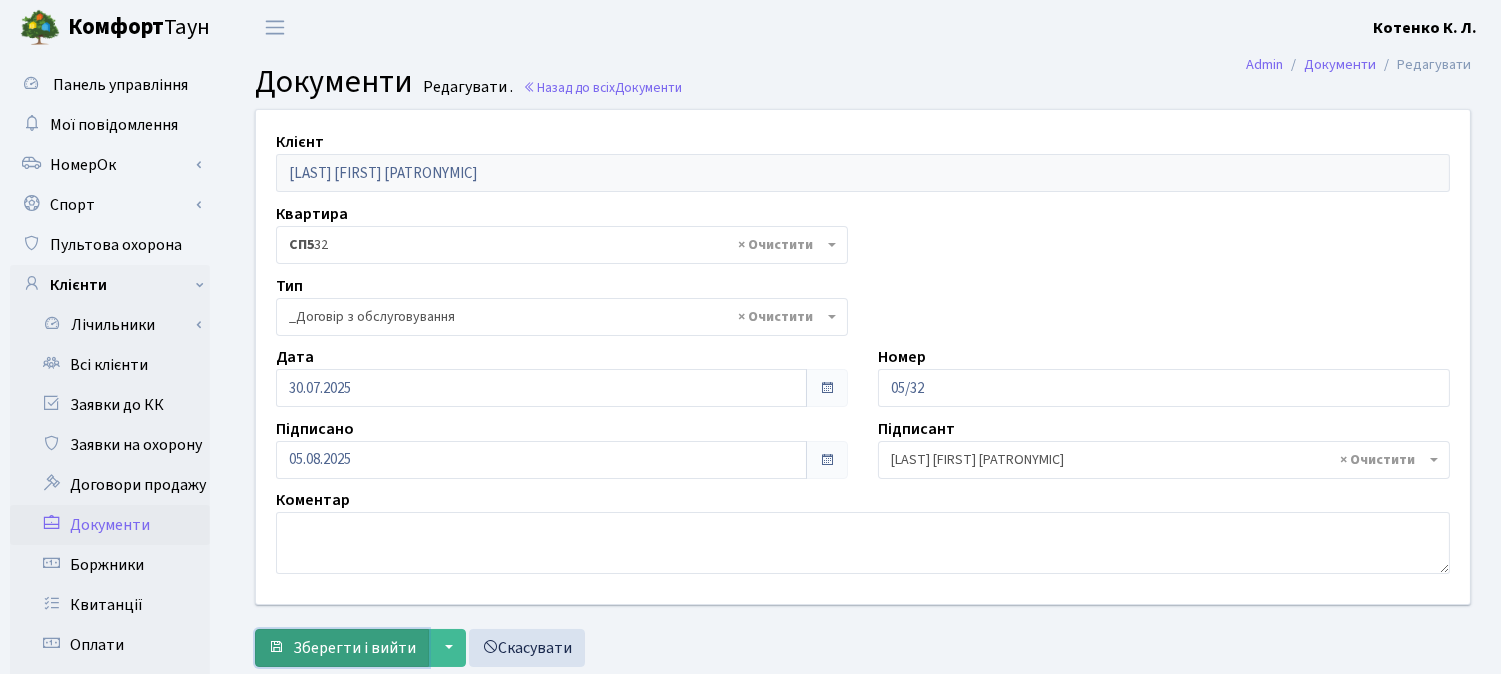 click on "Зберегти і вийти" at bounding box center (354, 648) 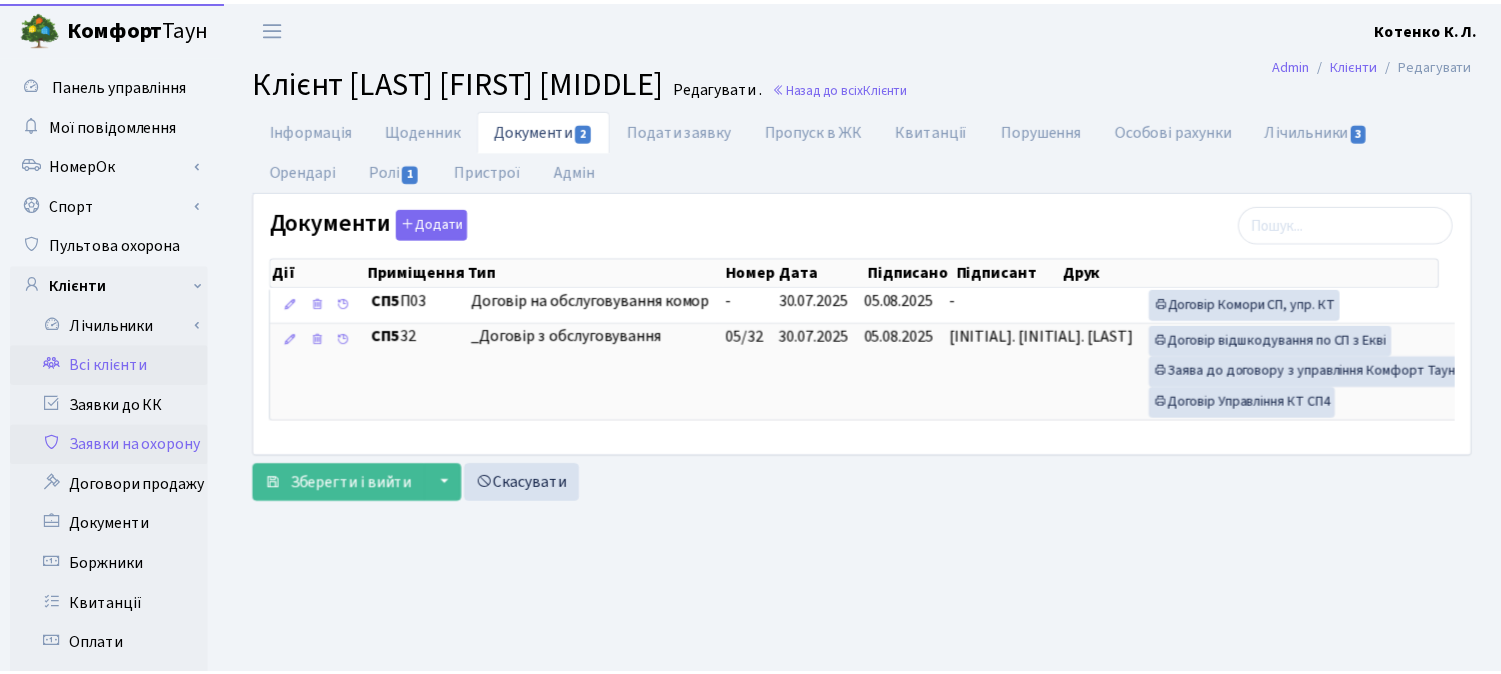 scroll, scrollTop: 0, scrollLeft: 0, axis: both 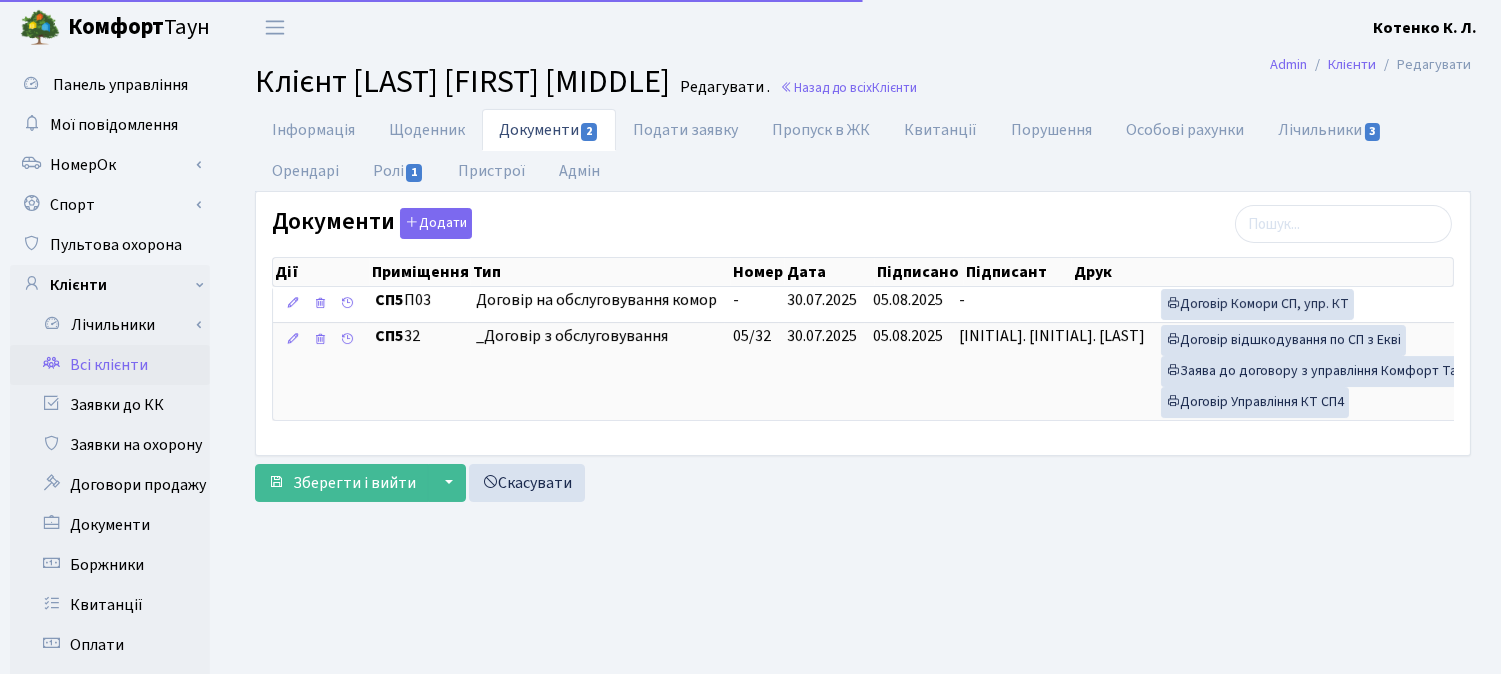 click on "Всі клієнти" at bounding box center (110, 365) 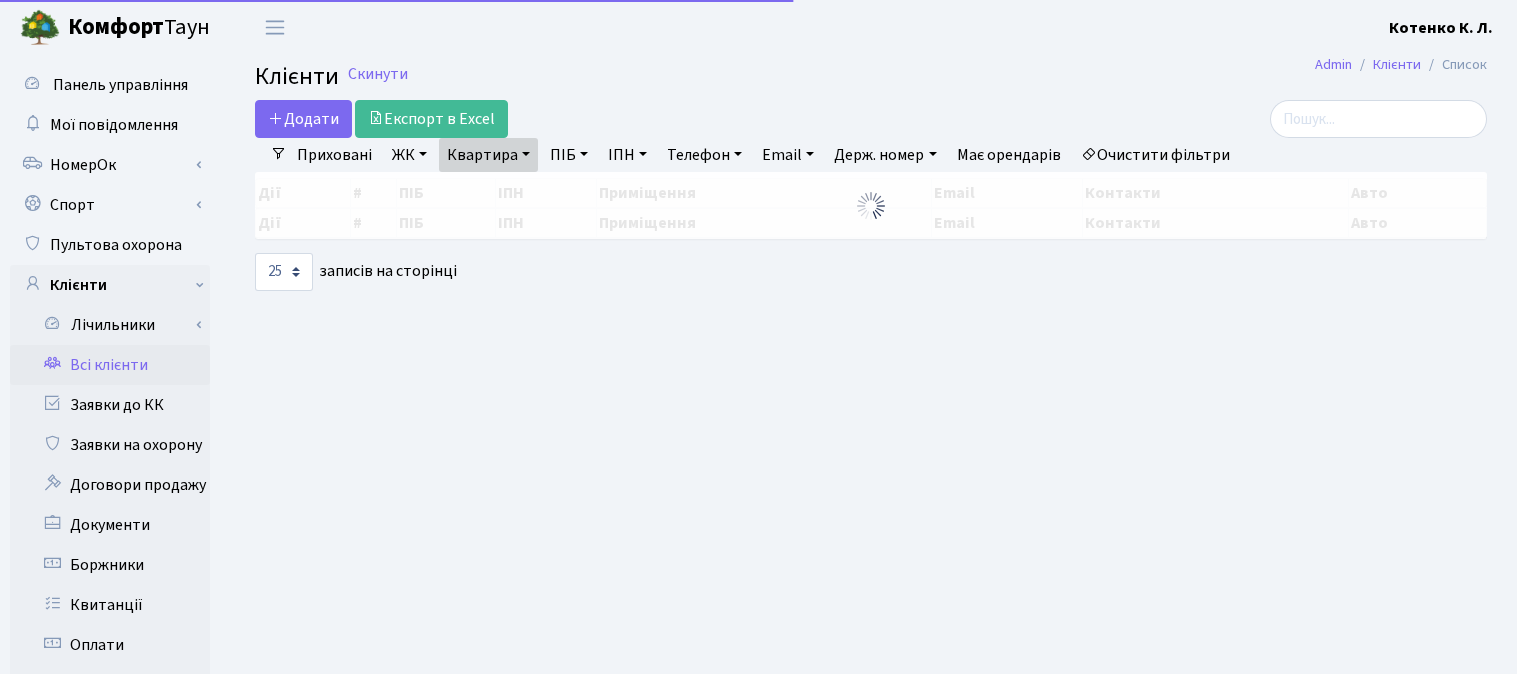 select on "25" 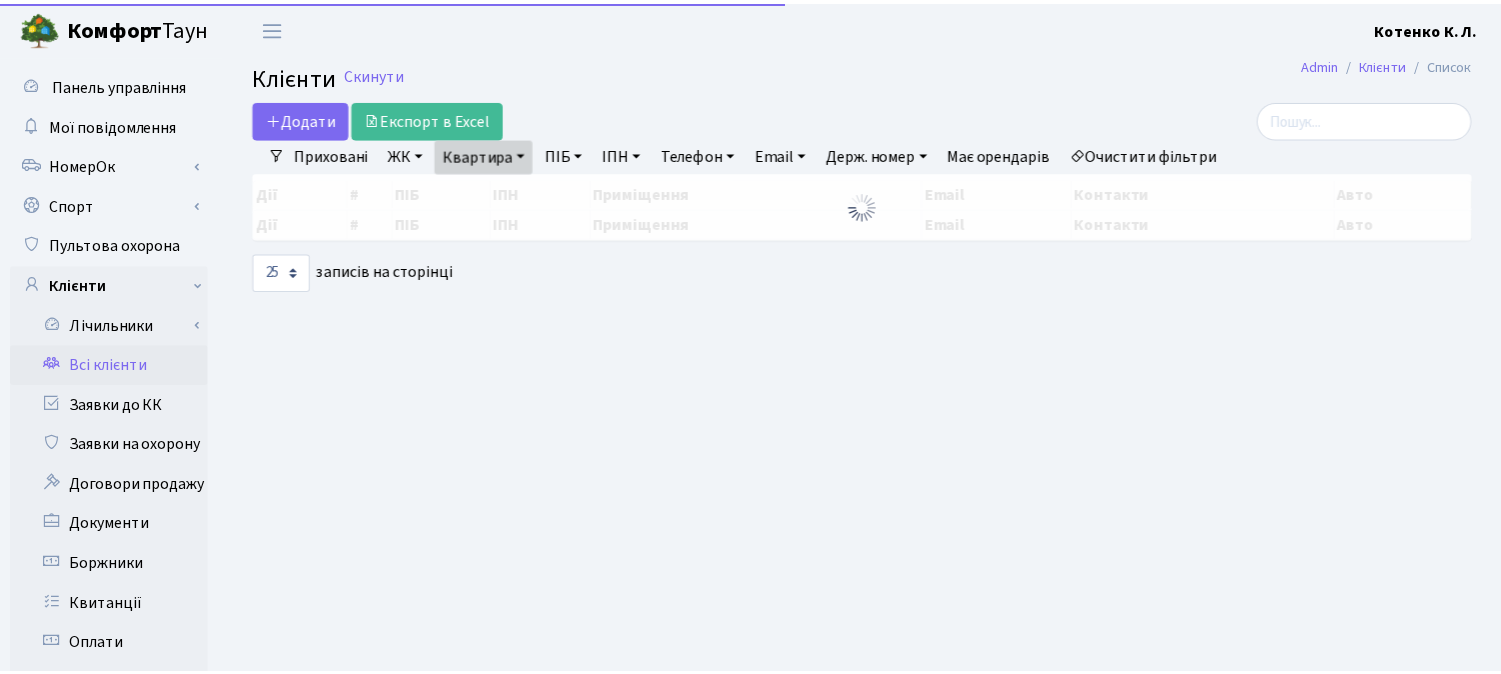scroll, scrollTop: 0, scrollLeft: 0, axis: both 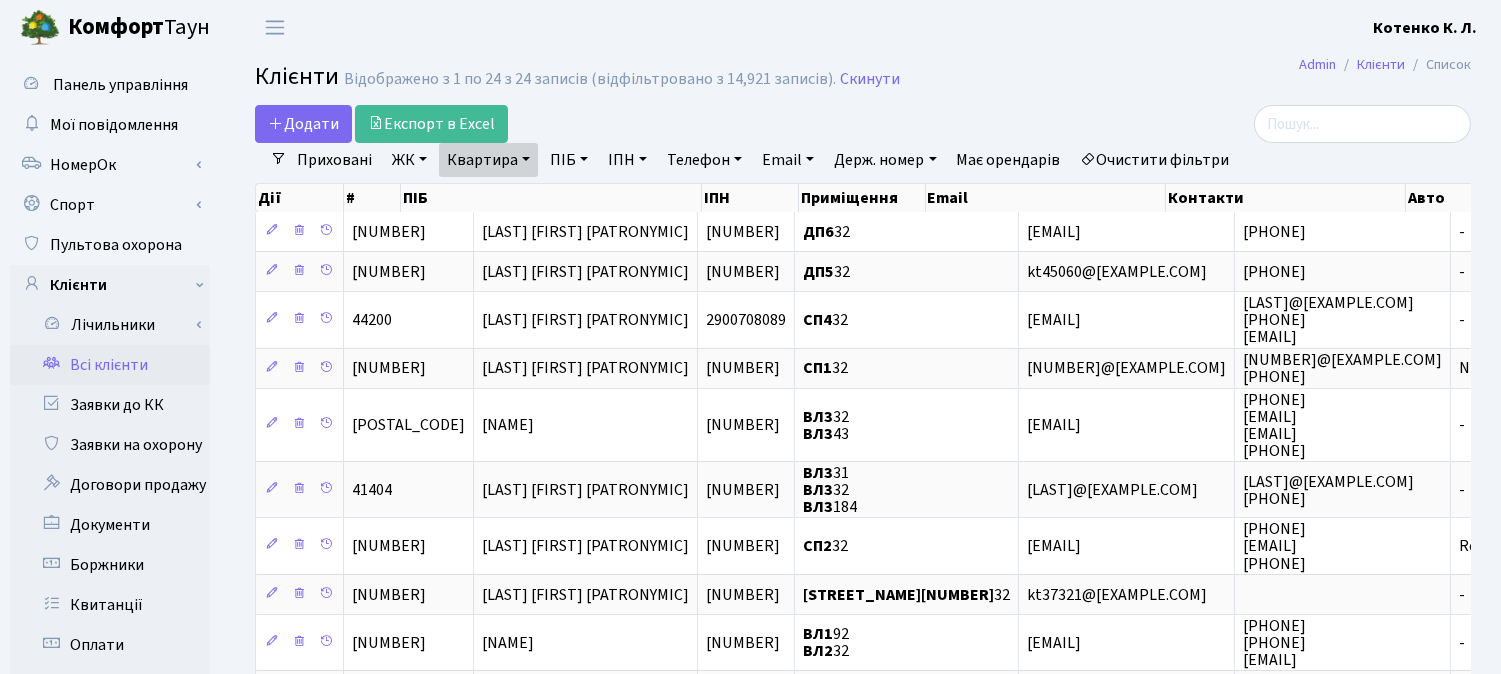 click on "Очистити фільтри" at bounding box center [1155, 160] 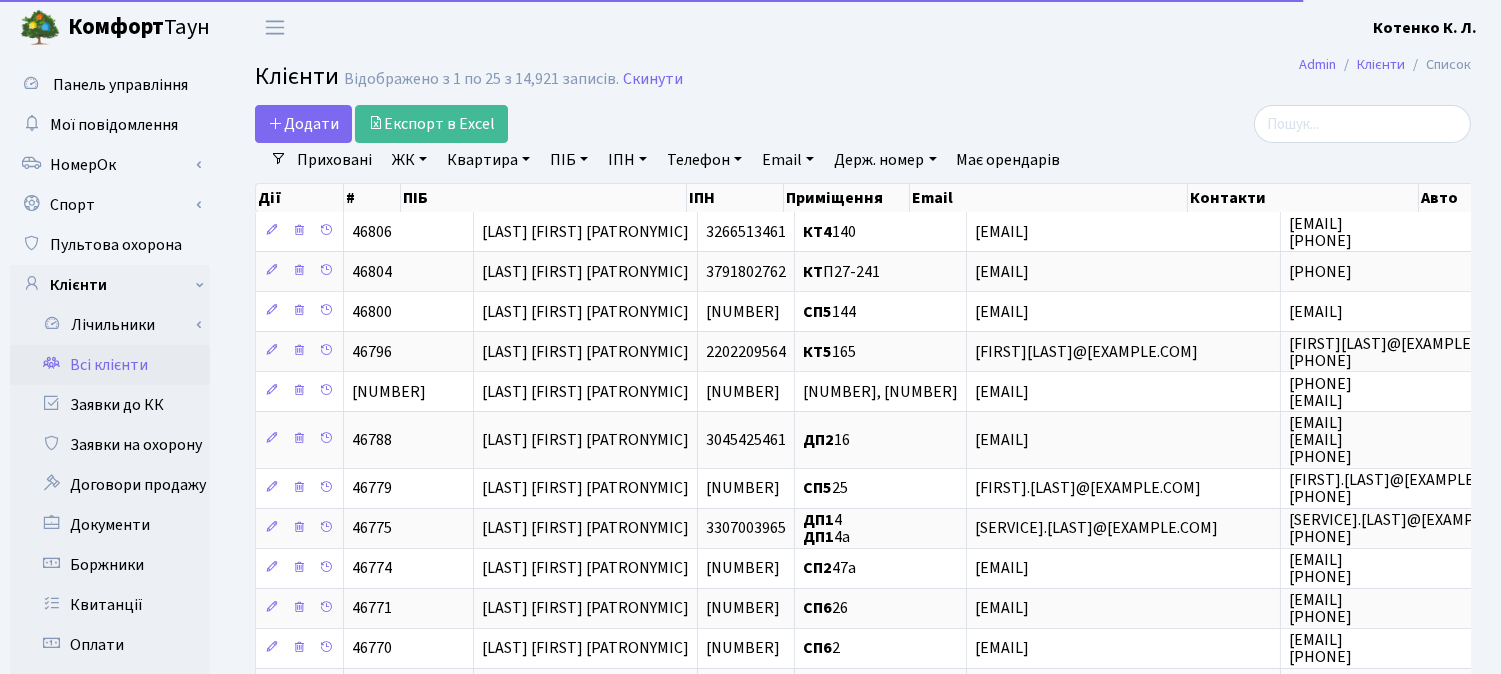 click on "Квартира" at bounding box center [488, 160] 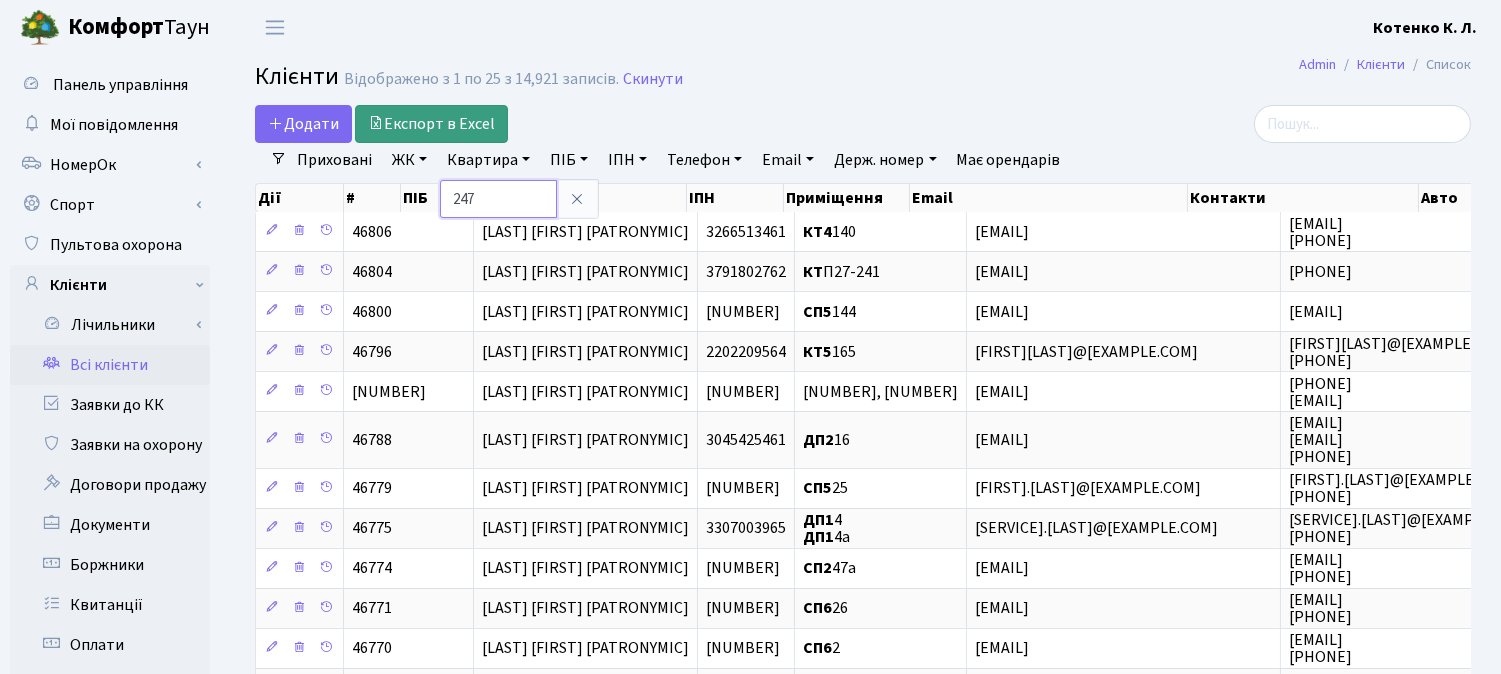 type on "247" 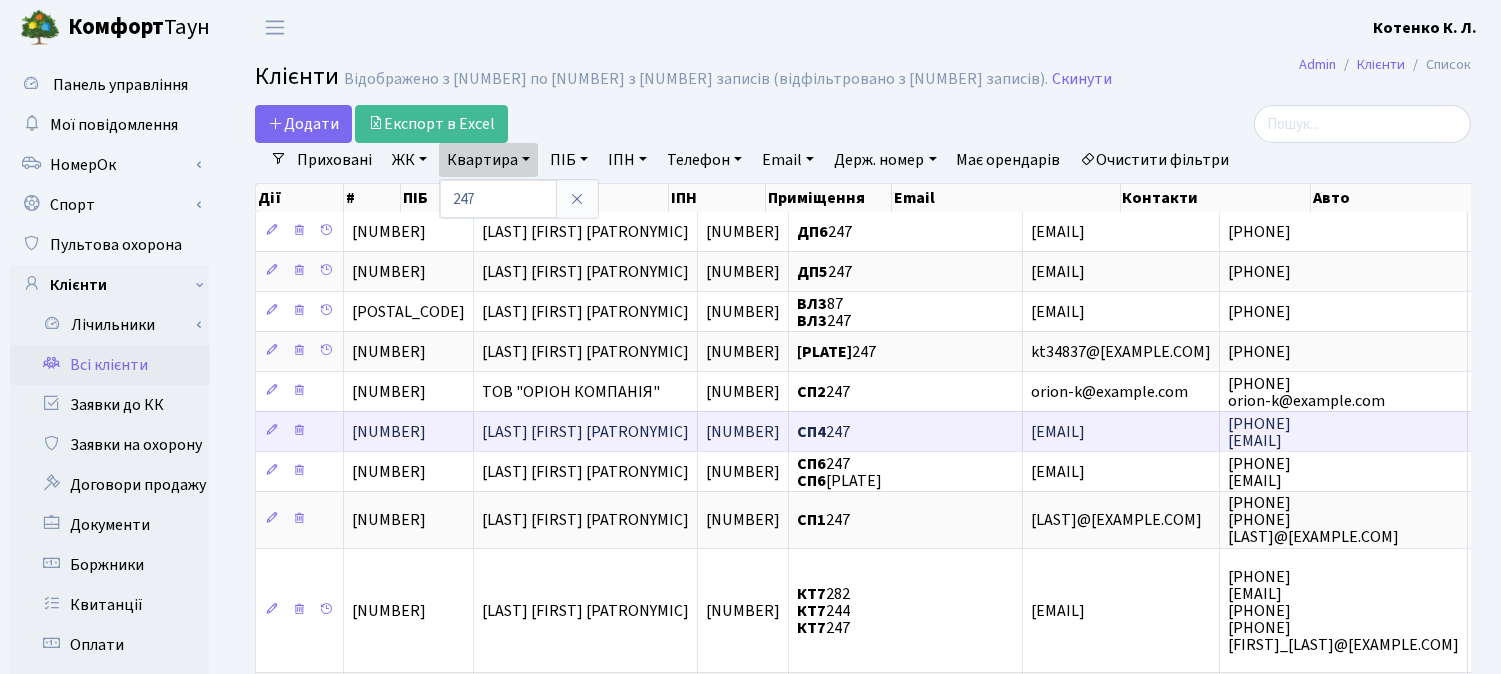 click on "Малета Оксана Володимирівна" at bounding box center [585, 432] 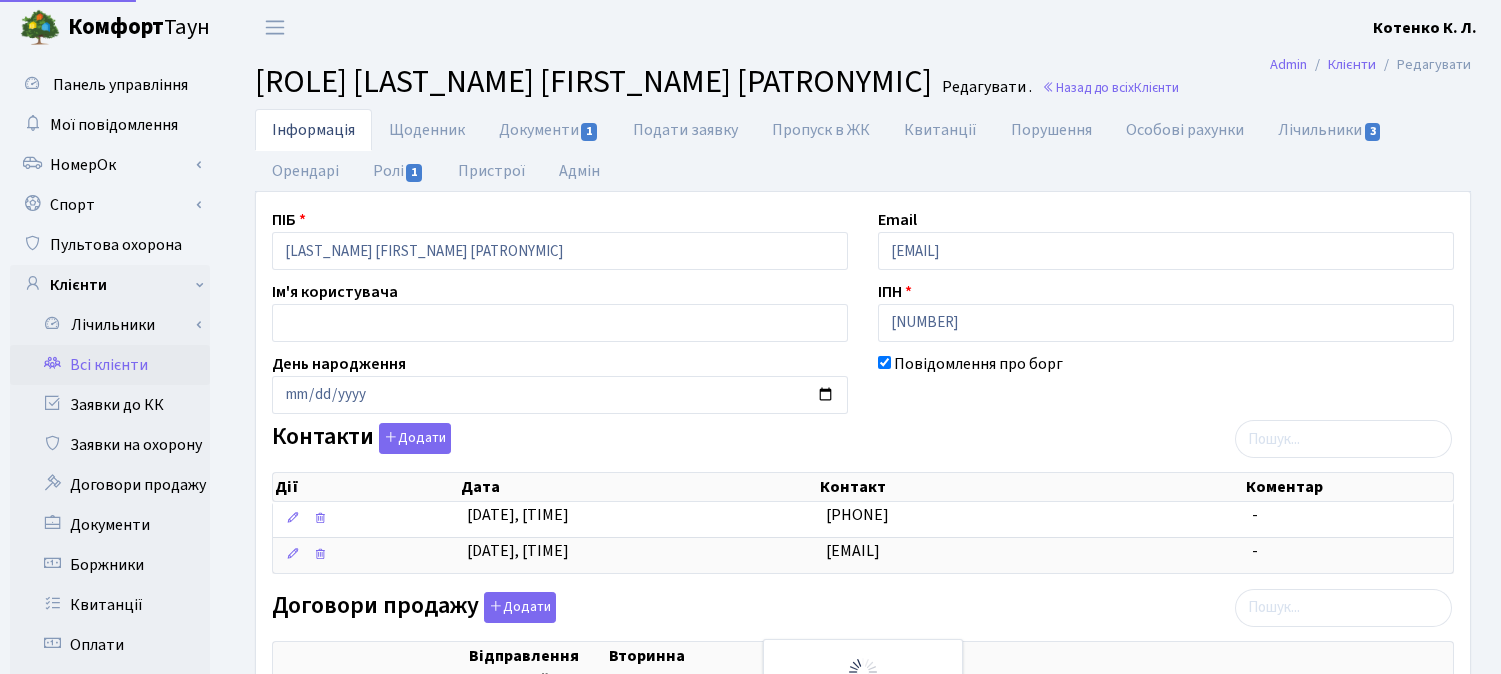 select on "25" 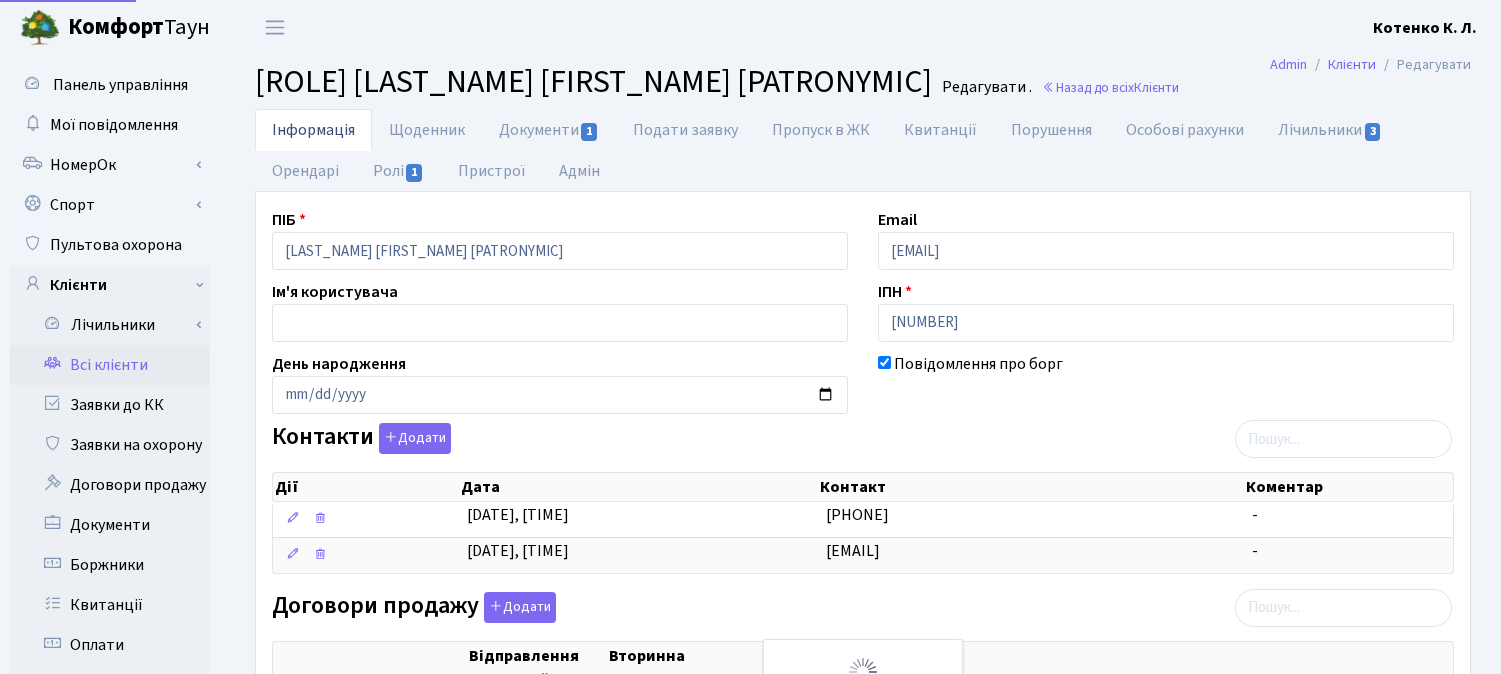 select on "25" 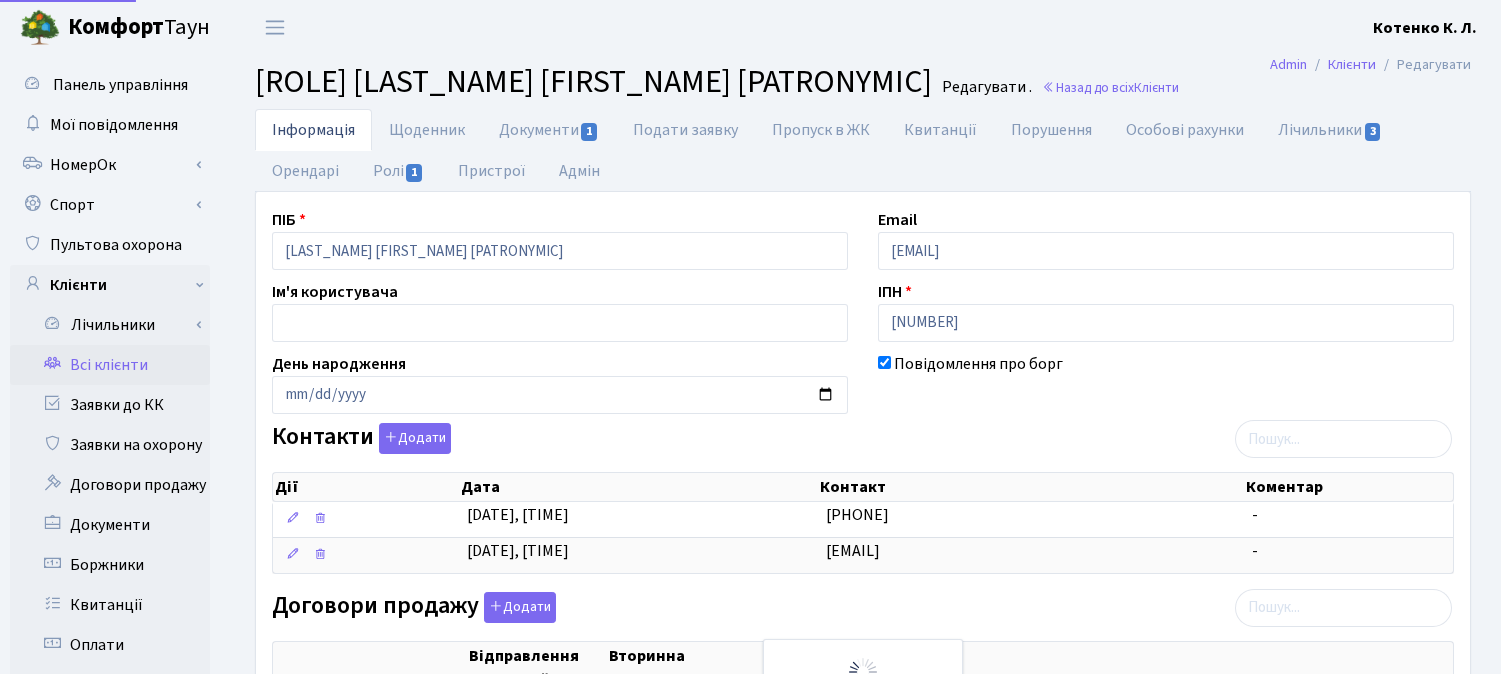 select on "25" 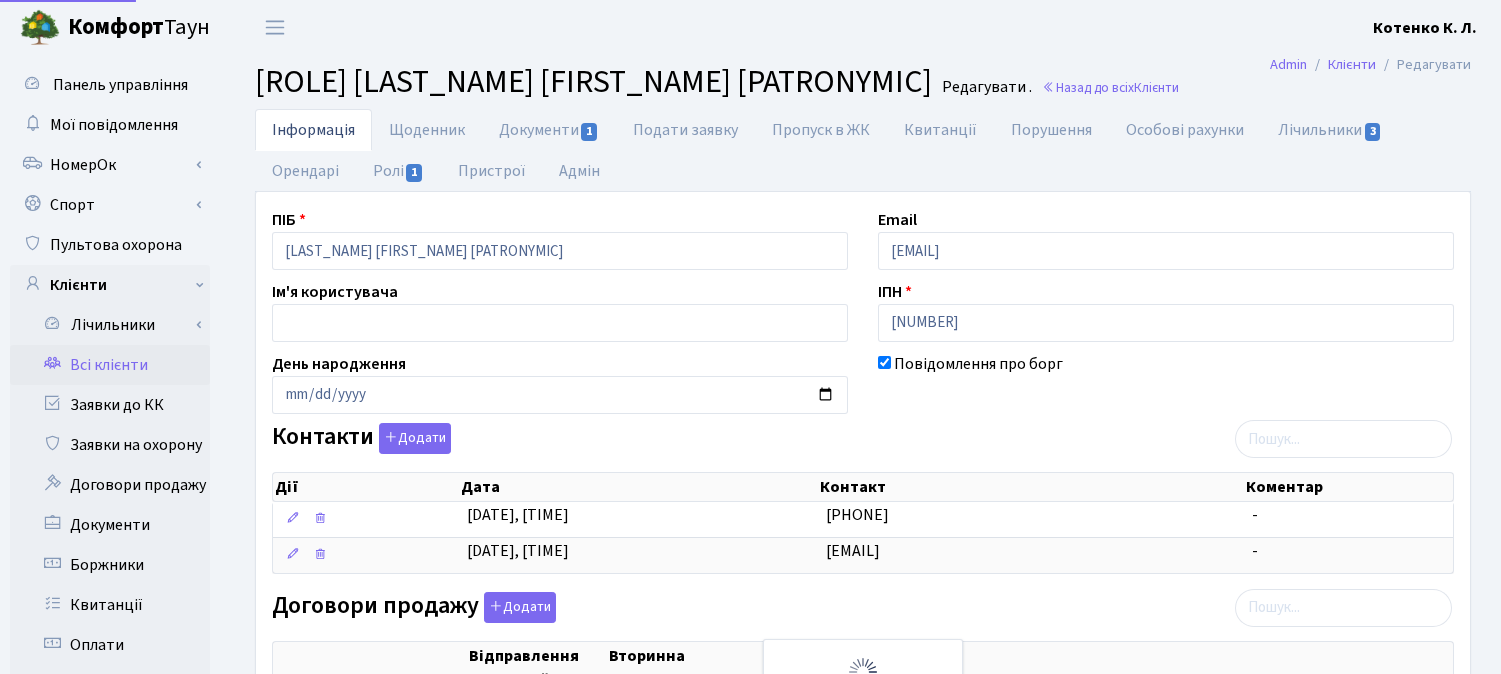 select on "25" 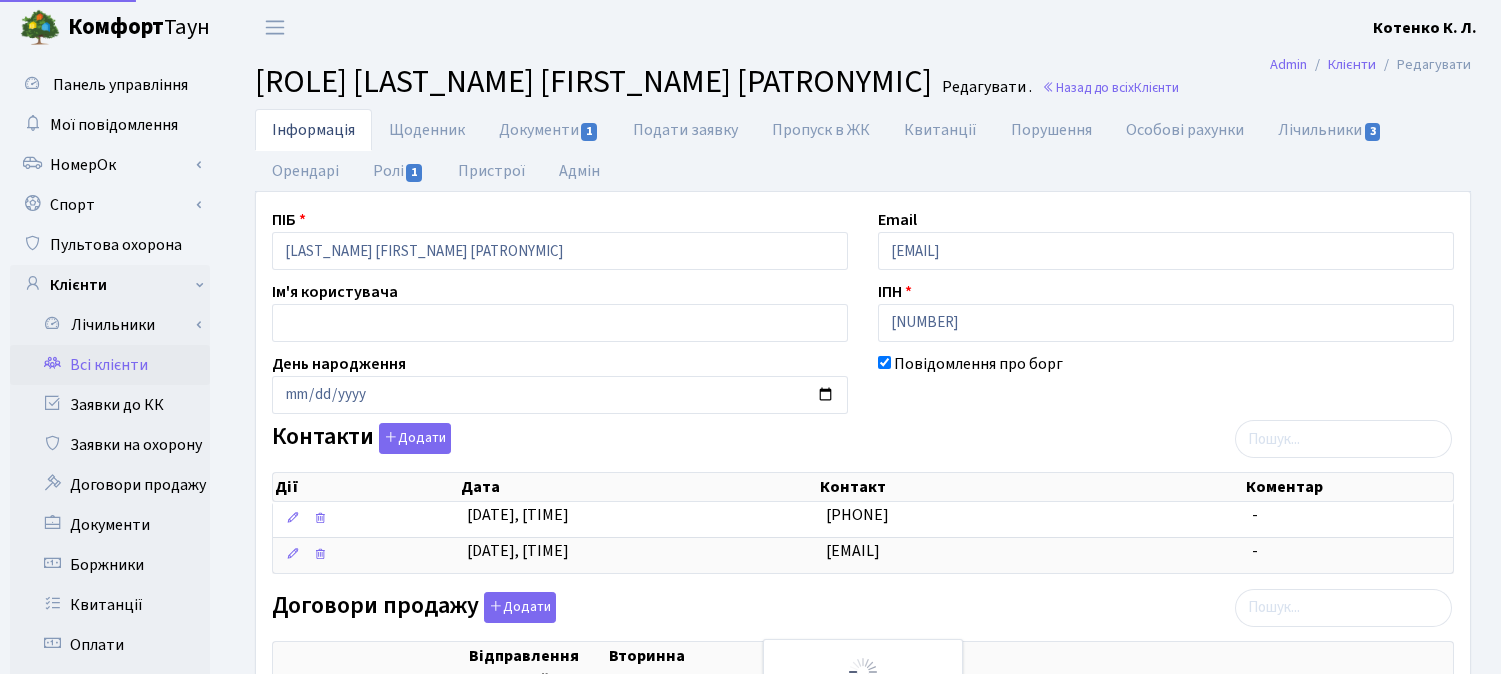 scroll, scrollTop: 0, scrollLeft: 0, axis: both 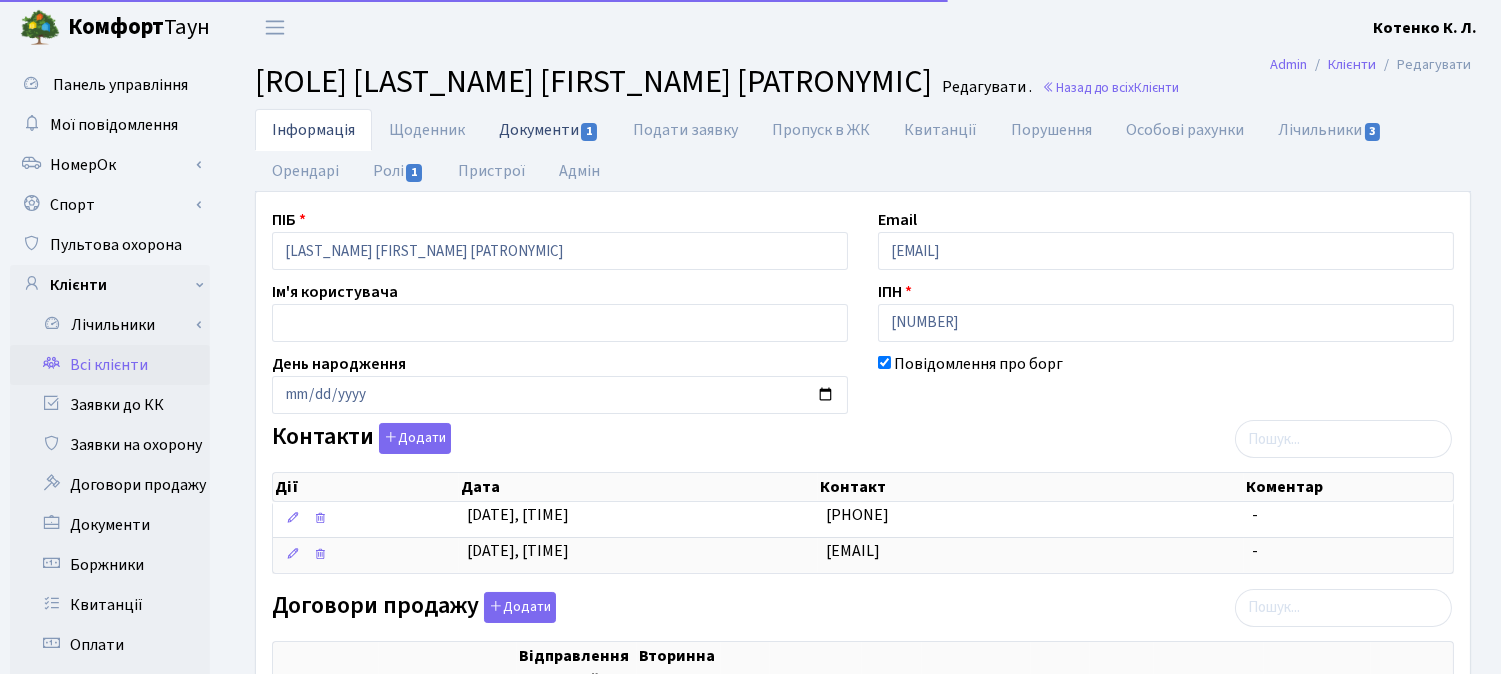 click on "Документи  1" at bounding box center (549, 129) 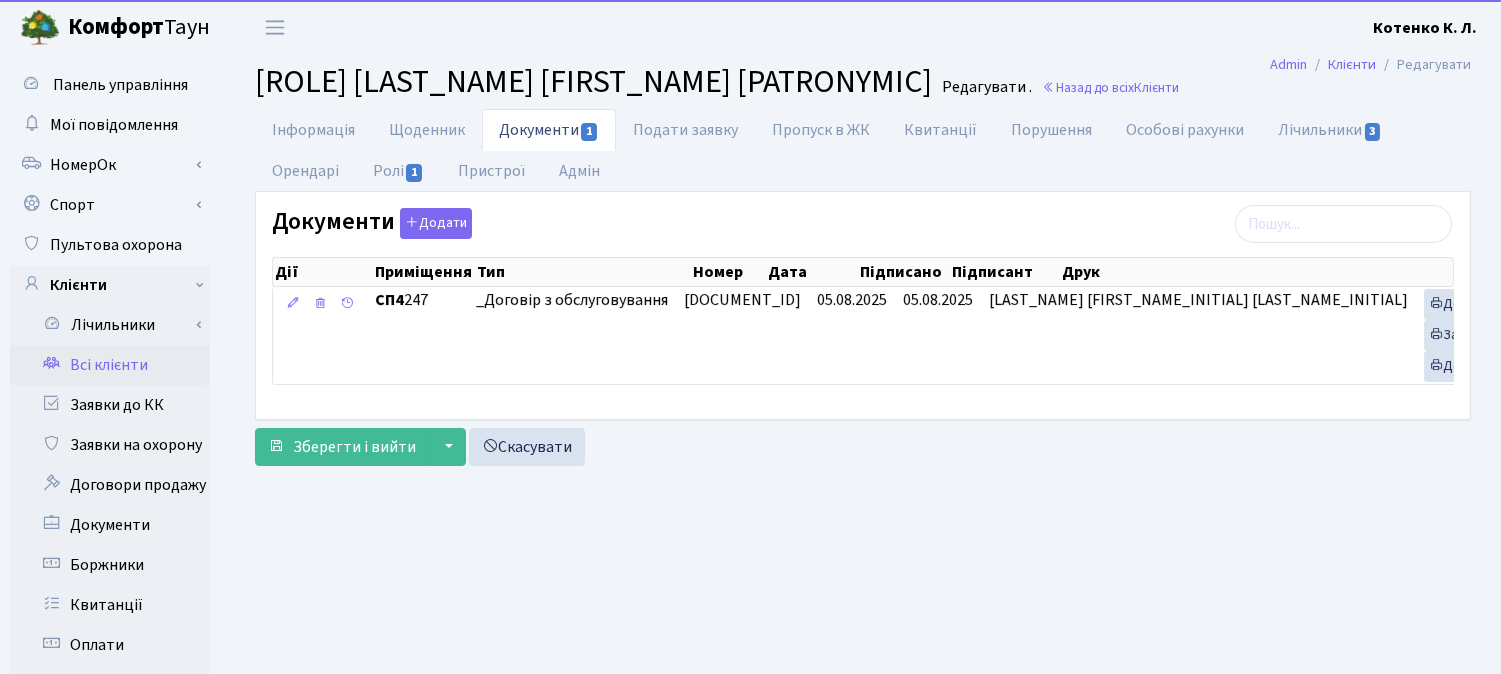 click on "Всі клієнти" at bounding box center (110, 365) 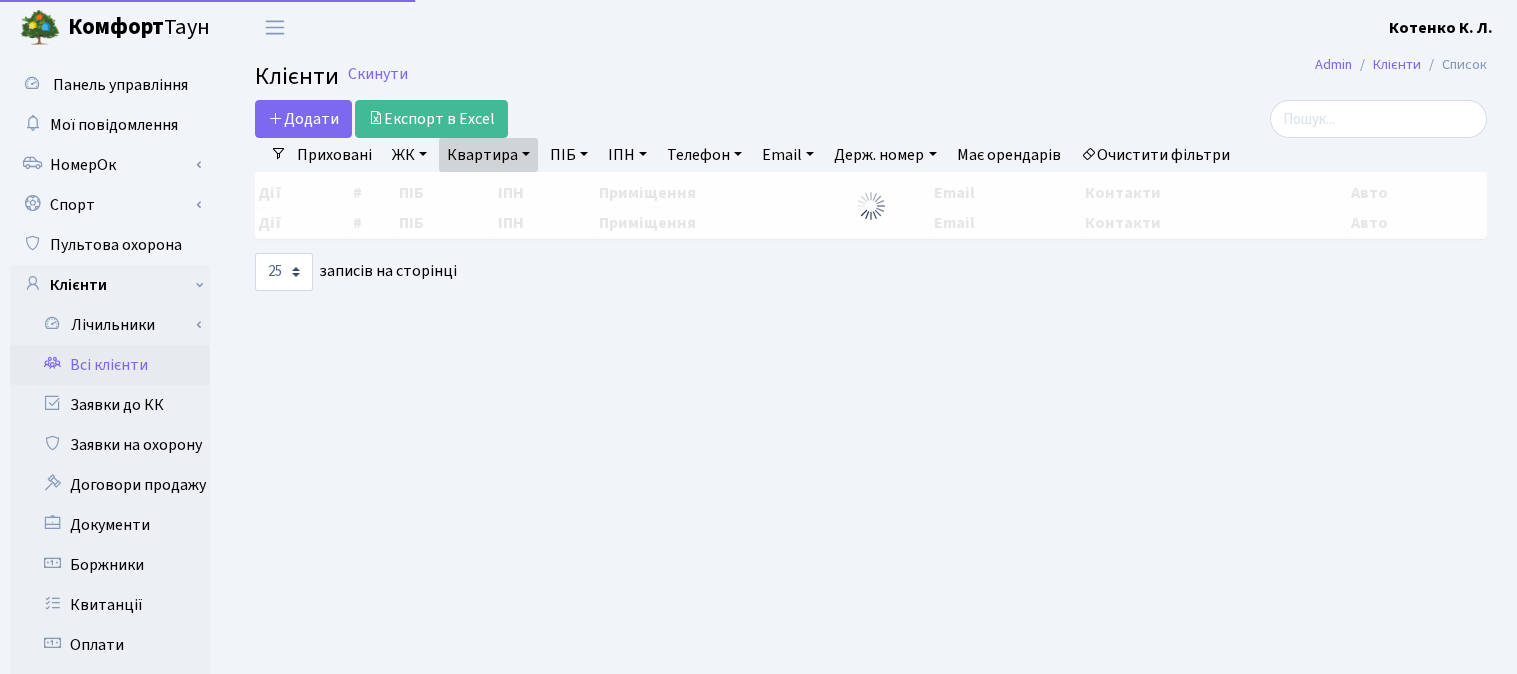 select on "25" 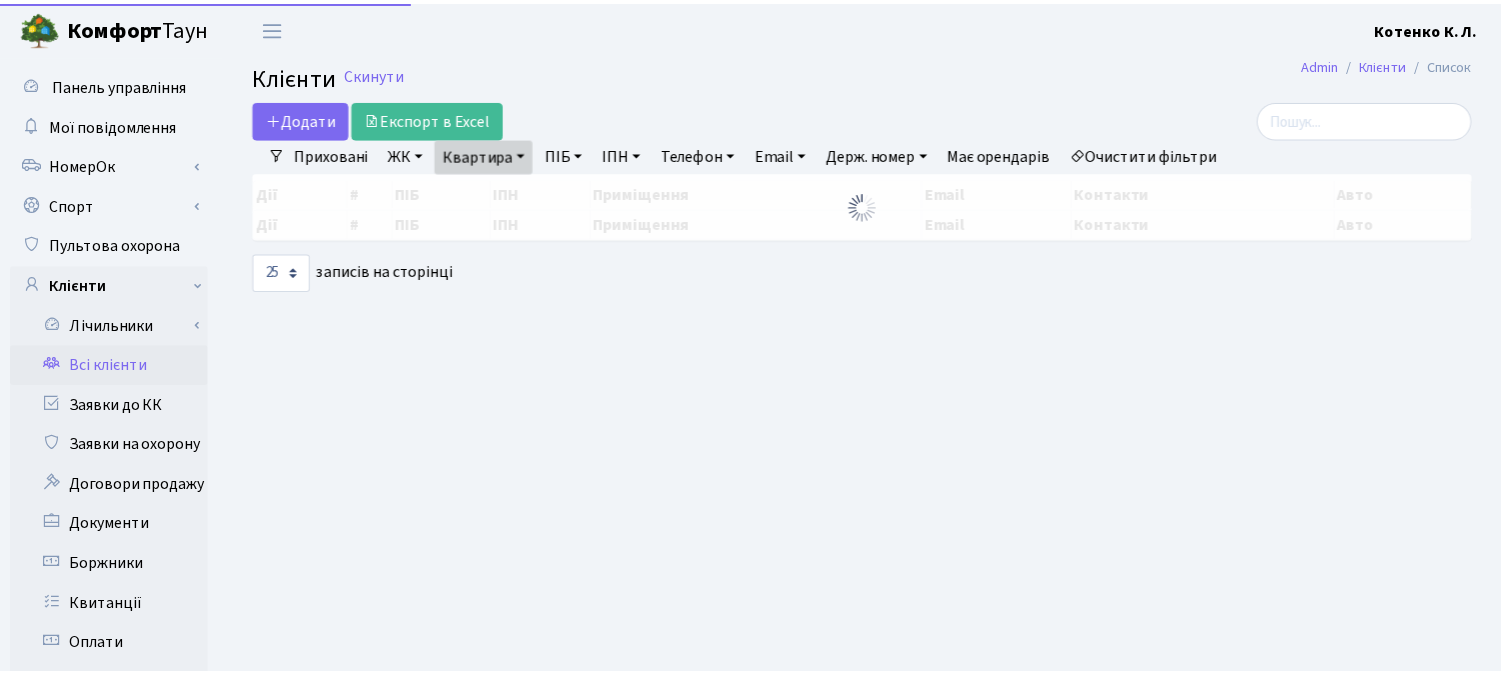 scroll, scrollTop: 0, scrollLeft: 0, axis: both 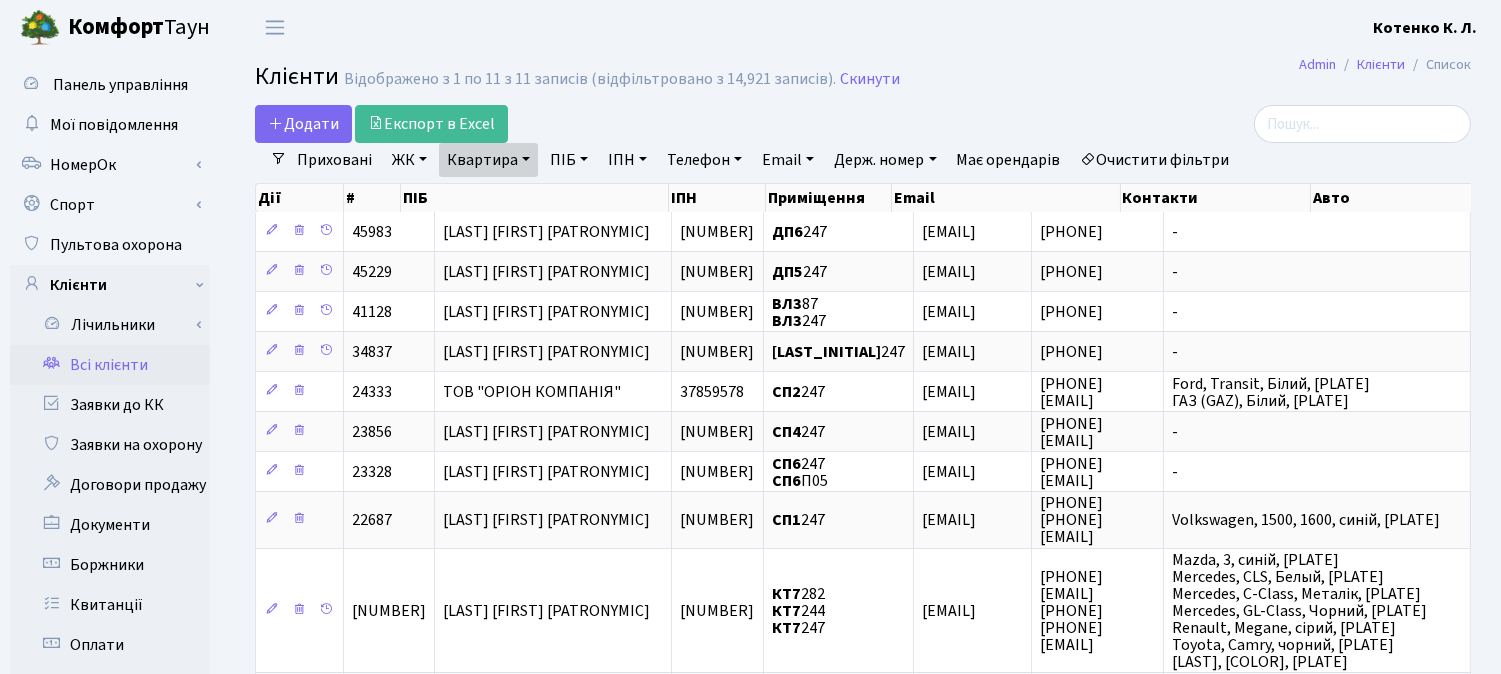 click on "Всі клієнти" at bounding box center [110, 365] 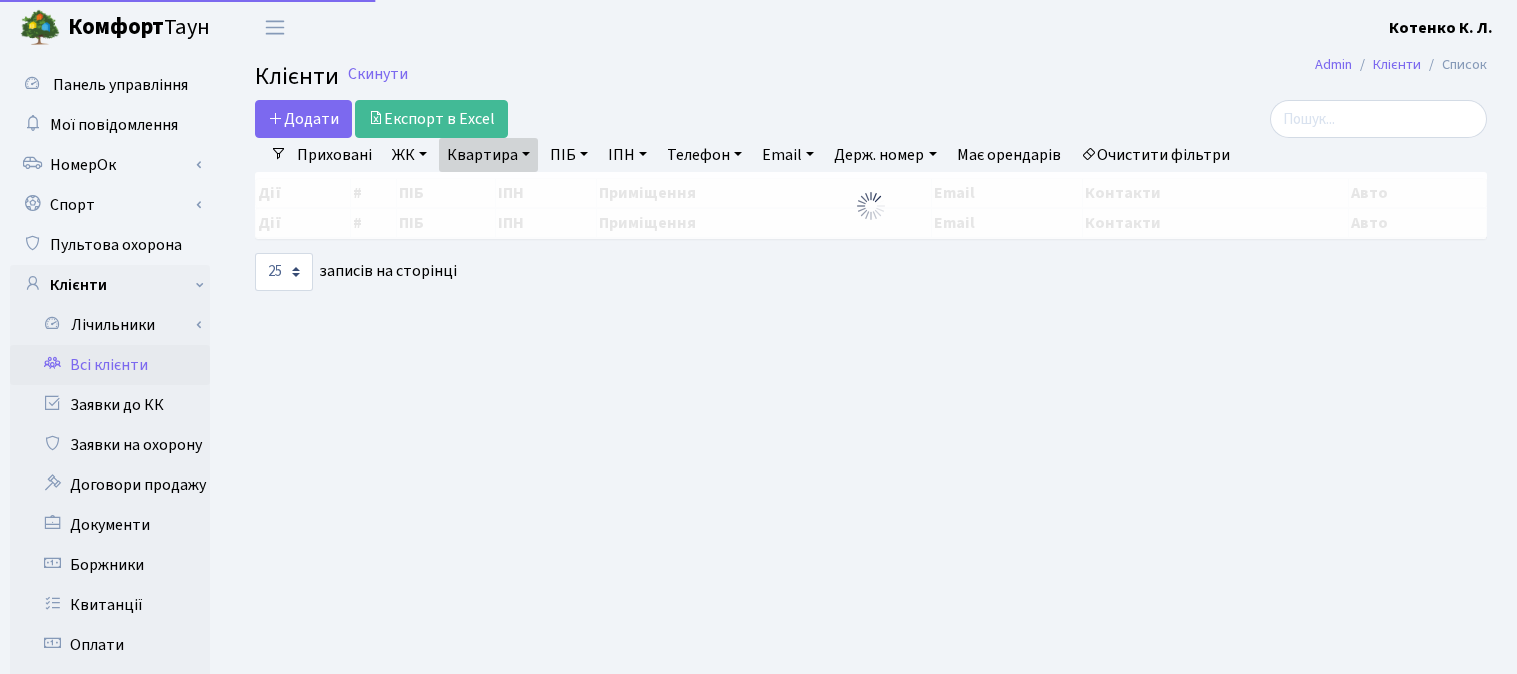 select on "25" 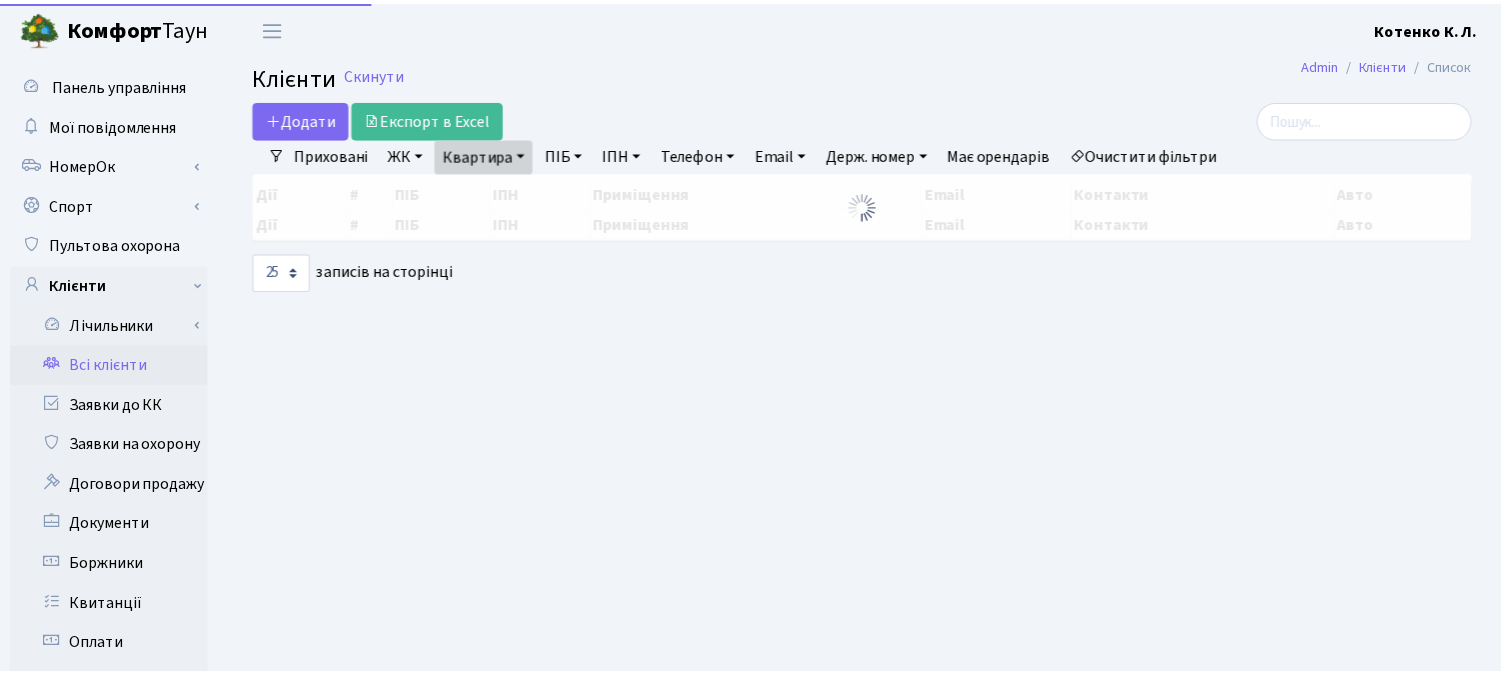 scroll, scrollTop: 0, scrollLeft: 0, axis: both 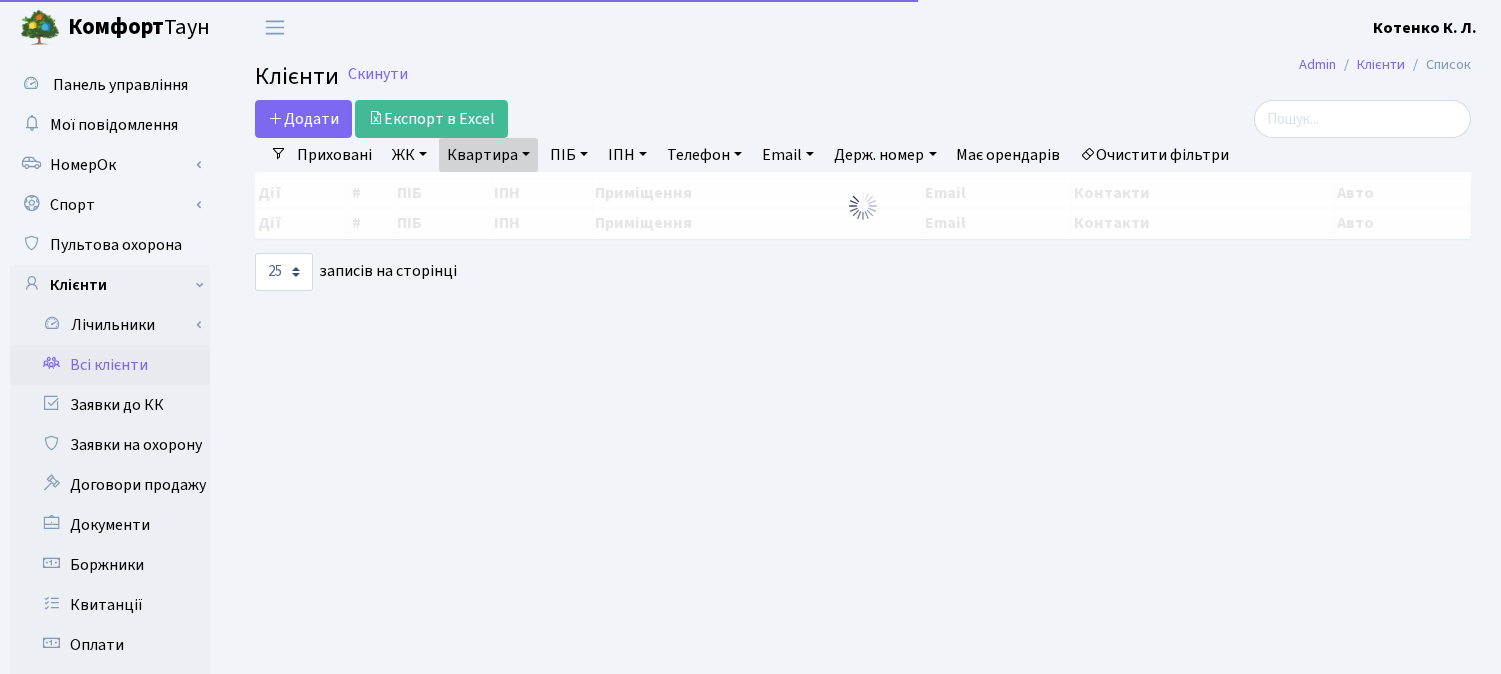 click on "Квартира" at bounding box center [488, 155] 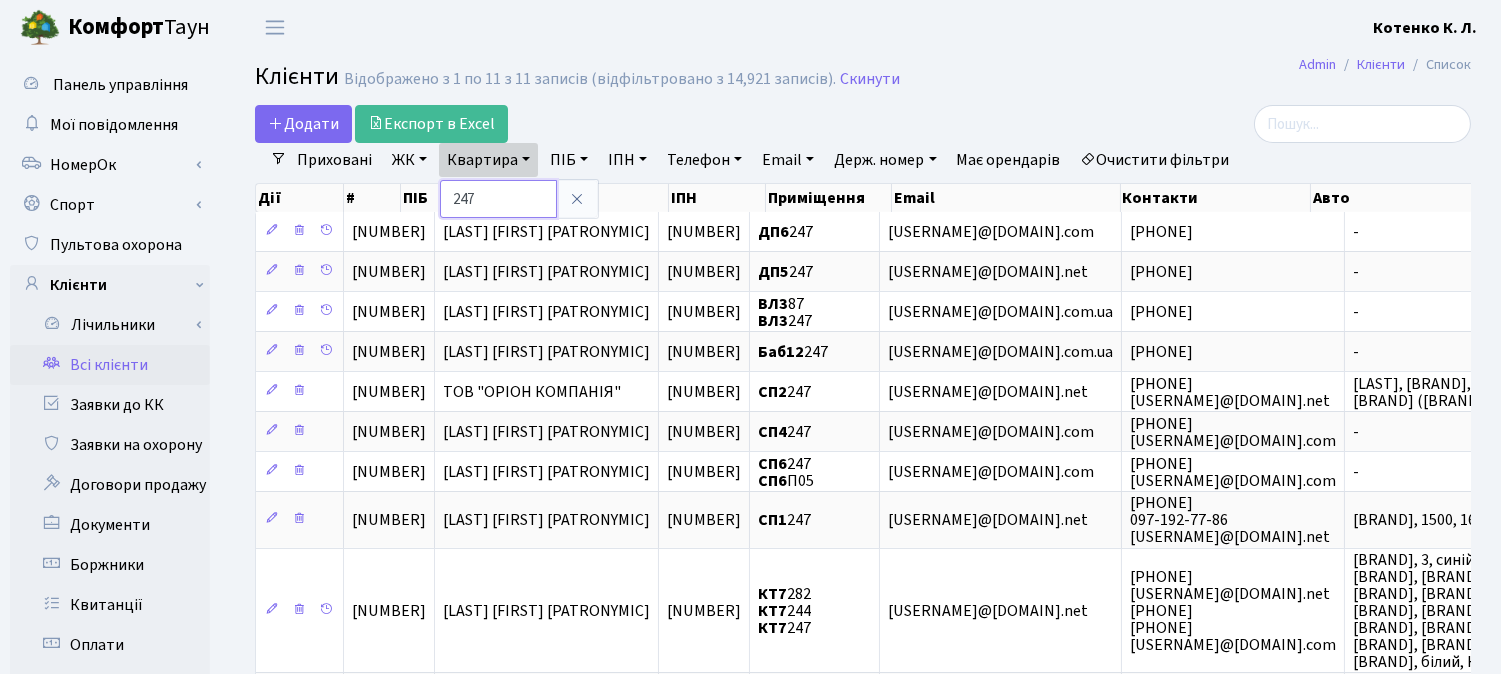 click on "247" at bounding box center [498, 199] 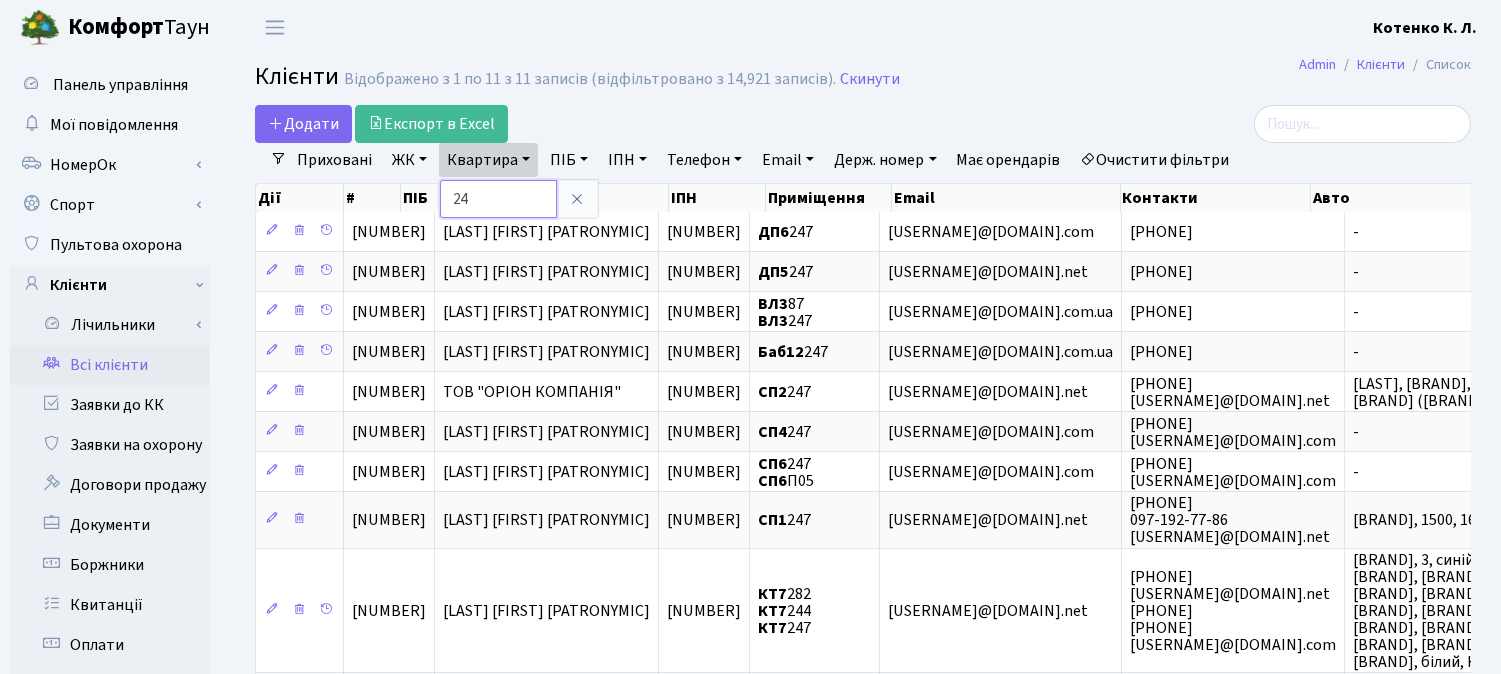 type on "2" 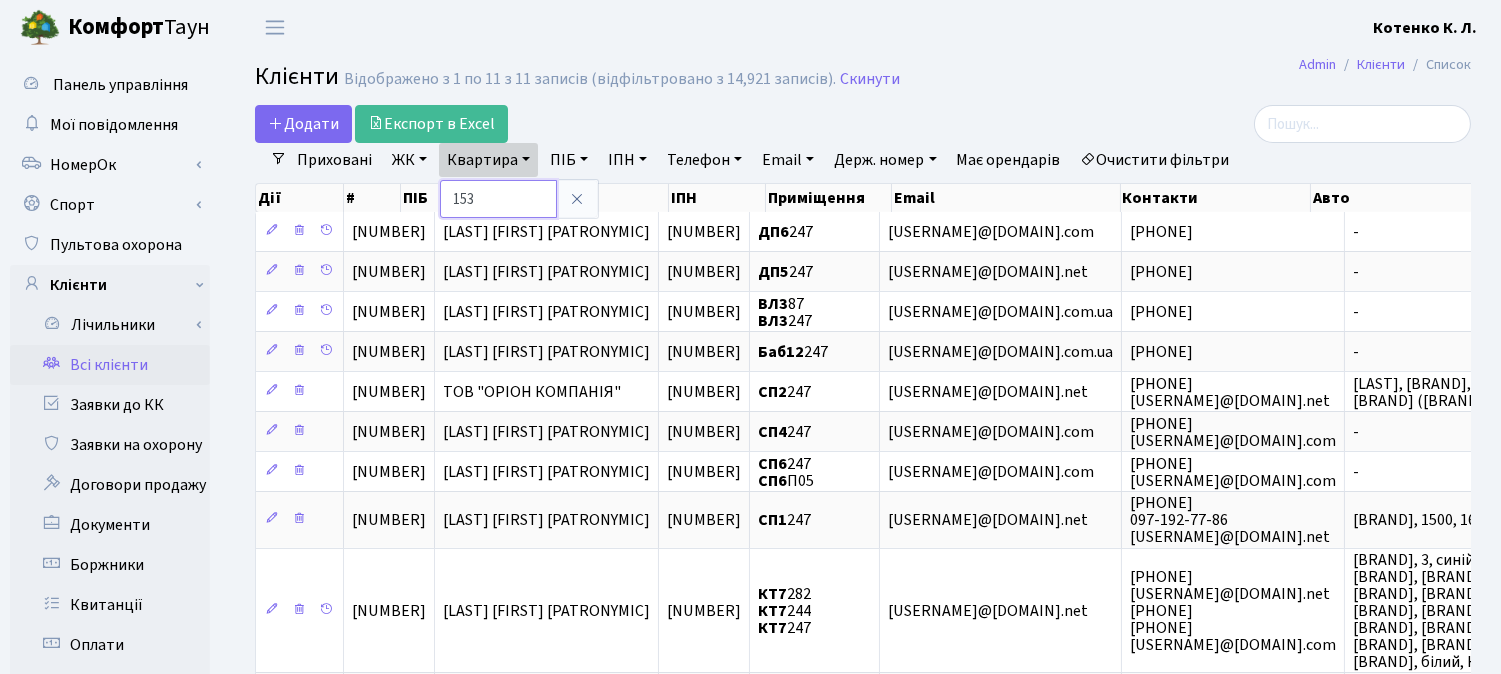 type on "153" 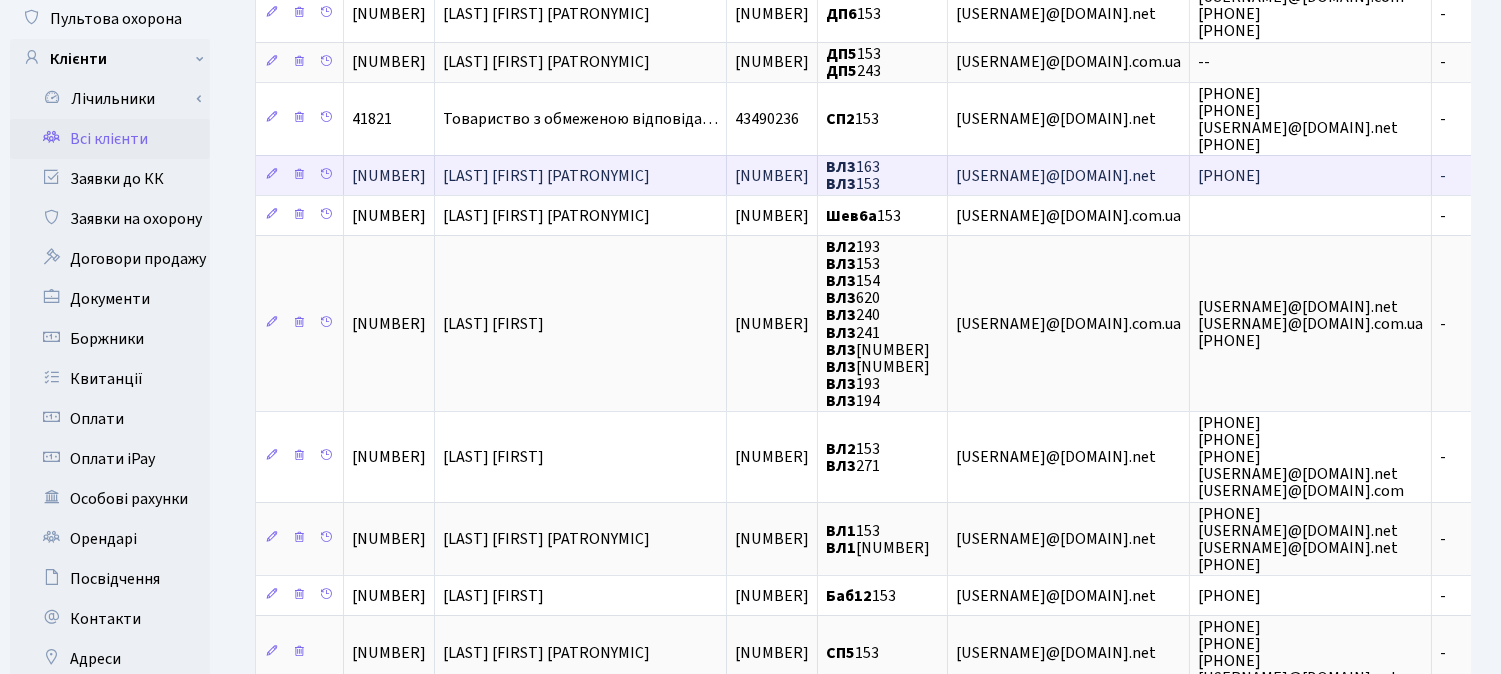 scroll, scrollTop: 333, scrollLeft: 0, axis: vertical 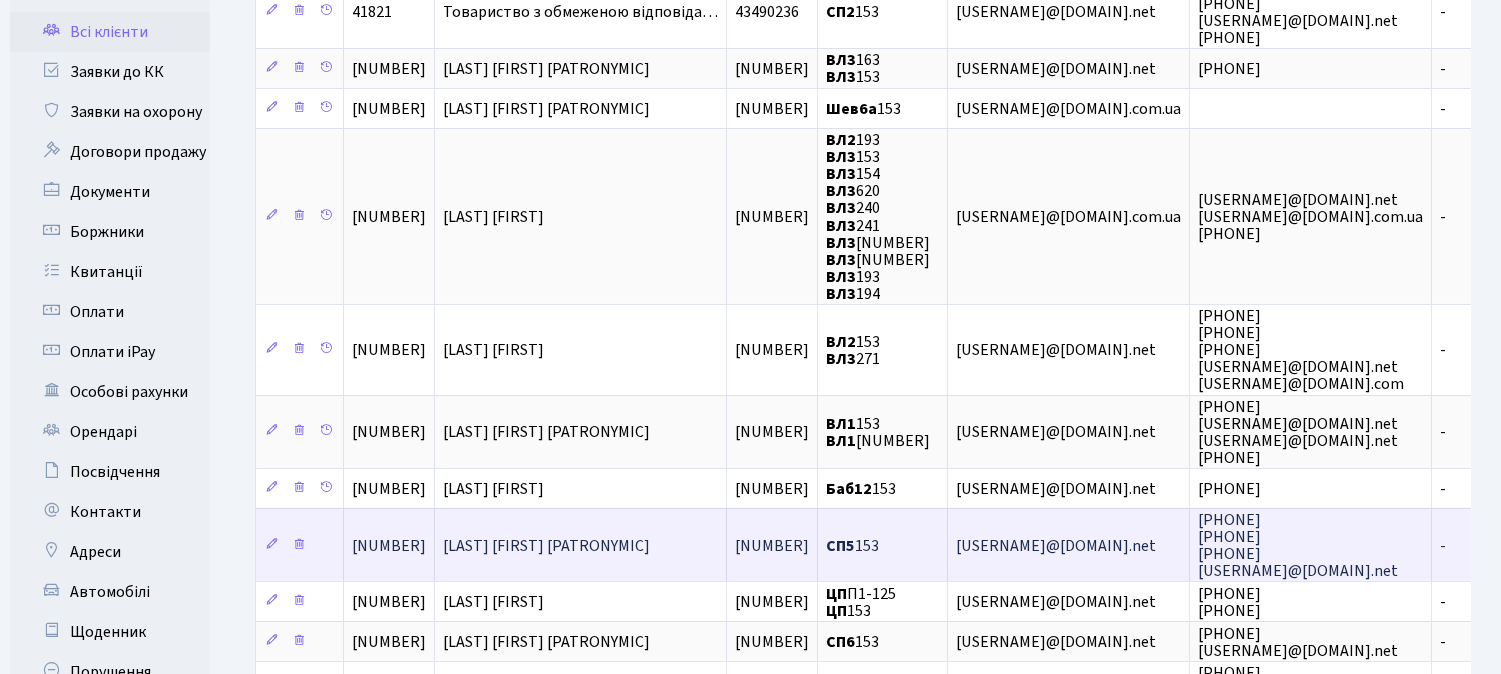 click on "[LAST] [FIRST] [PATRONYMIC]" at bounding box center (546, 546) 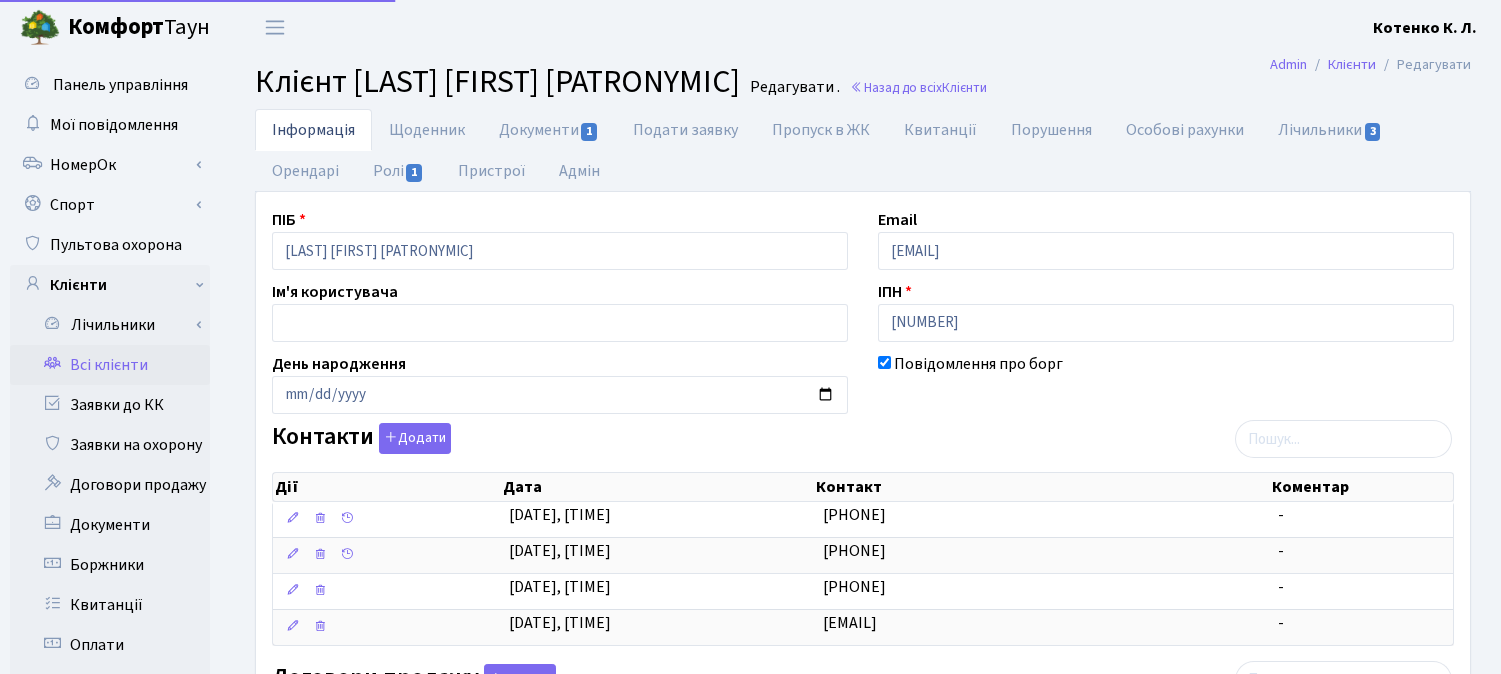 scroll, scrollTop: 0, scrollLeft: 0, axis: both 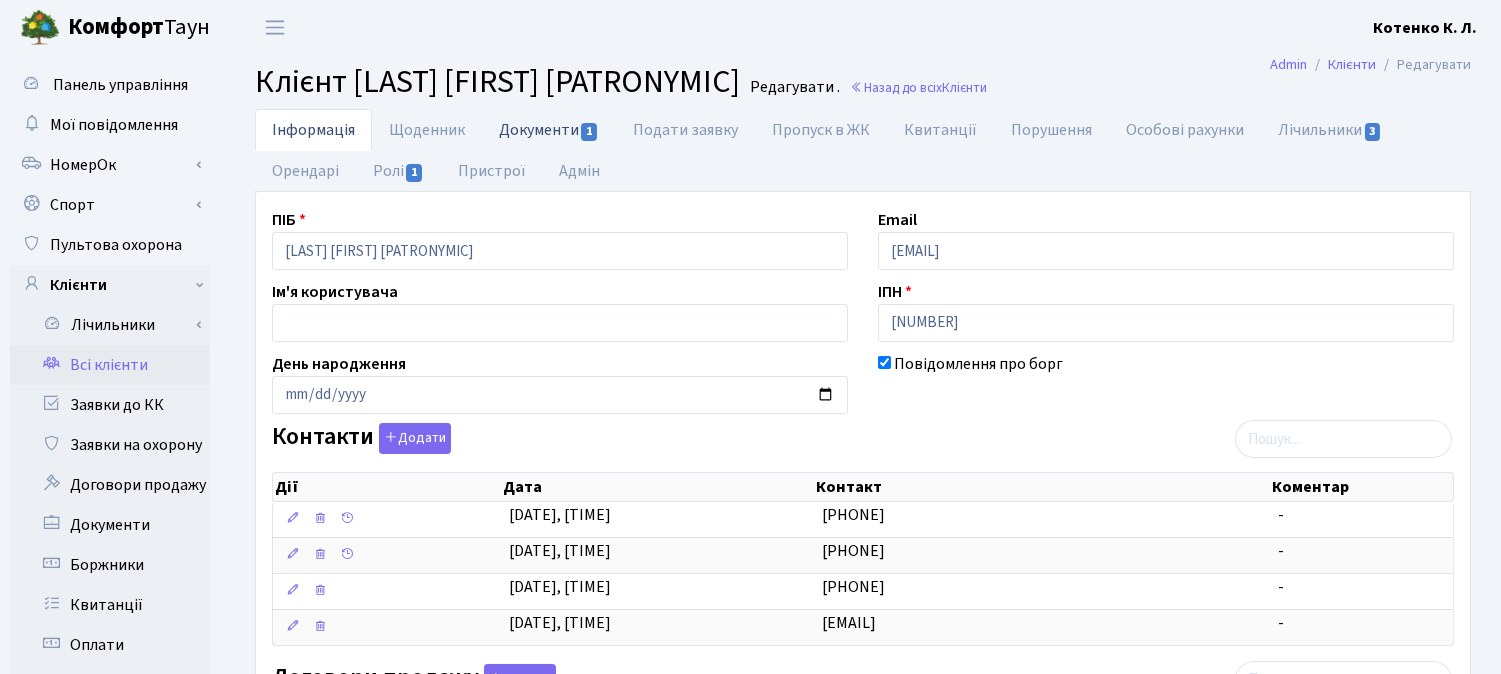 click on "Документи  1" at bounding box center (549, 129) 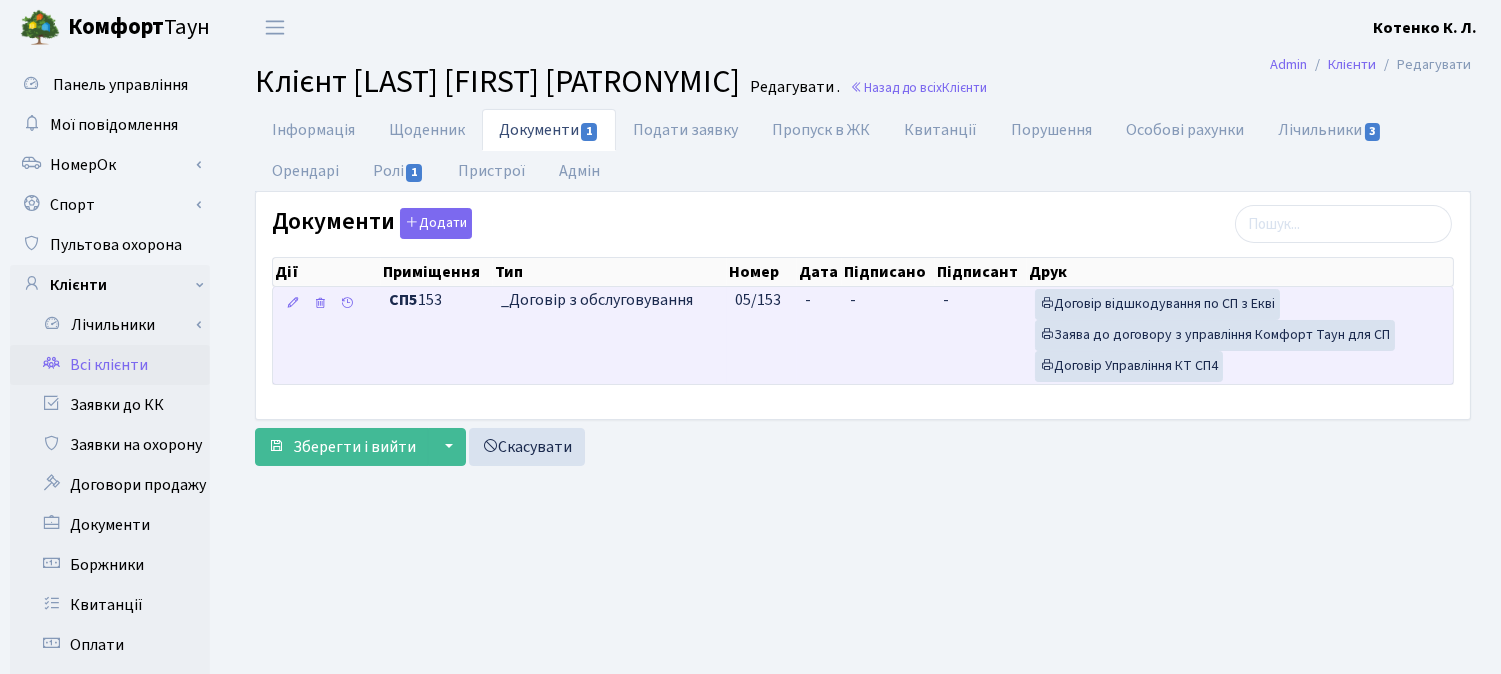 click on "-" at bounding box center (888, 335) 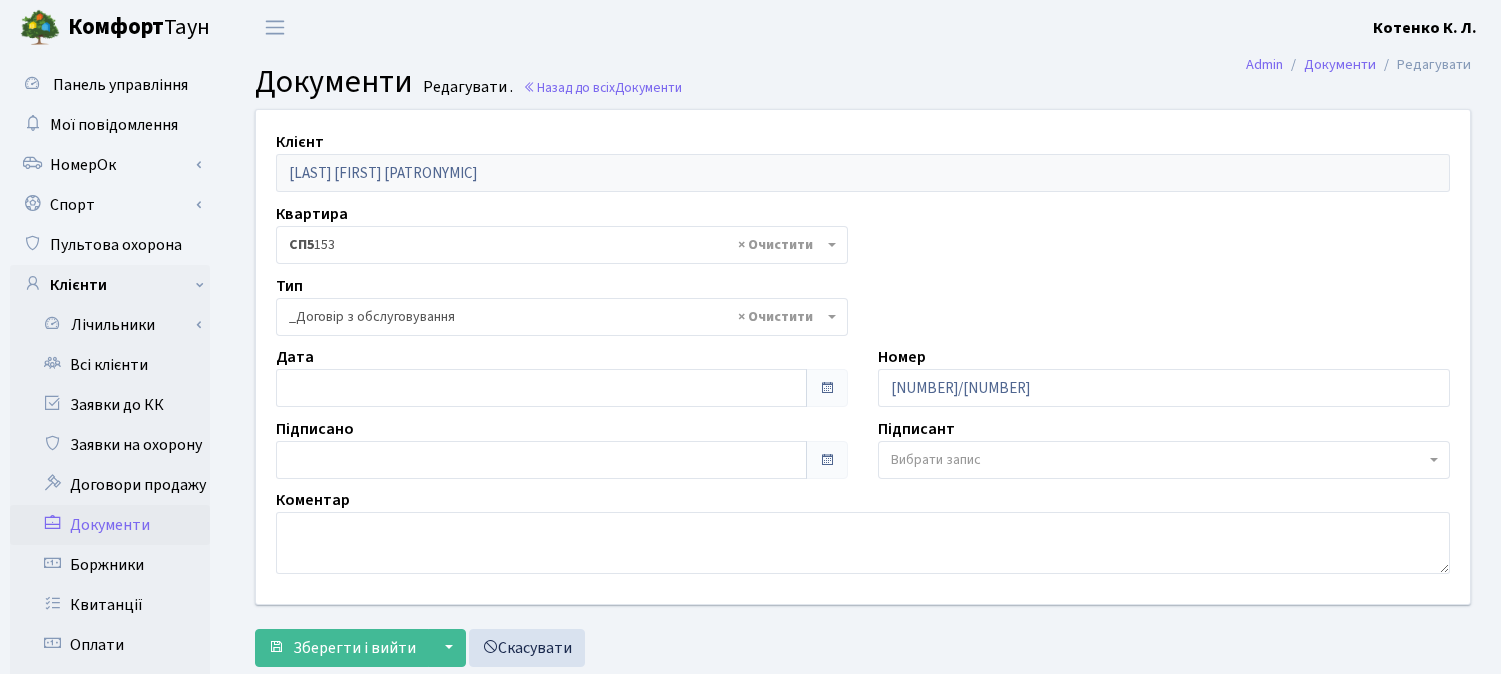select on "289" 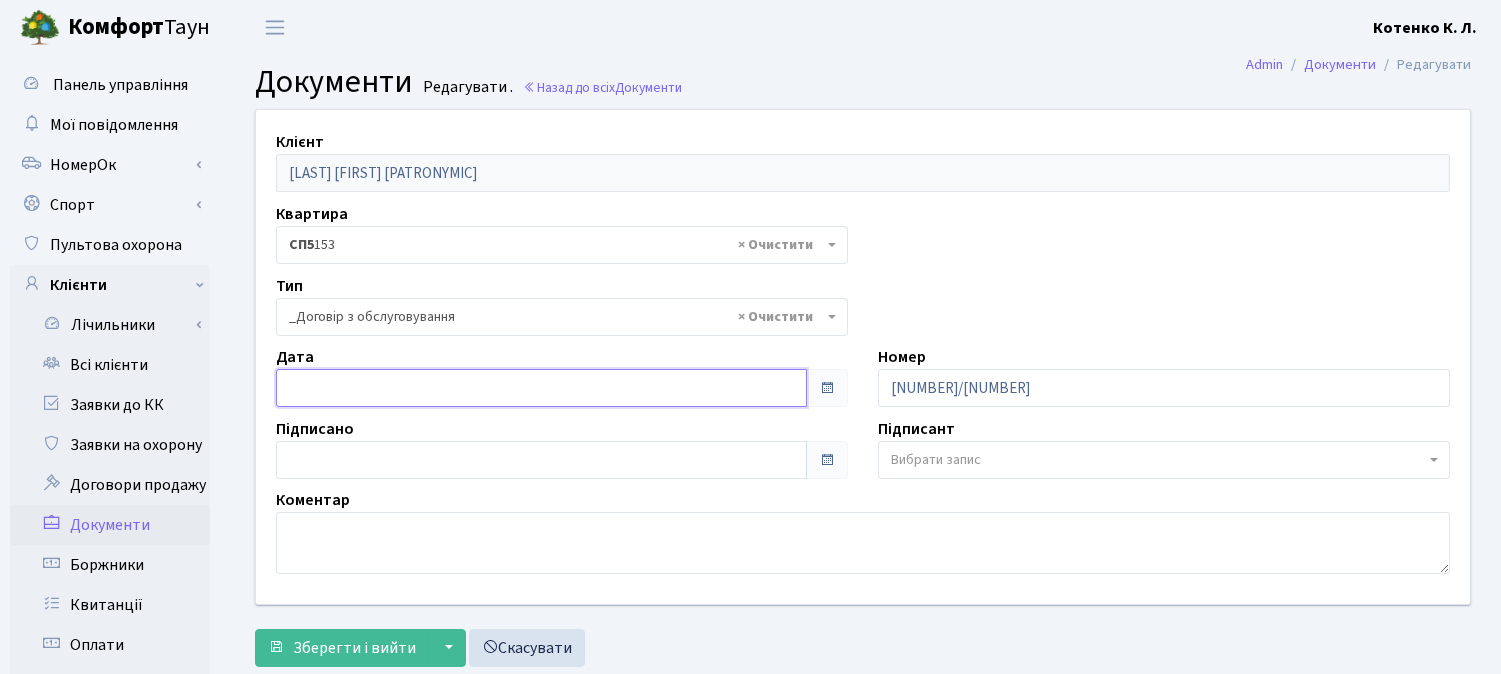 type on "05.08.2025" 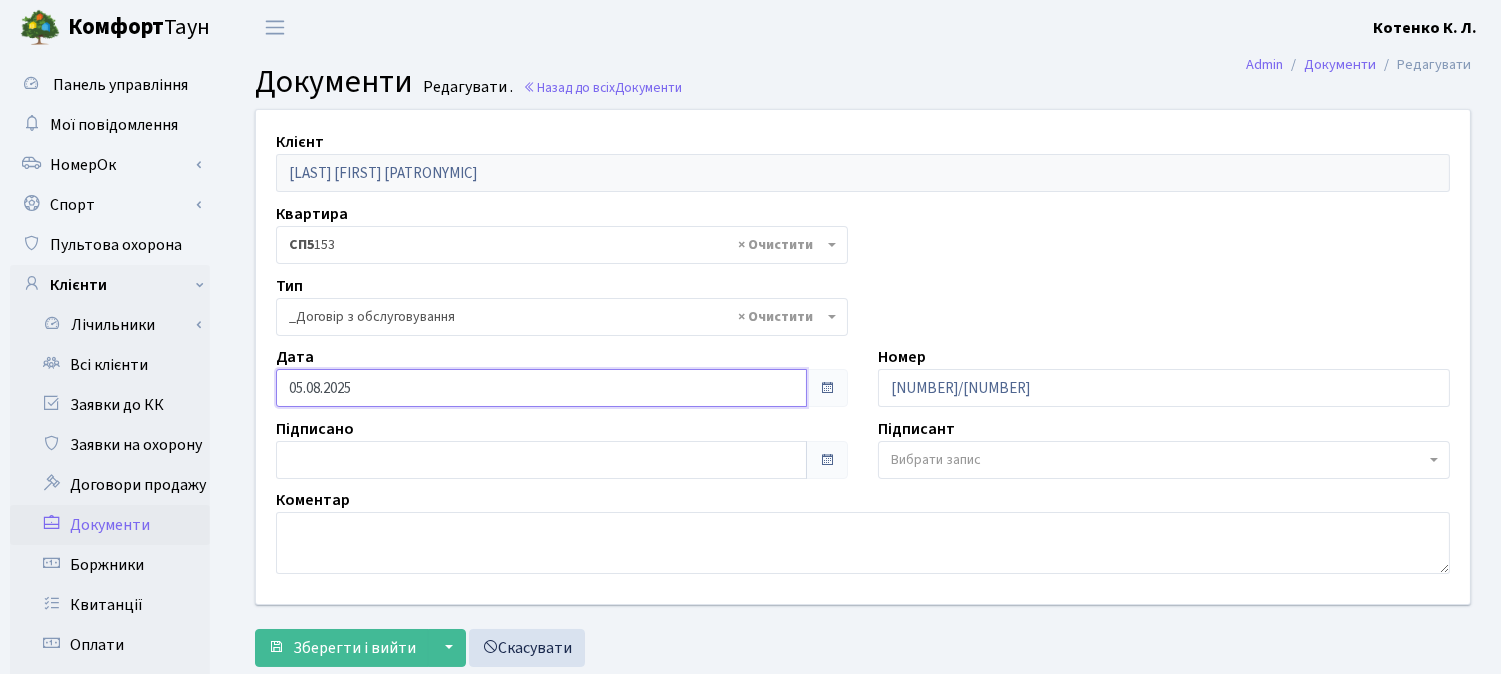 click on "05.08.2025" at bounding box center (541, 388) 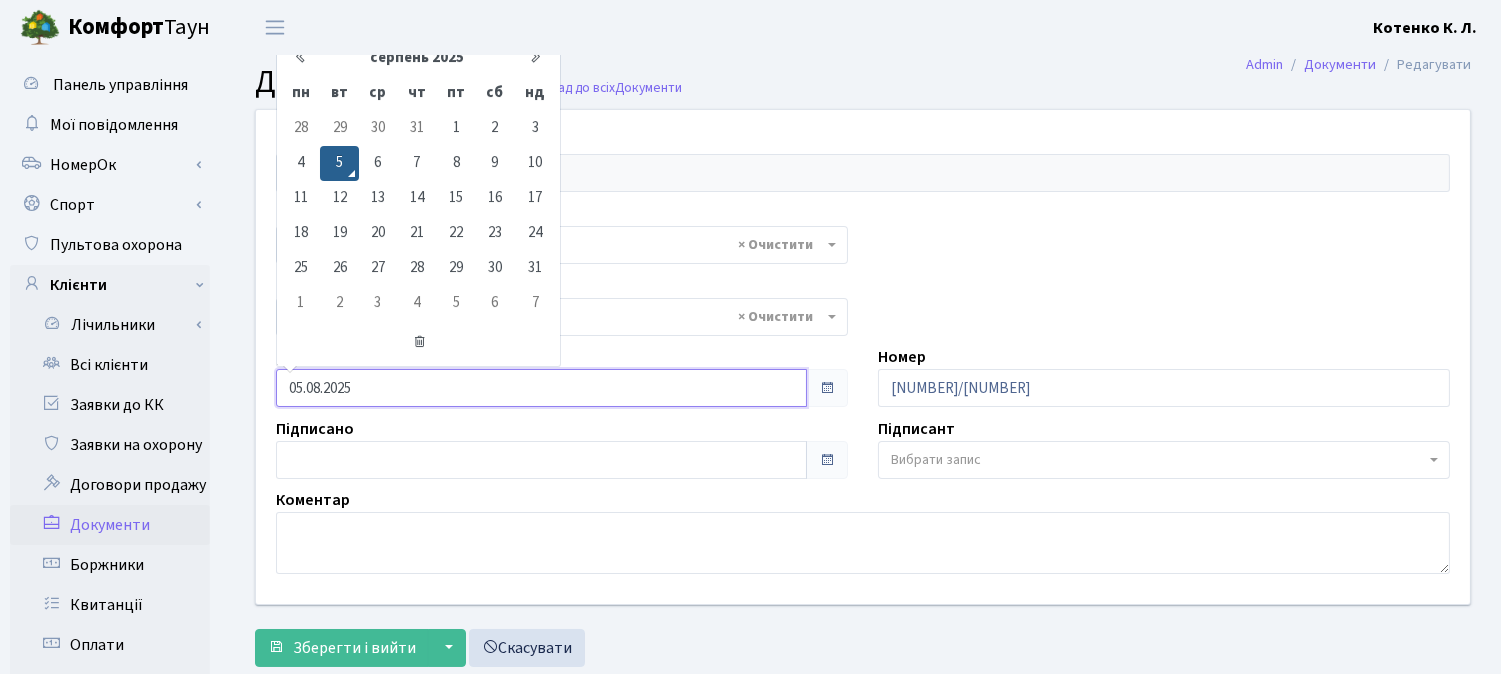 drag, startPoint x: 334, startPoint y: 154, endPoint x: 334, endPoint y: 167, distance: 13 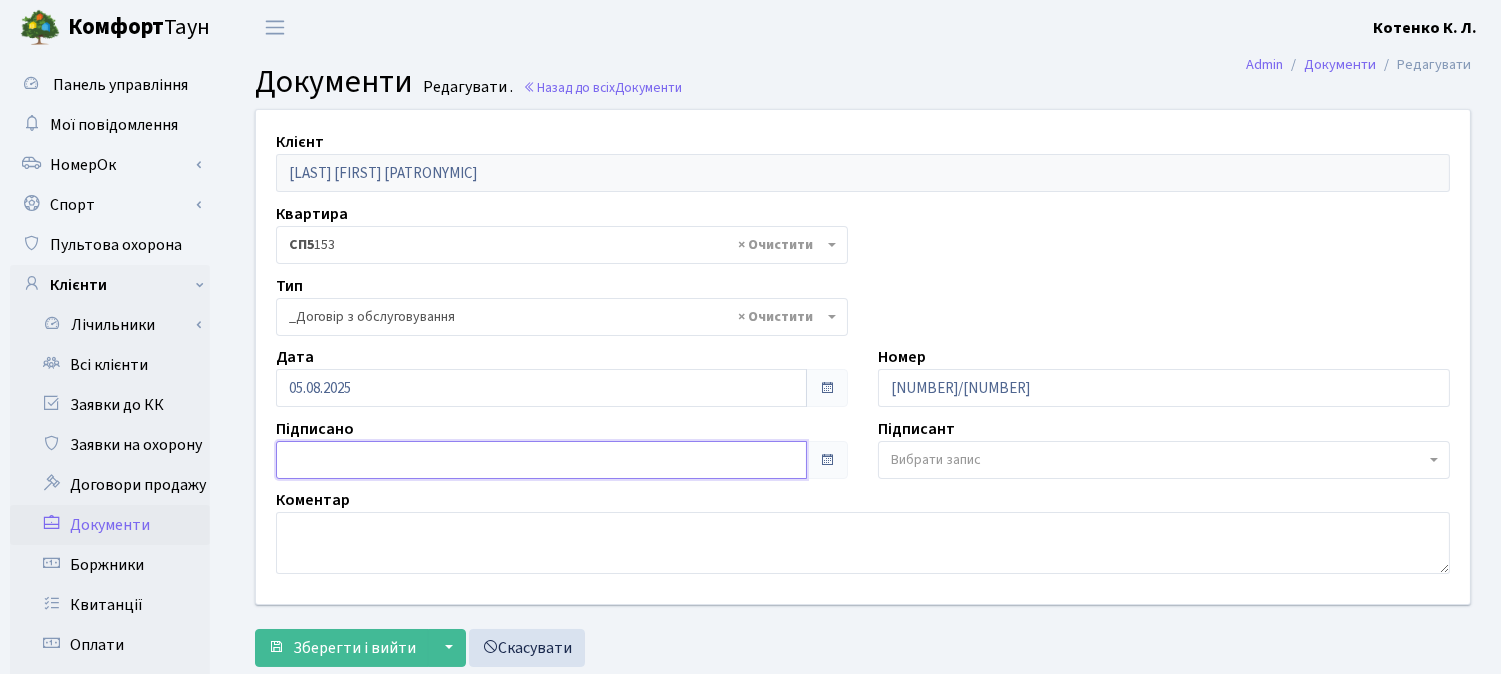 type on "05.08.2025" 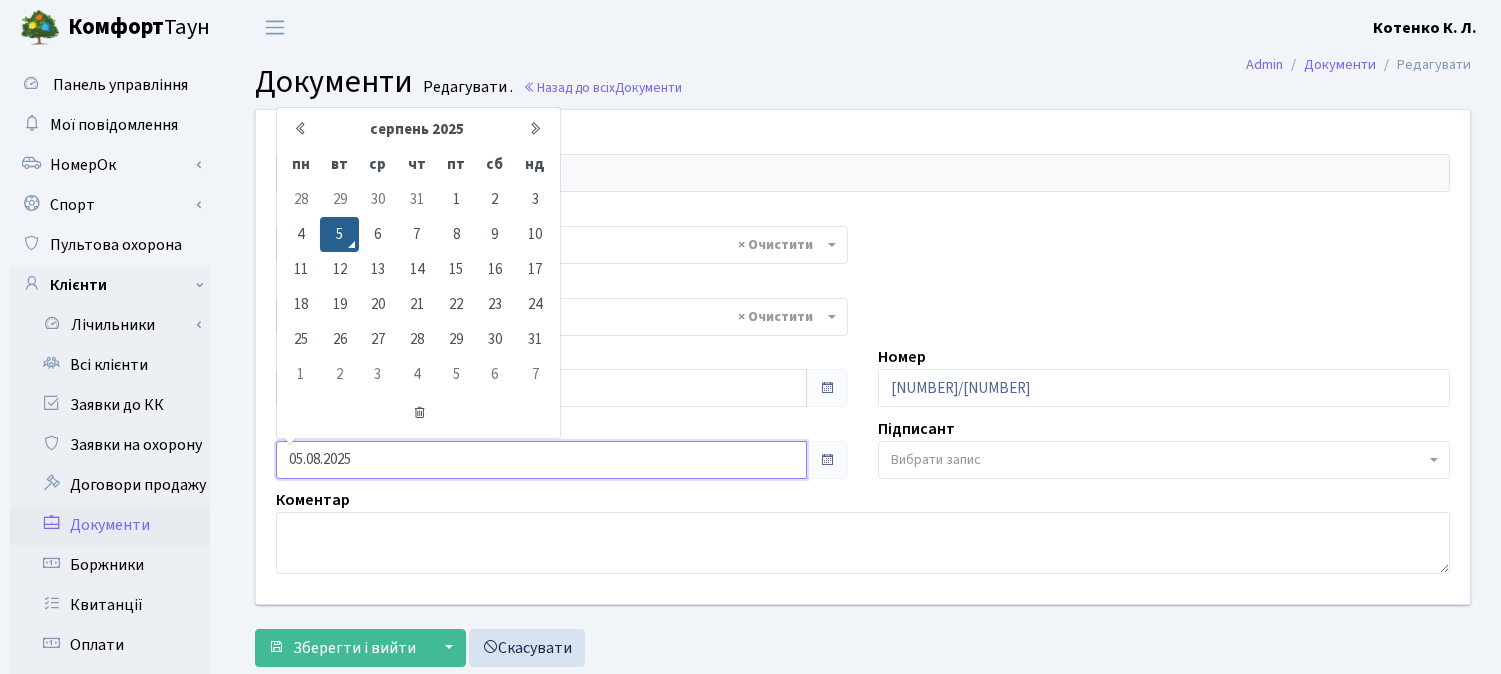 click on "05.08.2025" at bounding box center [541, 460] 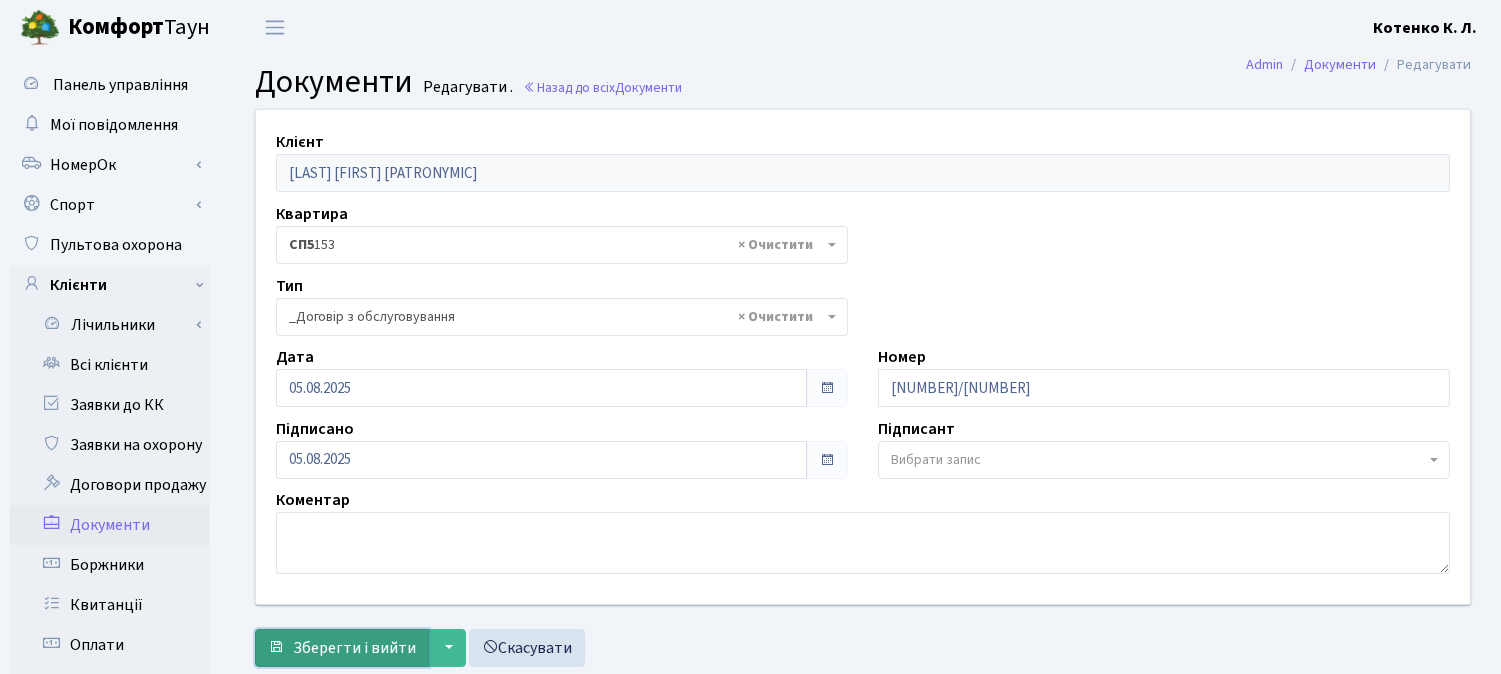 click on "Зберегти і вийти" at bounding box center [354, 648] 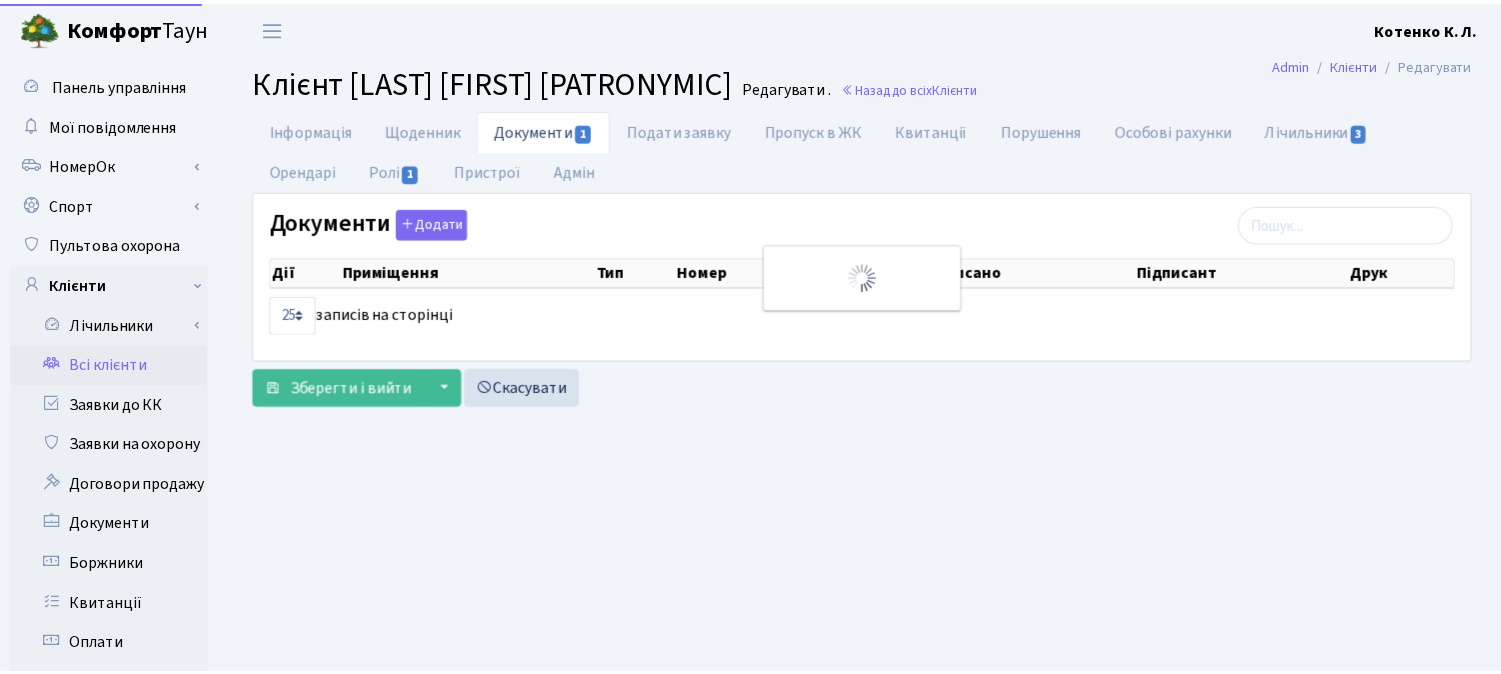 scroll, scrollTop: 0, scrollLeft: 0, axis: both 